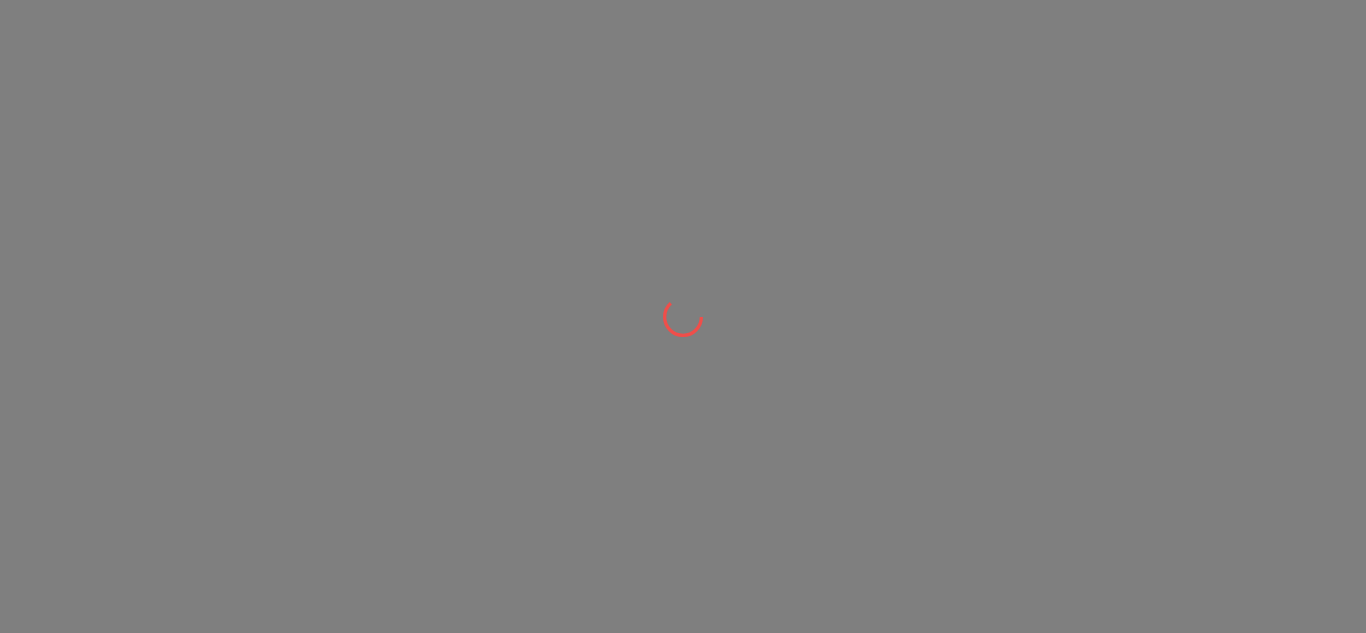 scroll, scrollTop: 0, scrollLeft: 0, axis: both 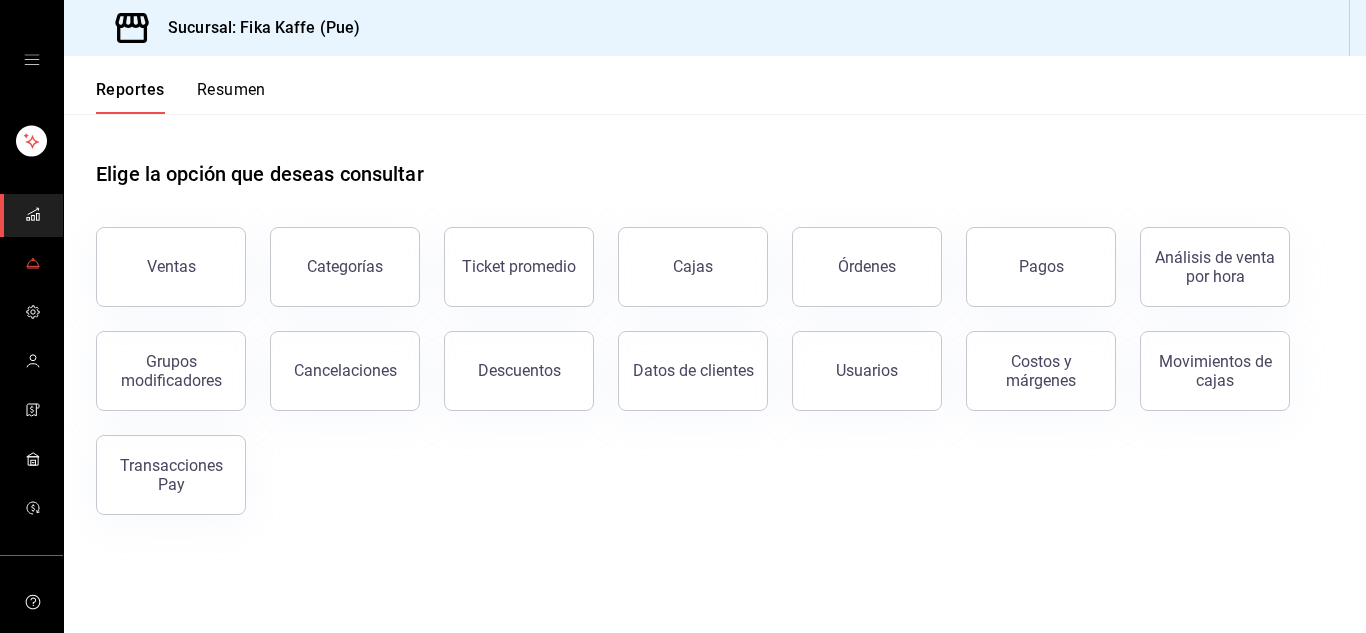 click 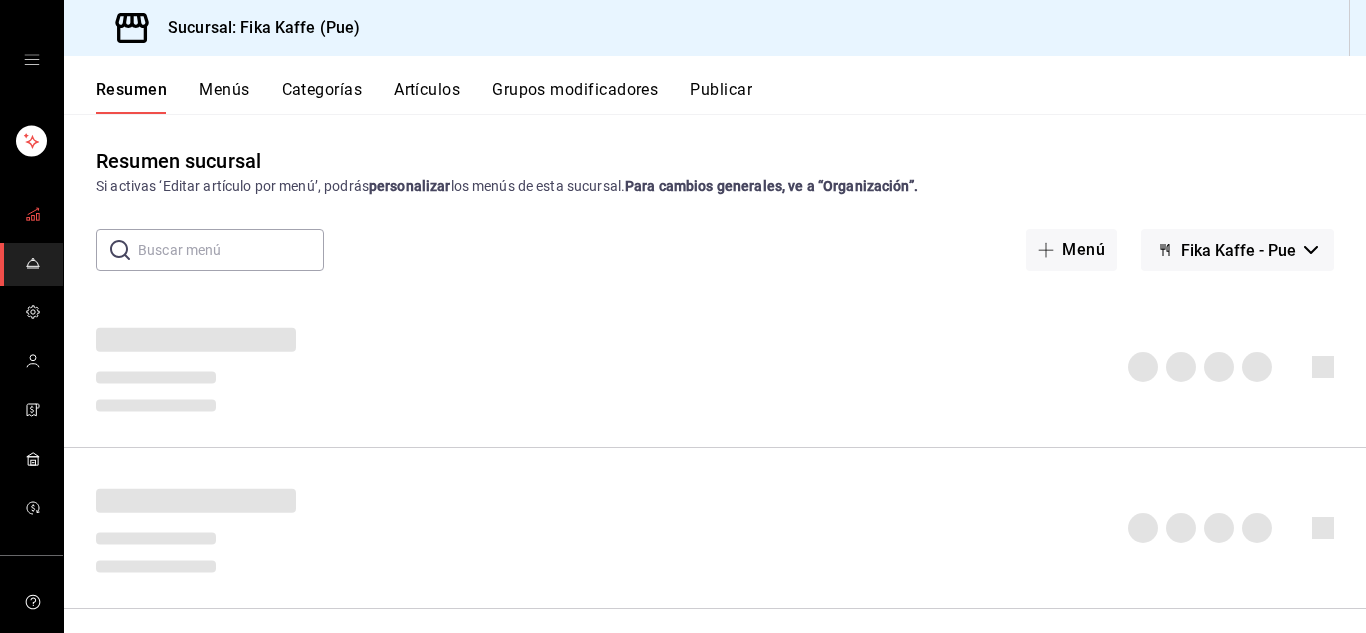 click at bounding box center [31, 215] 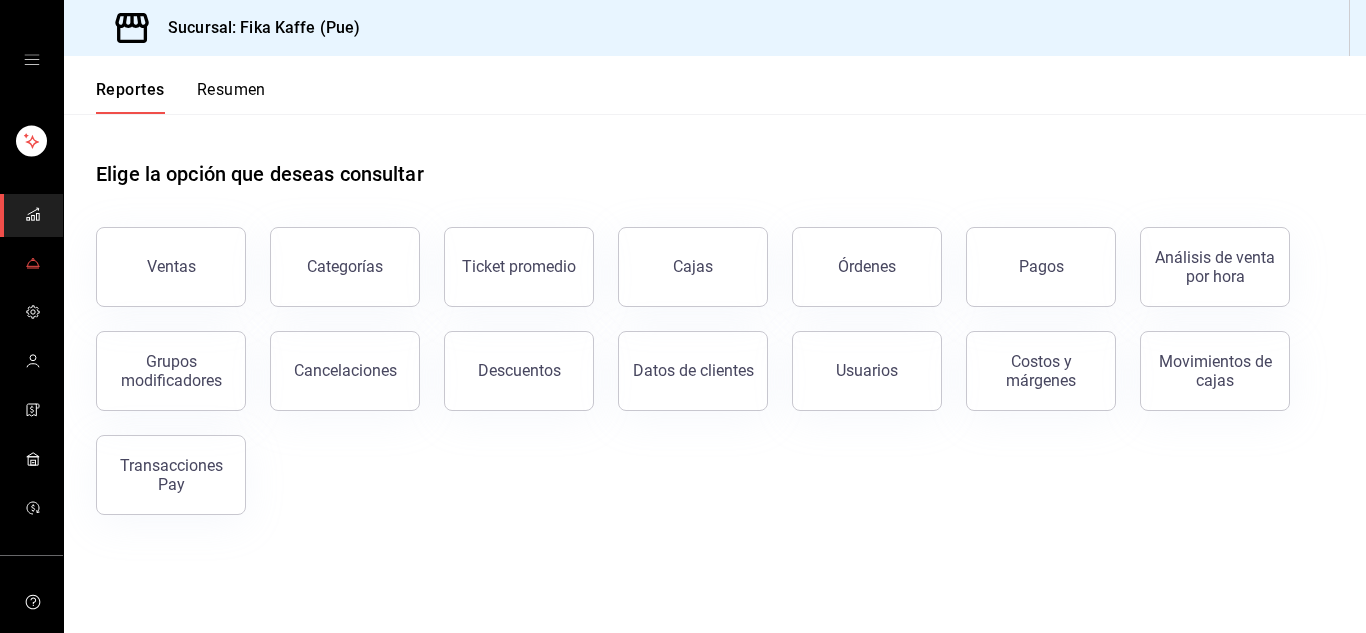 click at bounding box center [33, 264] 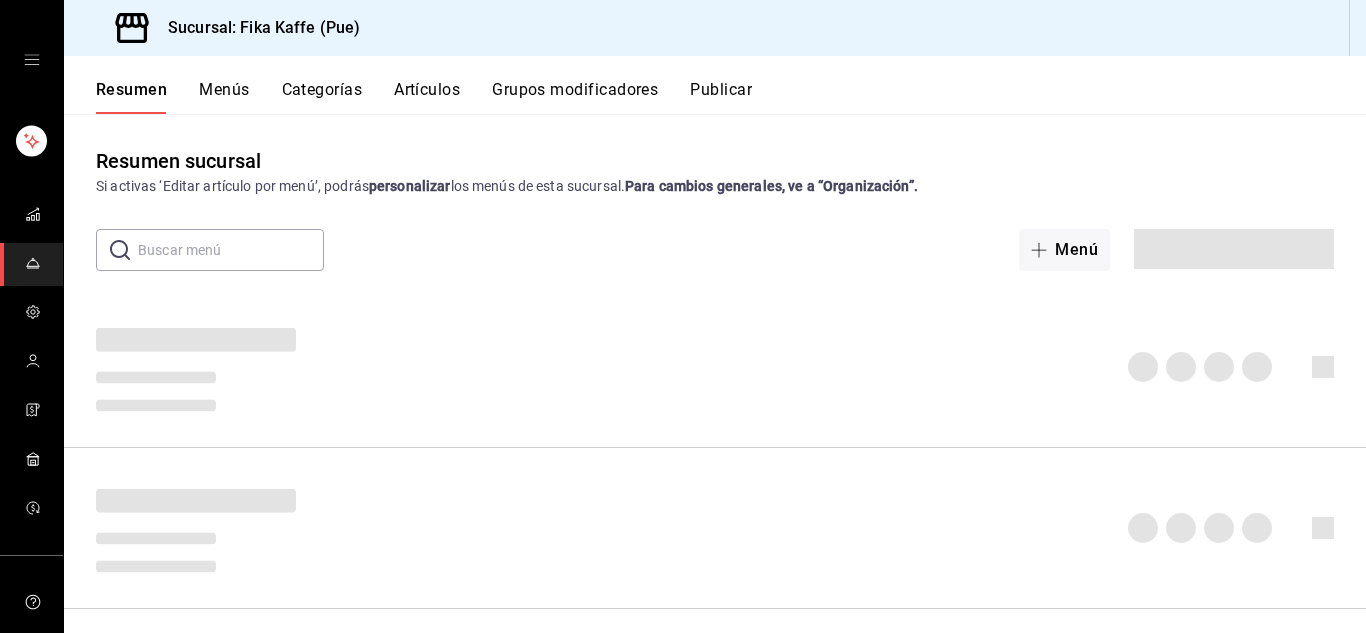 click on "Artículos" at bounding box center [427, 97] 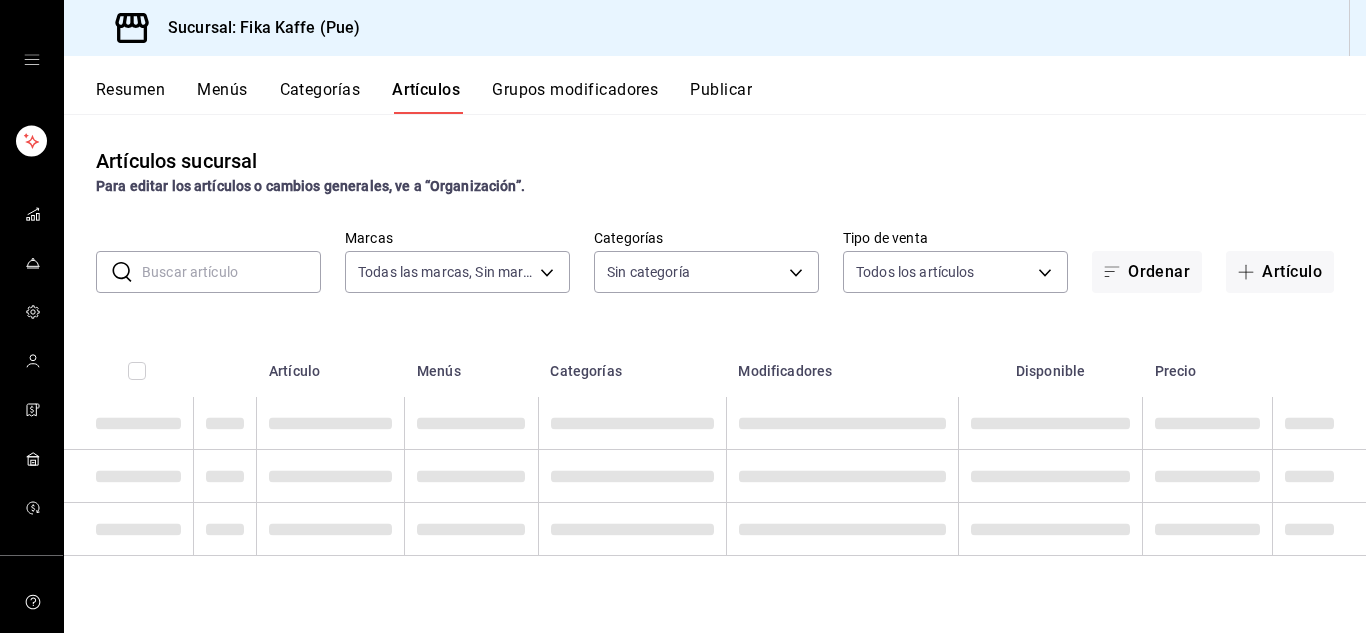 type on "34ad27b6-2ad7-4e09-8c47-bff0ca000e3b" 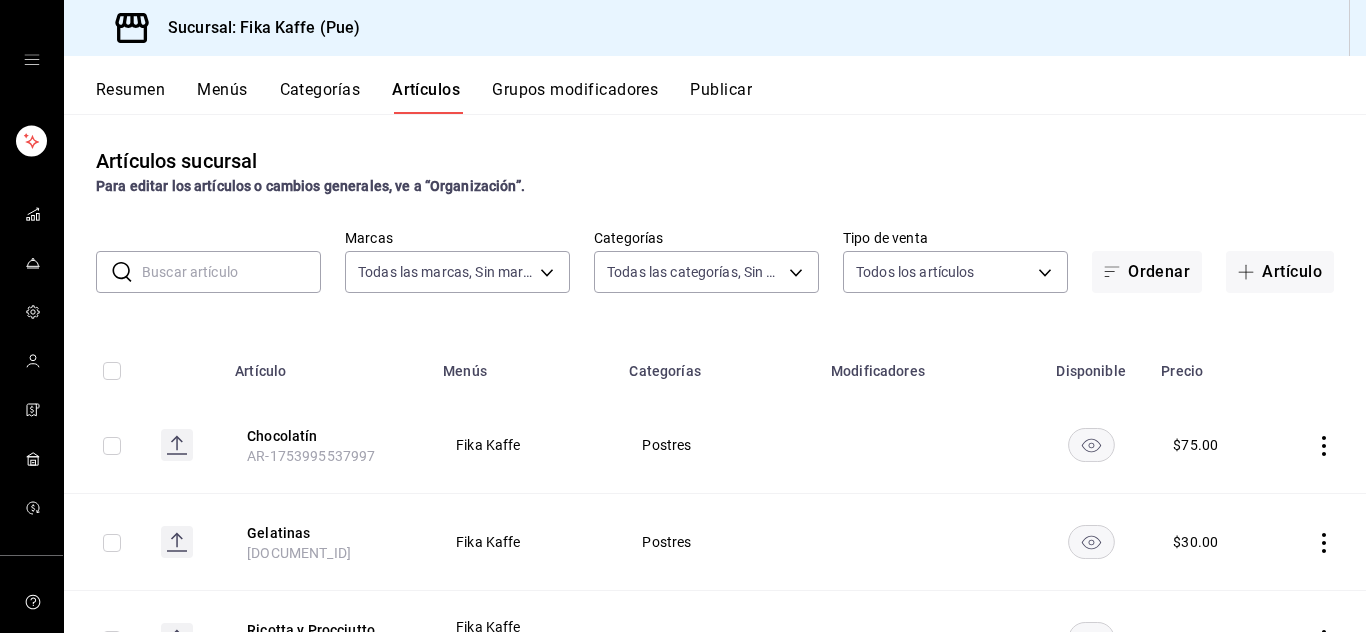 type on "1994366c-f11a-4cbd-94a1-eb9715e73b61,3590a760-77bb-4674-8d3f-47f28e8156f8,11cd441c-fe7d-4a32-a4f0-78fe97126edd,bbae90fa-ccf0-4c0f-a9f6-34cbd5b6986f,9cb326df-78ab-4135-8aa5-1599be20fca9,044a3309-0280-4acc-81f2-c727bf4cd97c,fa52712d-ba54-408d-ac07-16f7766b2296,493bc733-f83d-4087-add6-d11b5c273c3f,8bc6011c-8e1b-4b68-bc53-463cef084bc9,034b95a4-4cb0-49a5-83f1-b2d88123b5ea,86daaf9a-ce63-494f-817c-d6f13f643dcc,d658dfb2-c10c-47e2-859e-e34835ab979a,302a63d3-18de-4d28-8d09-cff5502976d4,16cab295-8386-4177-99d0-9185c5c08a46,49431abd-882b-4a3e-8790-e26880bafd65,b64ea330-2103-49a1-93be-e1b2817620c5" 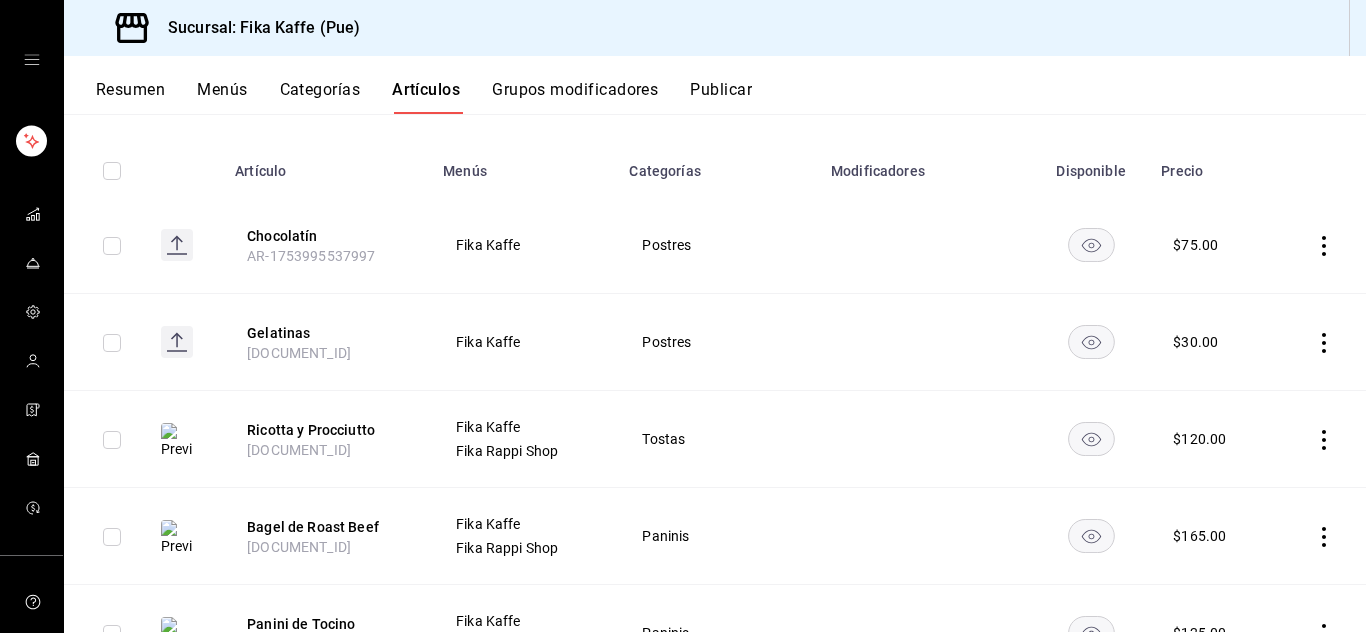 scroll, scrollTop: 0, scrollLeft: 0, axis: both 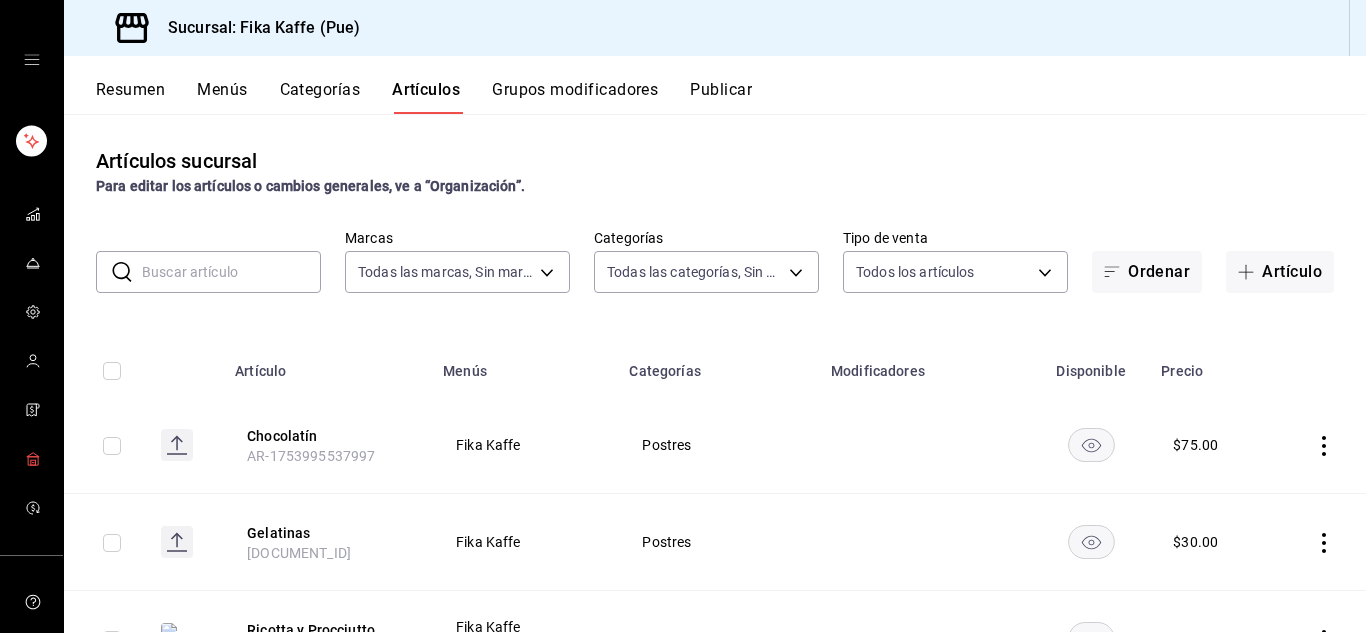 click 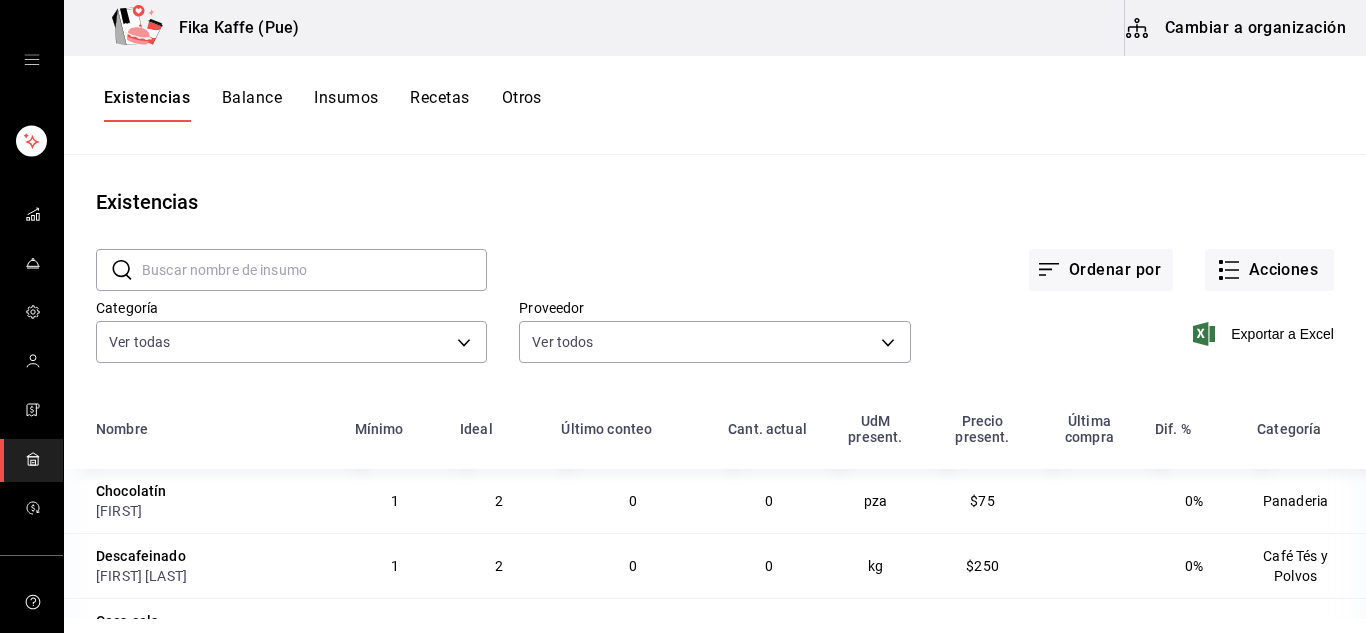 click at bounding box center (314, 270) 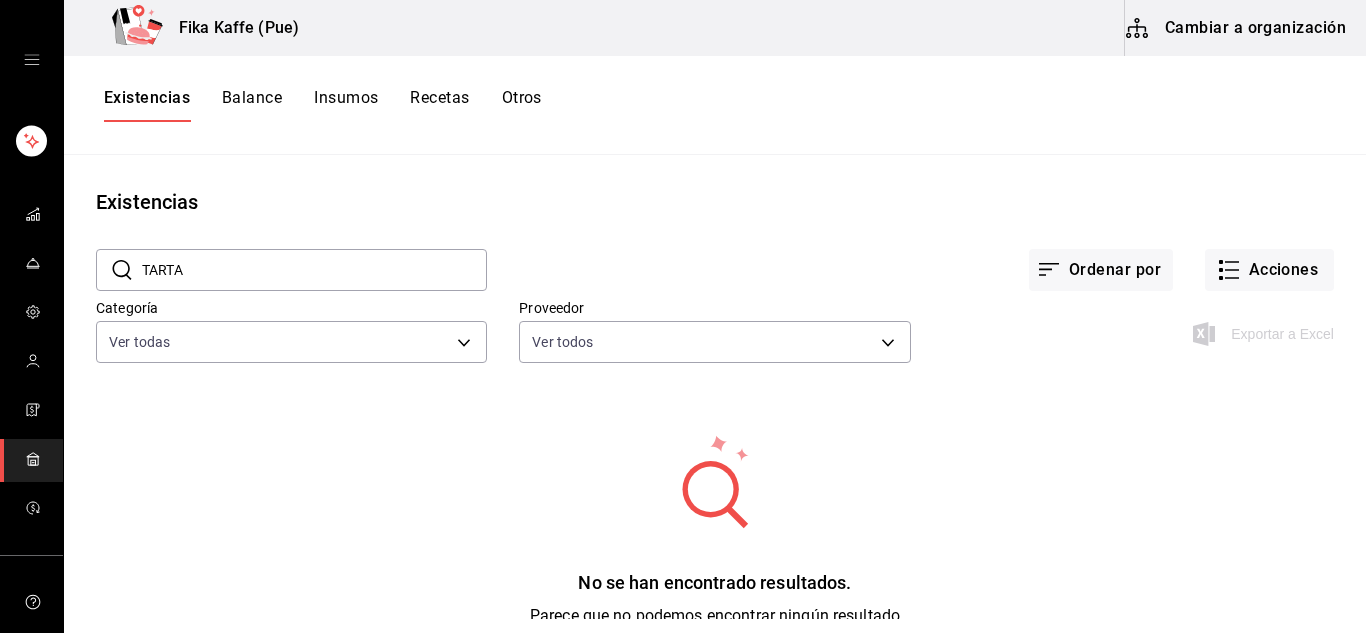 type on "TARTA" 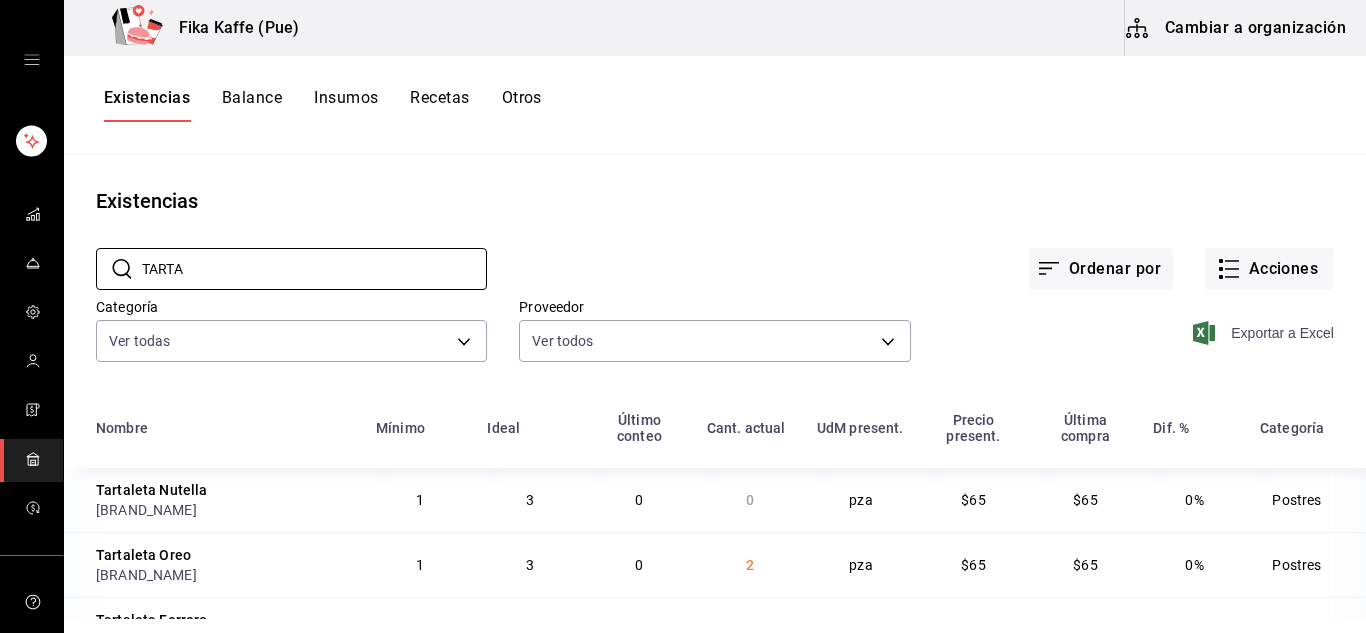 scroll, scrollTop: 0, scrollLeft: 0, axis: both 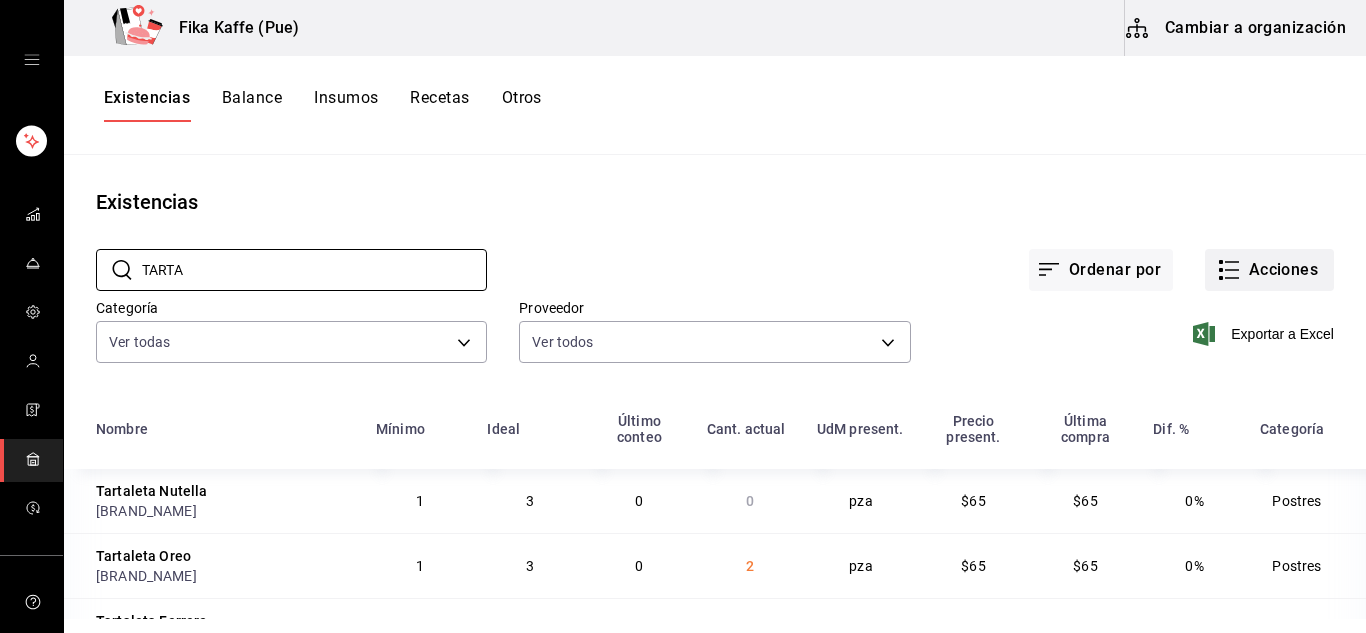 click on "Acciones" at bounding box center (1269, 270) 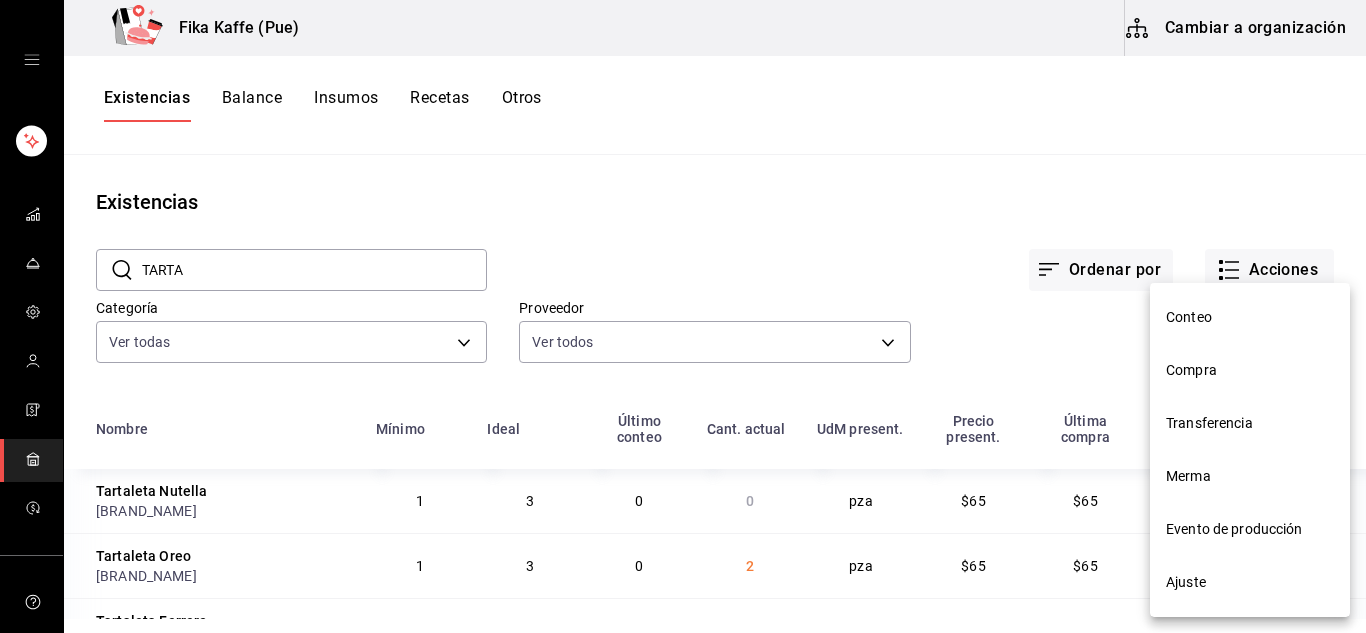 click on "Compra" at bounding box center [1250, 370] 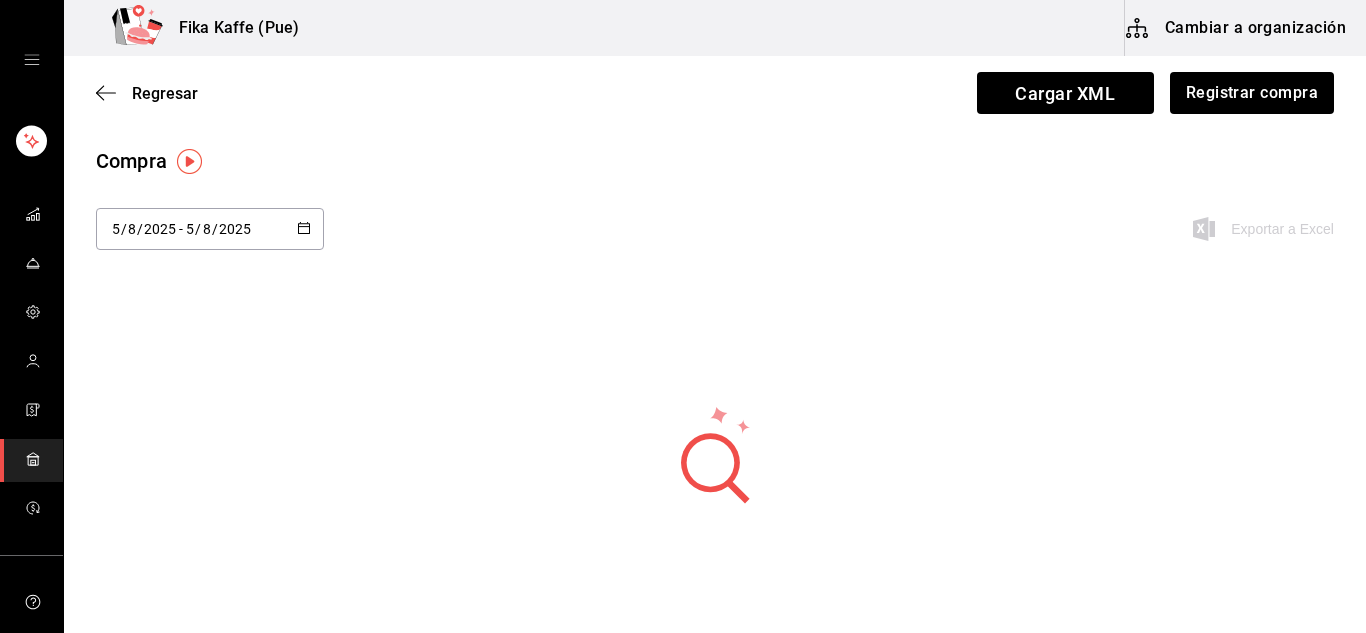 click on "2025" at bounding box center [160, 229] 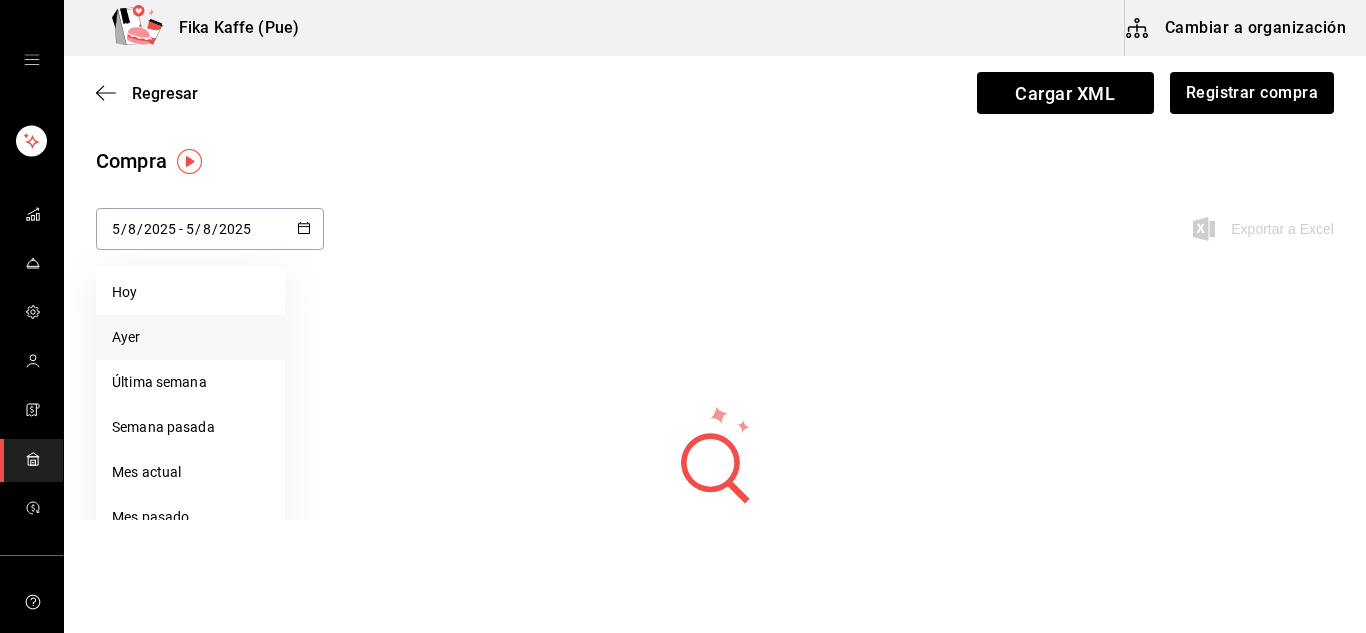 click on "Ayer" at bounding box center (190, 337) 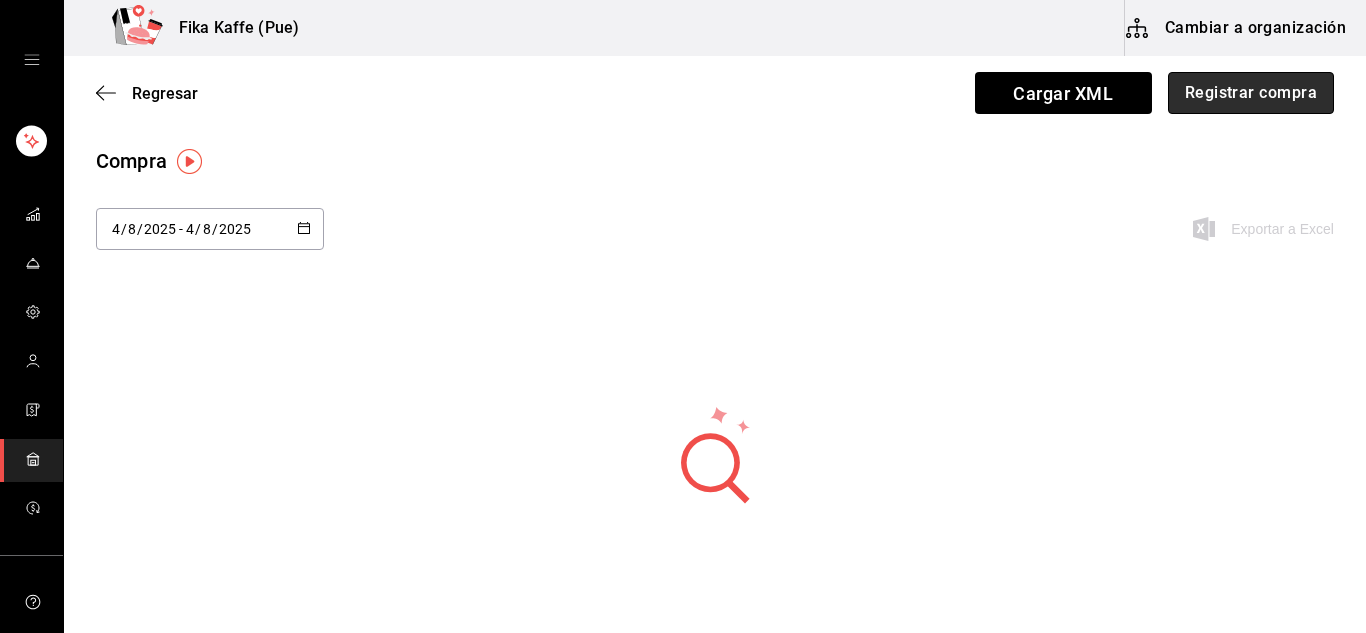 click on "Registrar compra" at bounding box center (1251, 93) 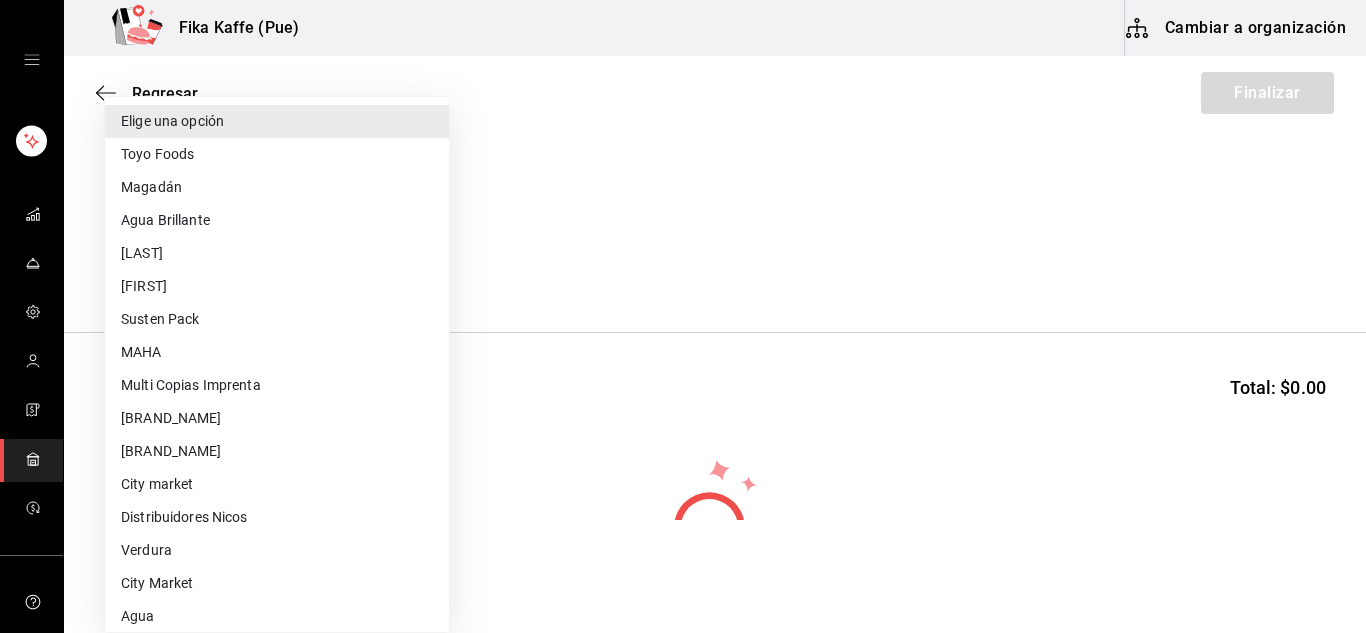 click on "Fika Kaffe (Pue) Cambiar a organización Regresar Finalizar Compra Proveedor Elige una opción default Buscar Total: $0.00 No hay insumos a mostrar. Busca un insumo para agregarlo a la lista GANA 1 MES GRATIS EN TU SUSCRIPCIÓN AQUÍ ¿Recuerdas cómo empezó tu restaurante?
Hoy puedes ayudar a un colega a tener el mismo cambio que tú viviste.
Recomienda Parrot directamente desde tu Portal Administrador.
Es fácil y rápido.
🎁 Por cada restaurante que se una, ganas 1 mes gratis. Ver video tutorial Ir a video Editar Eliminar Visitar centro de ayuda ([PHONE]) [EMAIL] Visitar centro de ayuda ([PHONE]) [EMAIL] Elige una opción Toyo Foods Magadán Agua Brillante Carballeda Raiza Susten Pack MAHA Multi Copias Imprenta Vasos Atlante Sweet Bliss Bakery City market Distribuidores Nicos Verdura City Market Agua Etrusca Walmart Frutas Sams Costco Sereno Moreno Molienda Sagrada Interno" at bounding box center (683, 260) 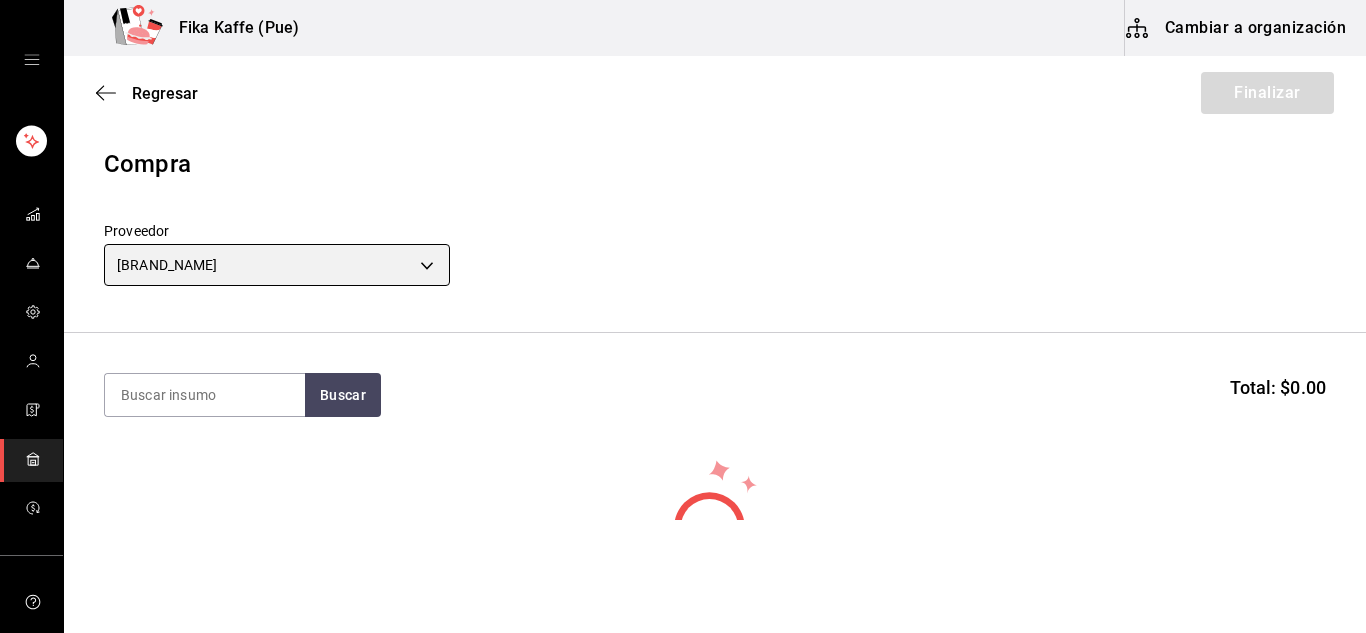 scroll, scrollTop: 193, scrollLeft: 0, axis: vertical 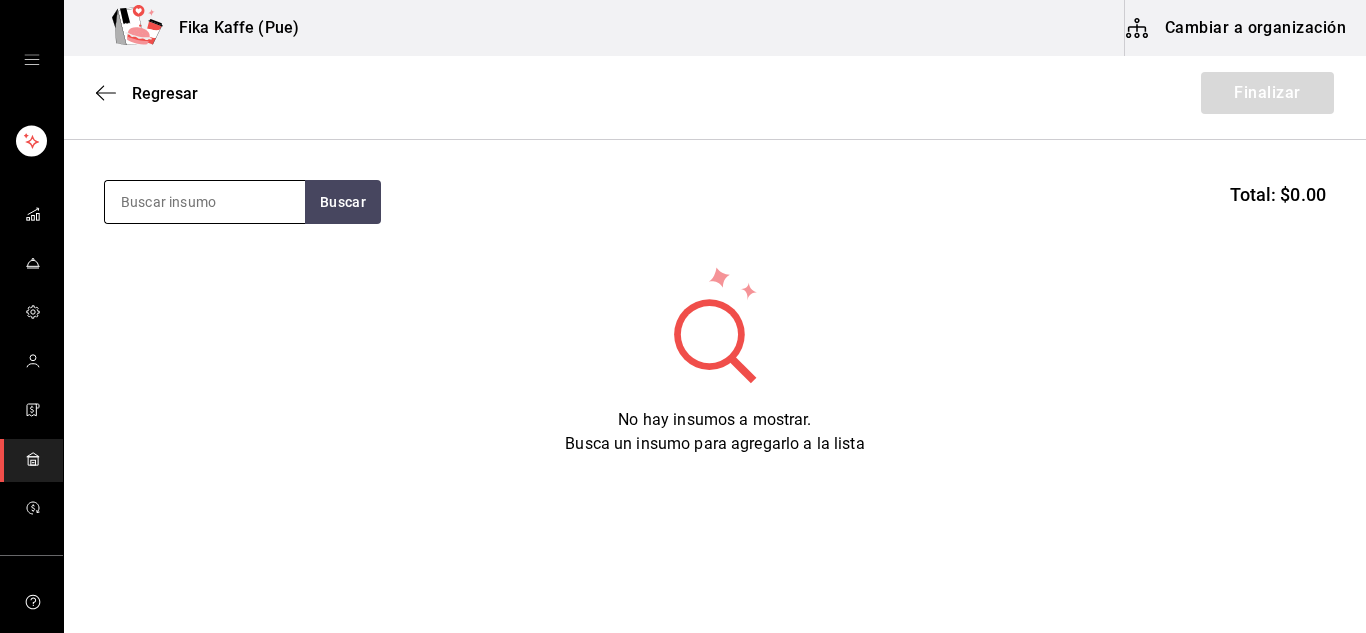 click at bounding box center [205, 202] 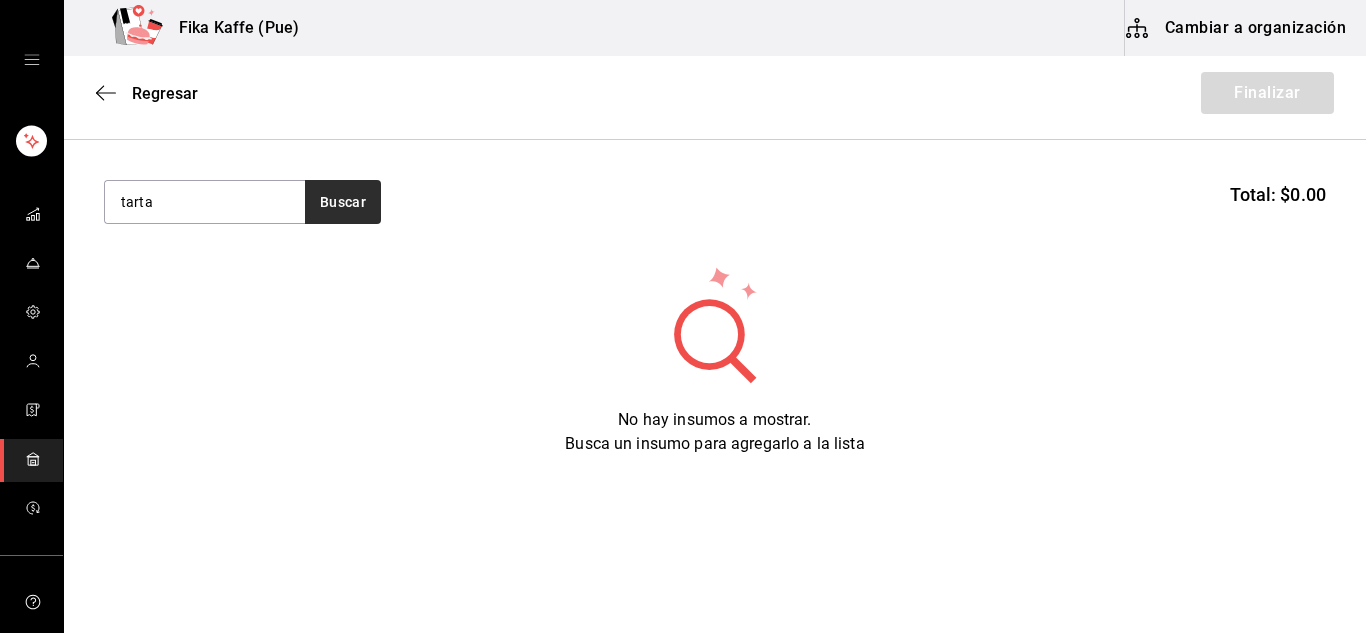 type on "tarta" 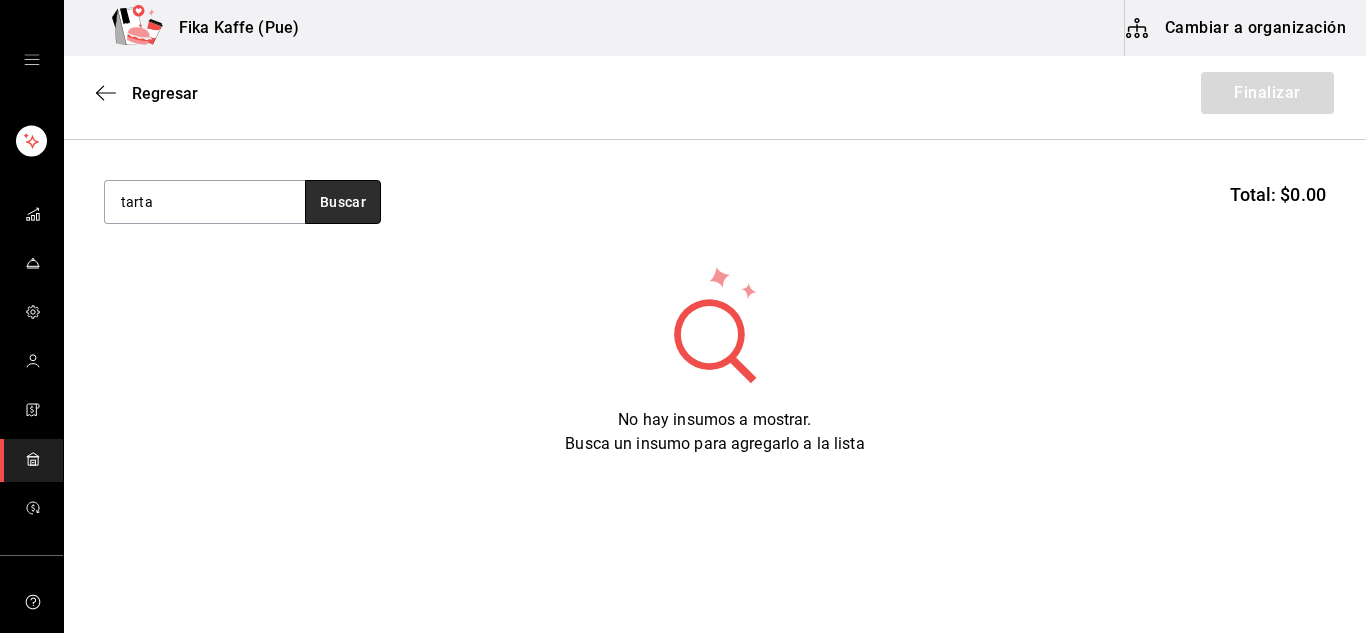 click on "Buscar" at bounding box center (343, 202) 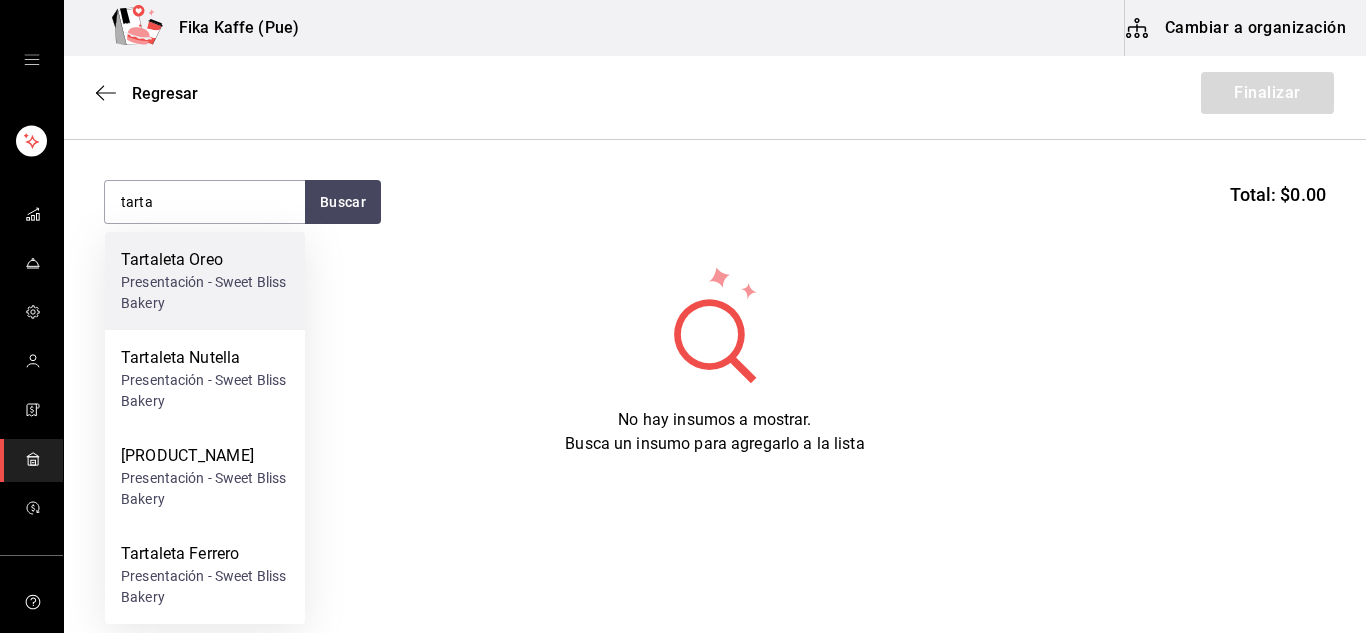 click on "Tartaleta Oreo" at bounding box center [205, 260] 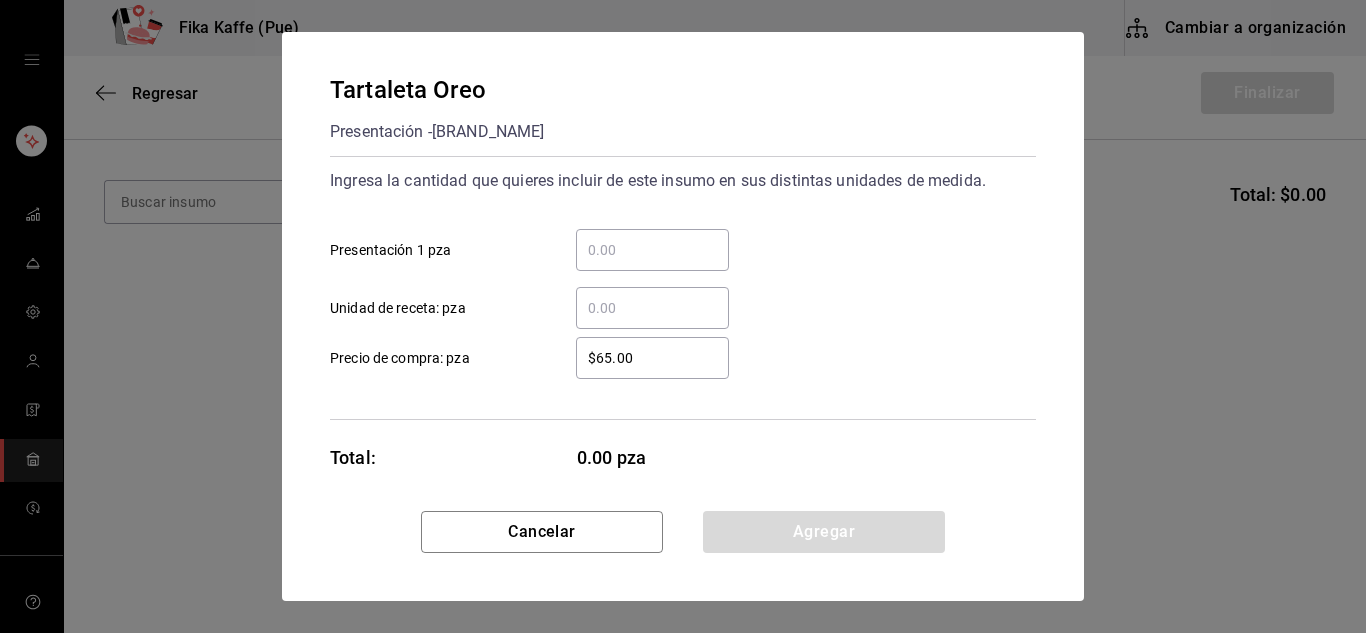 click on "​ Presentación 1 pza" at bounding box center (652, 250) 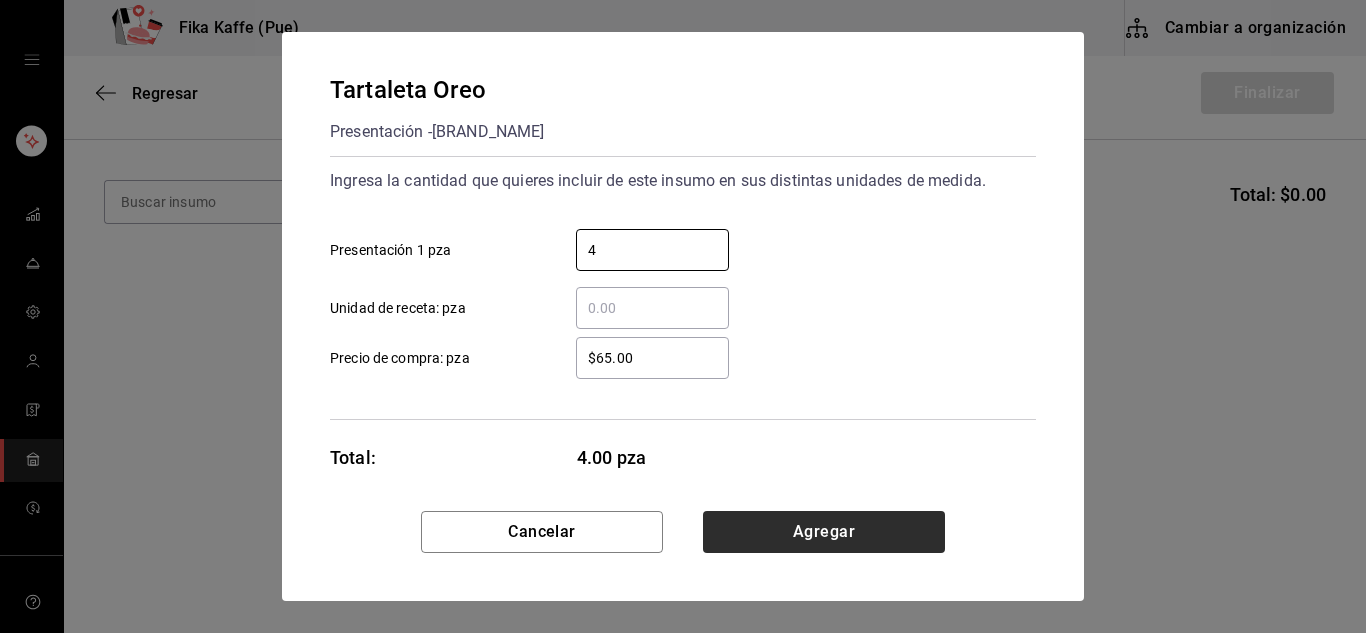 type on "4" 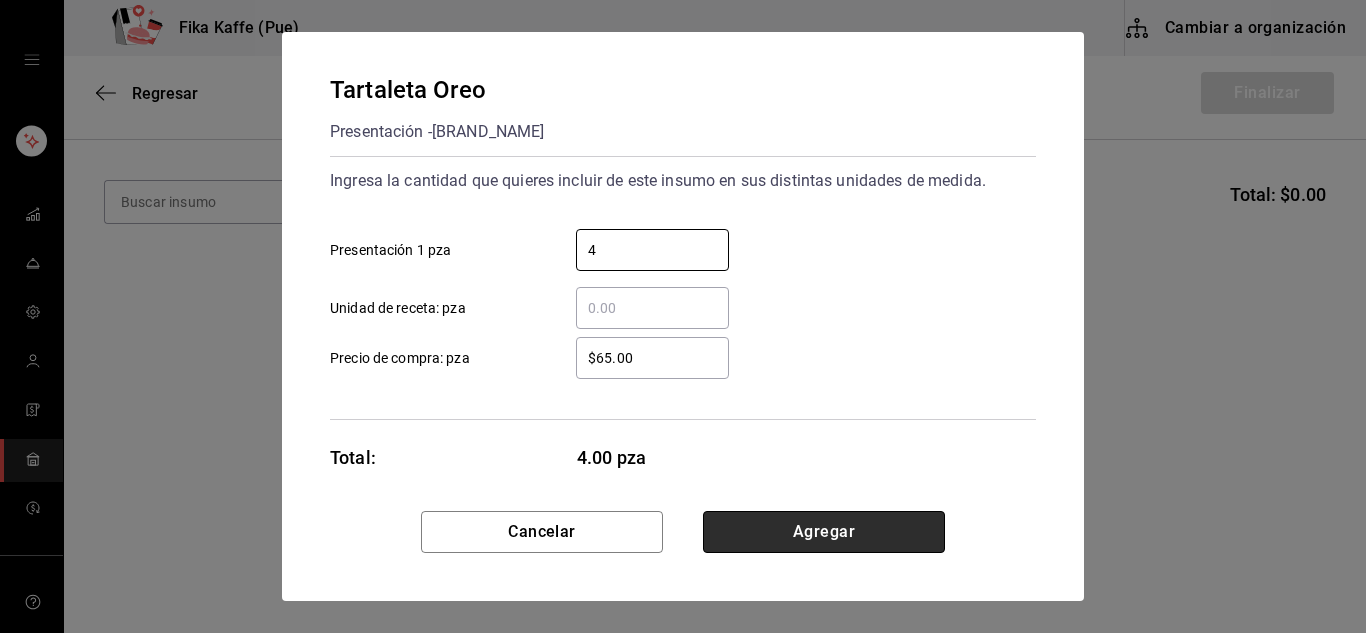 click on "Agregar" at bounding box center [824, 532] 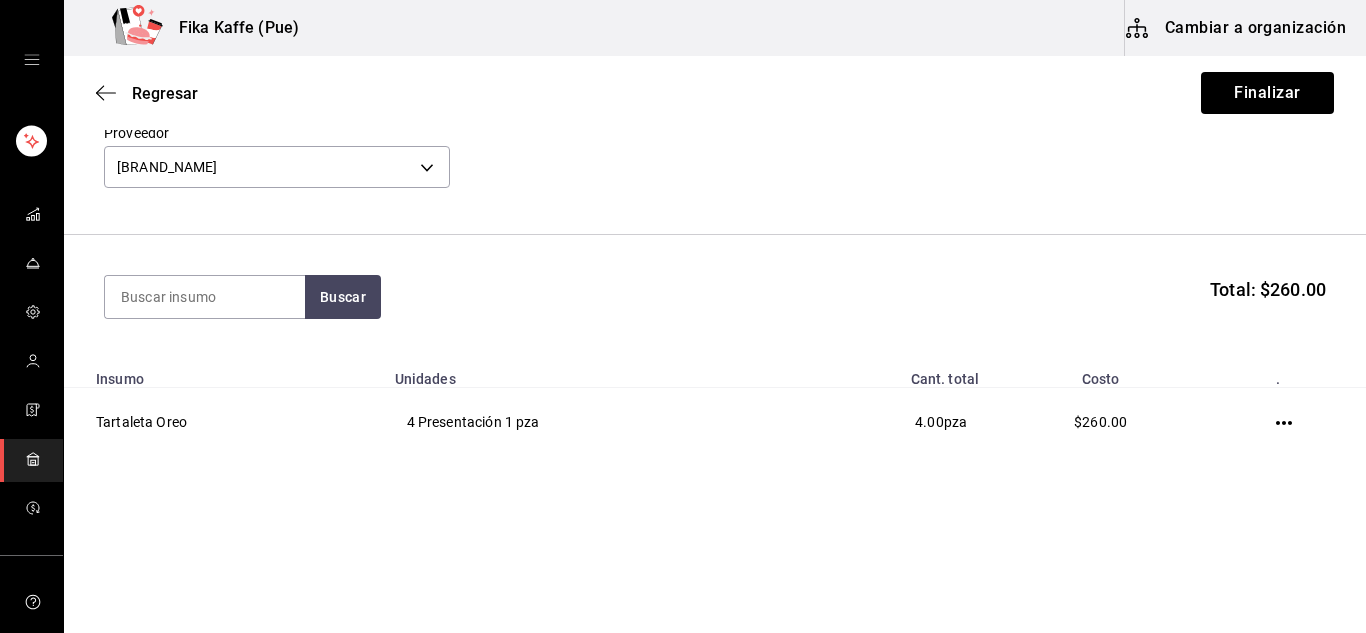 scroll, scrollTop: 99, scrollLeft: 0, axis: vertical 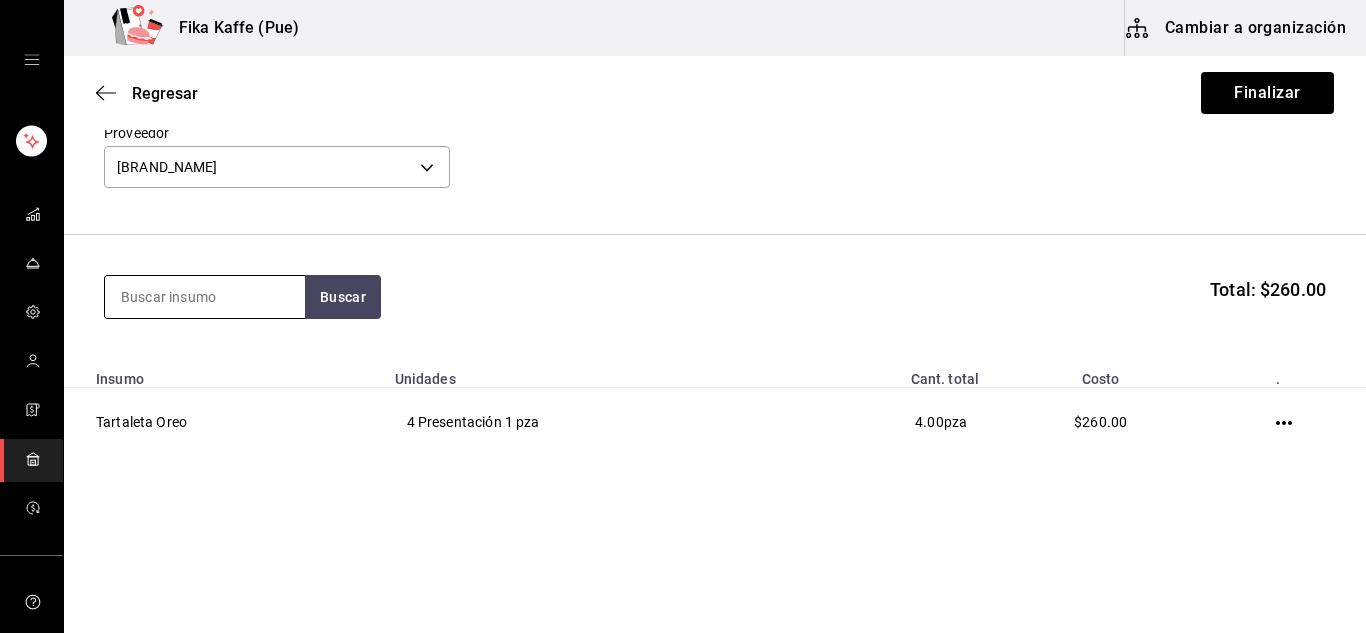 click at bounding box center [205, 297] 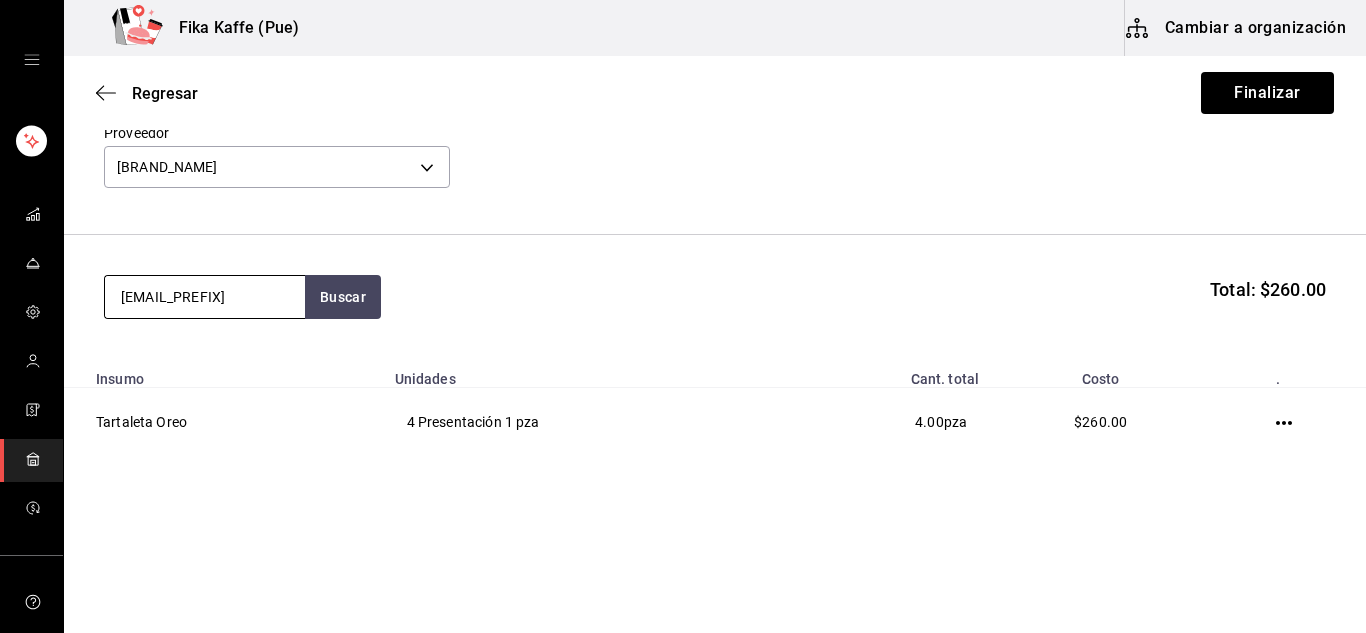type on "[EMAIL_PREFIX]" 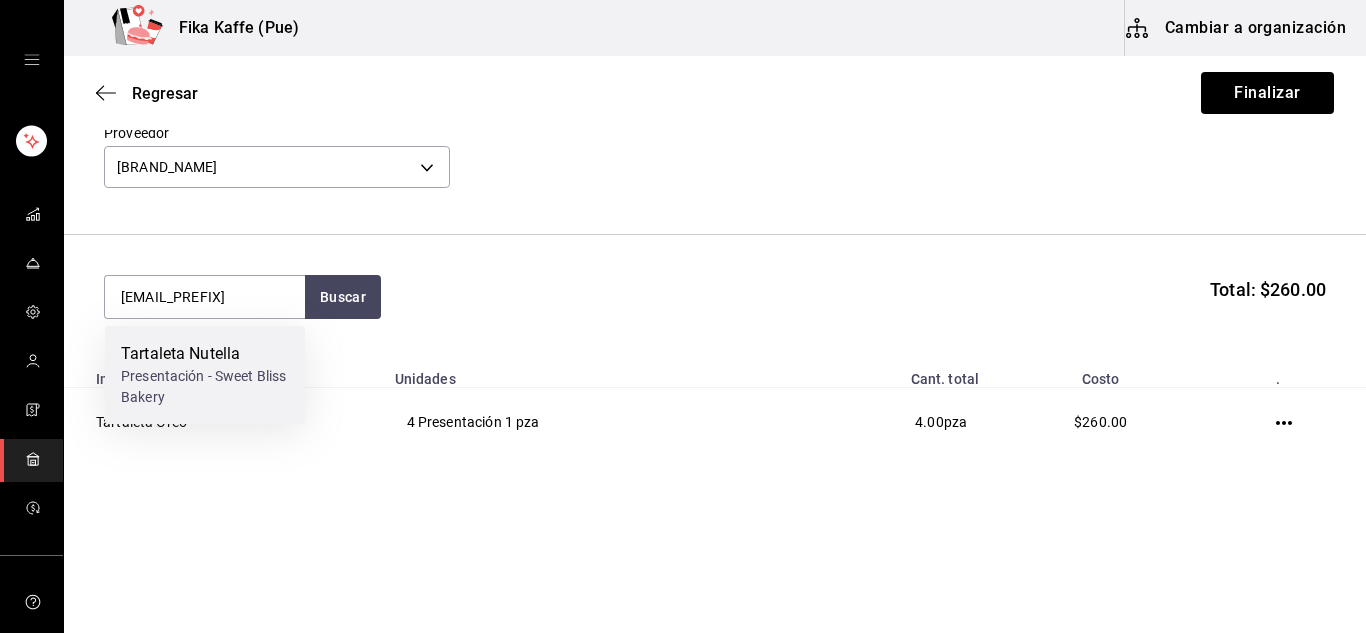 click on "Tartaleta Nutella" at bounding box center (205, 354) 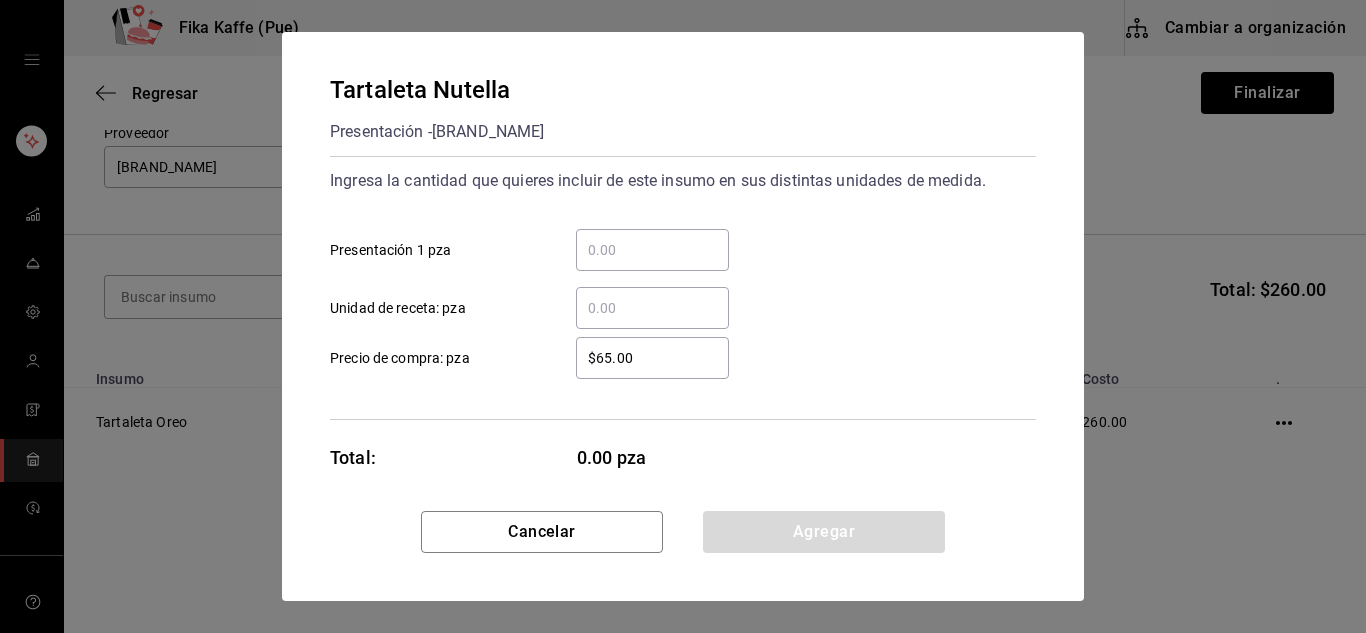 click on "​ Presentación 1 pza" at bounding box center [652, 250] 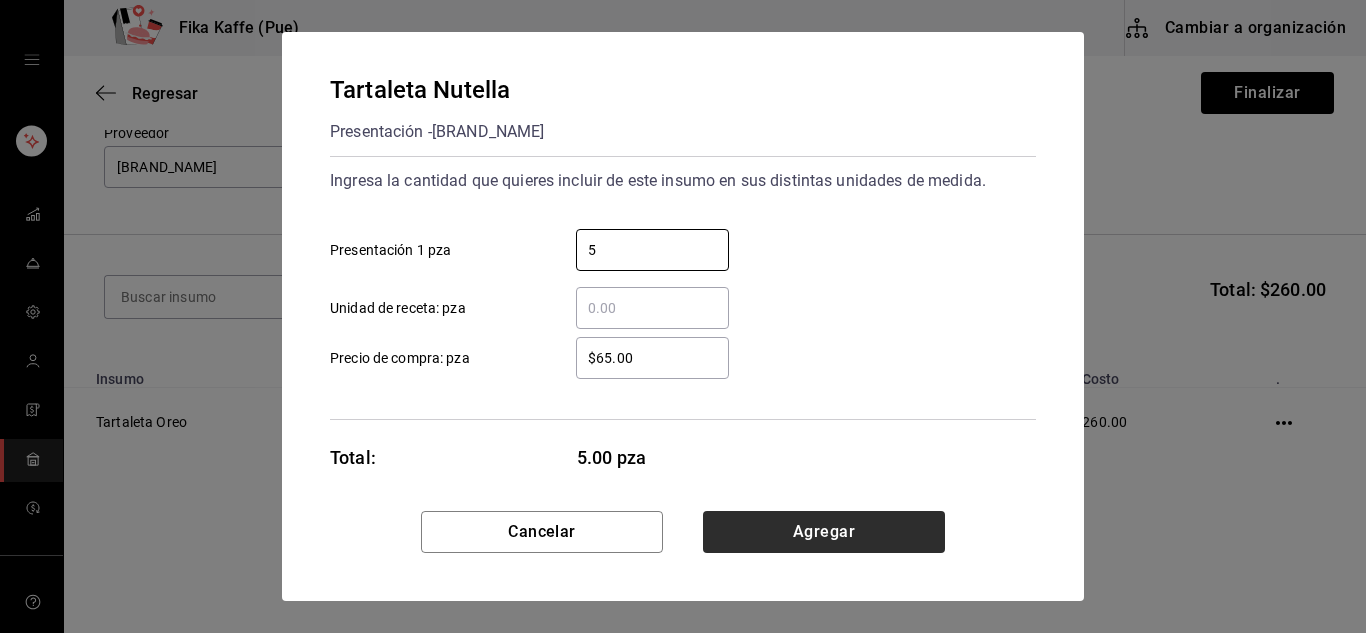 type on "5" 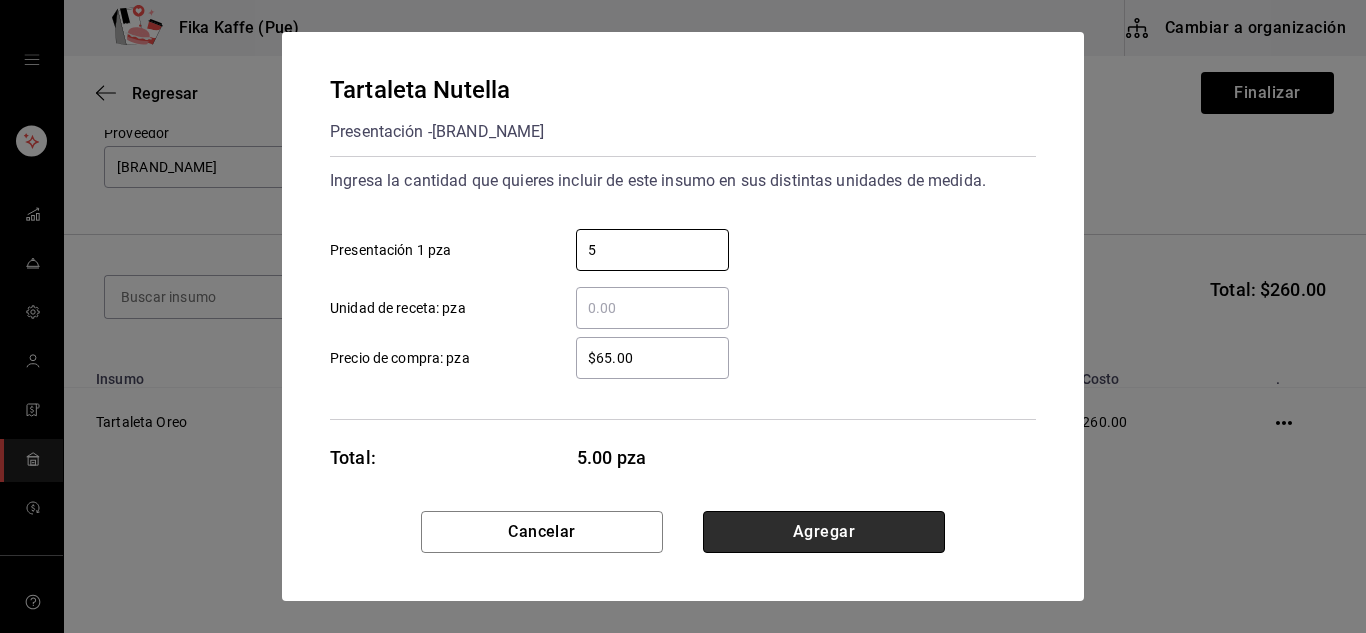 click on "Agregar" at bounding box center [824, 532] 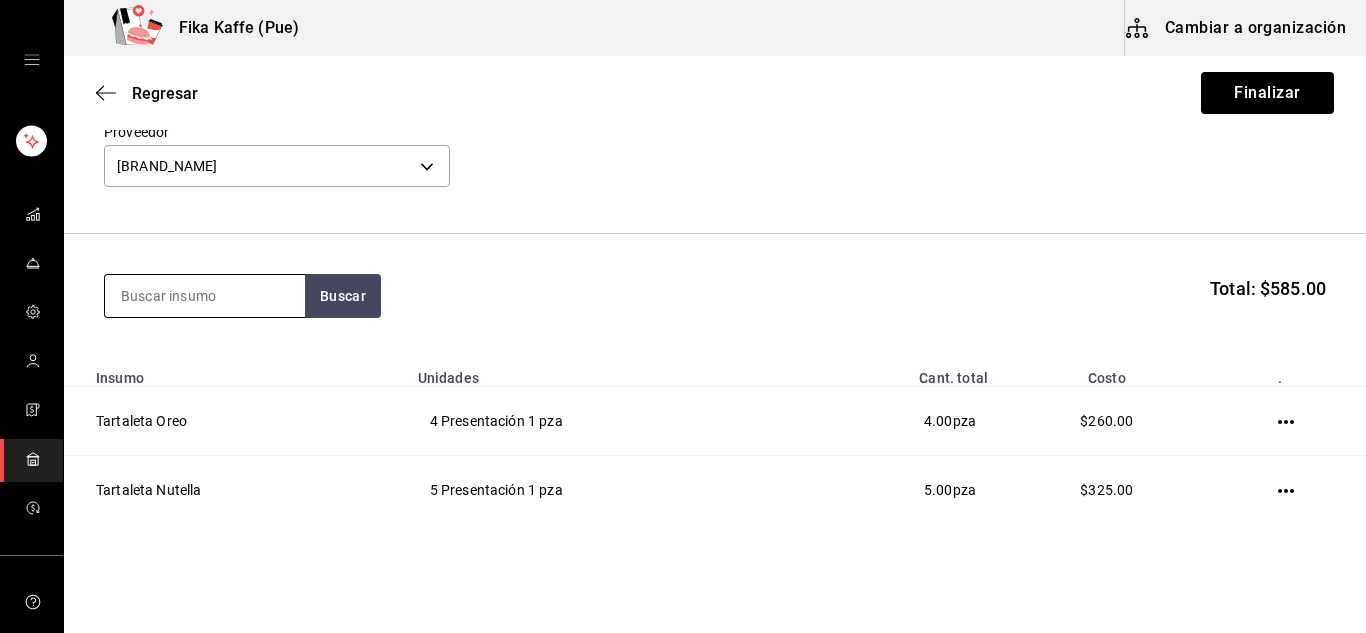 click at bounding box center [205, 296] 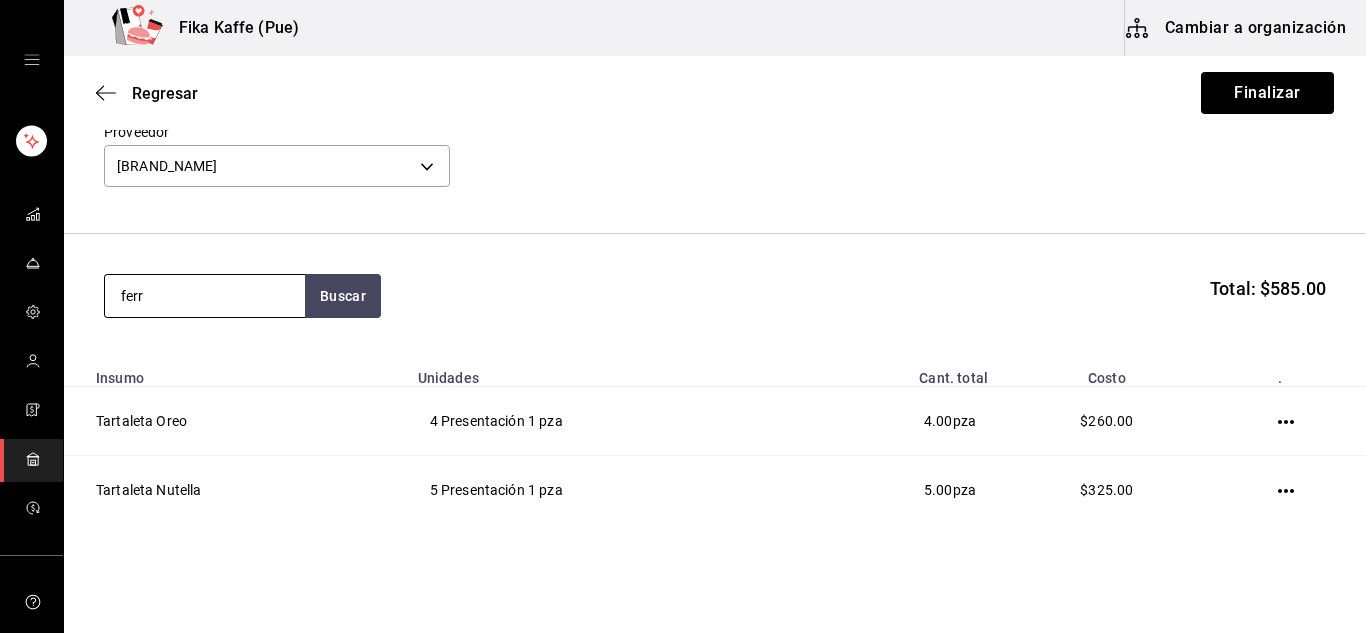 type on "ferr" 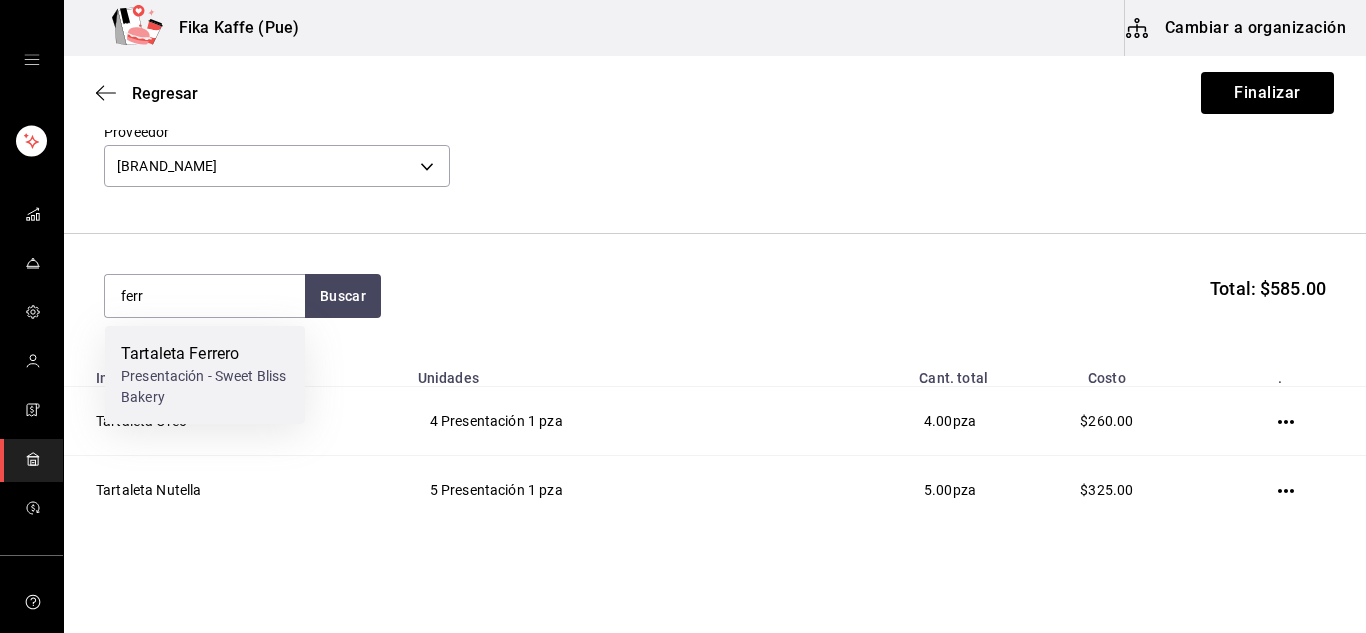 click on "Presentación - Sweet Bliss Bakery" at bounding box center [205, 387] 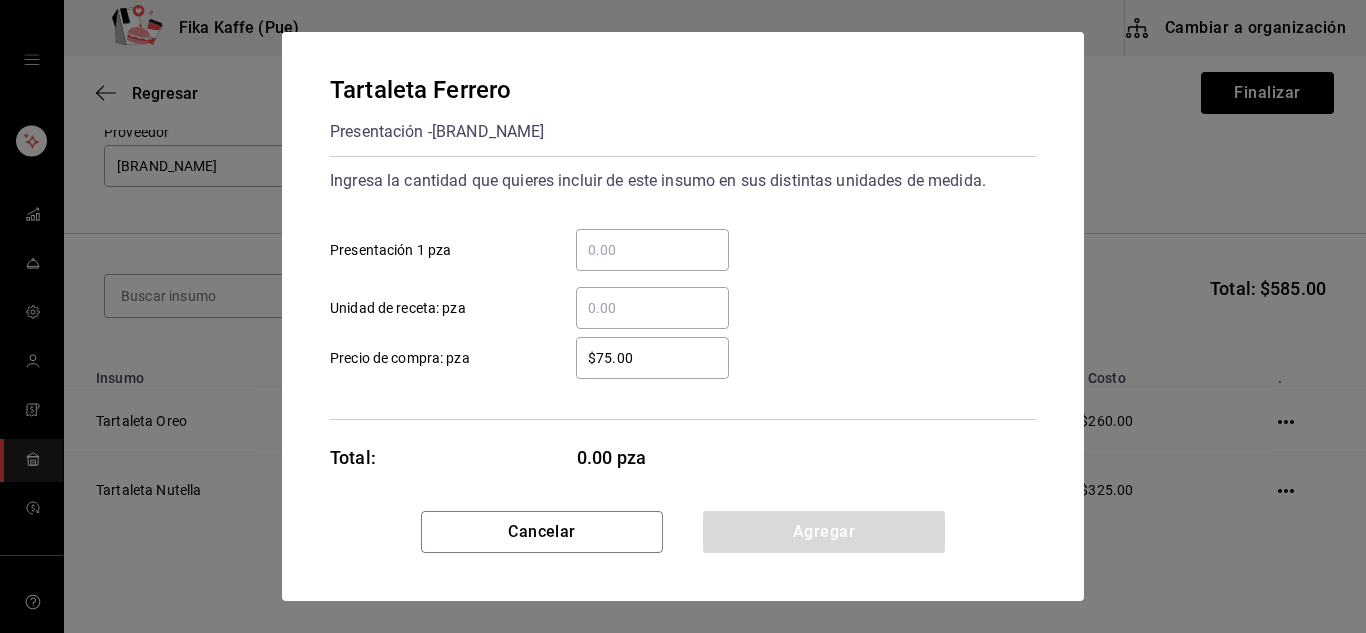 click on "​ Presentación 1 pza" at bounding box center (652, 250) 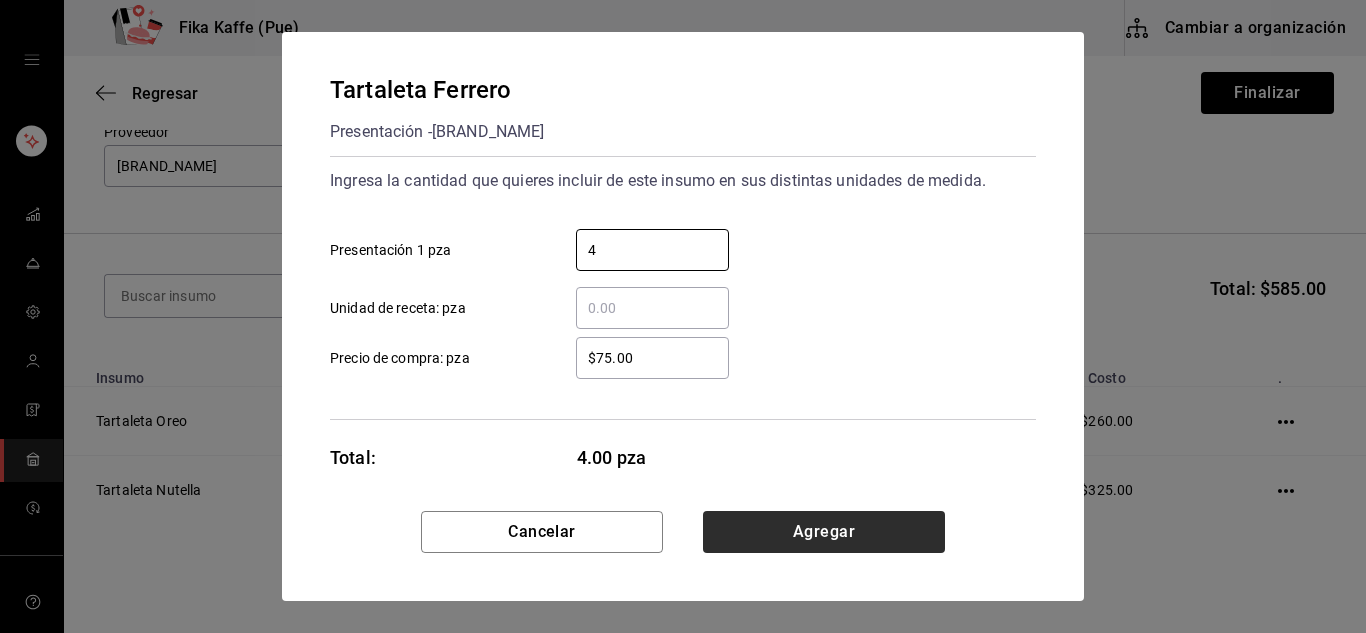 type on "4" 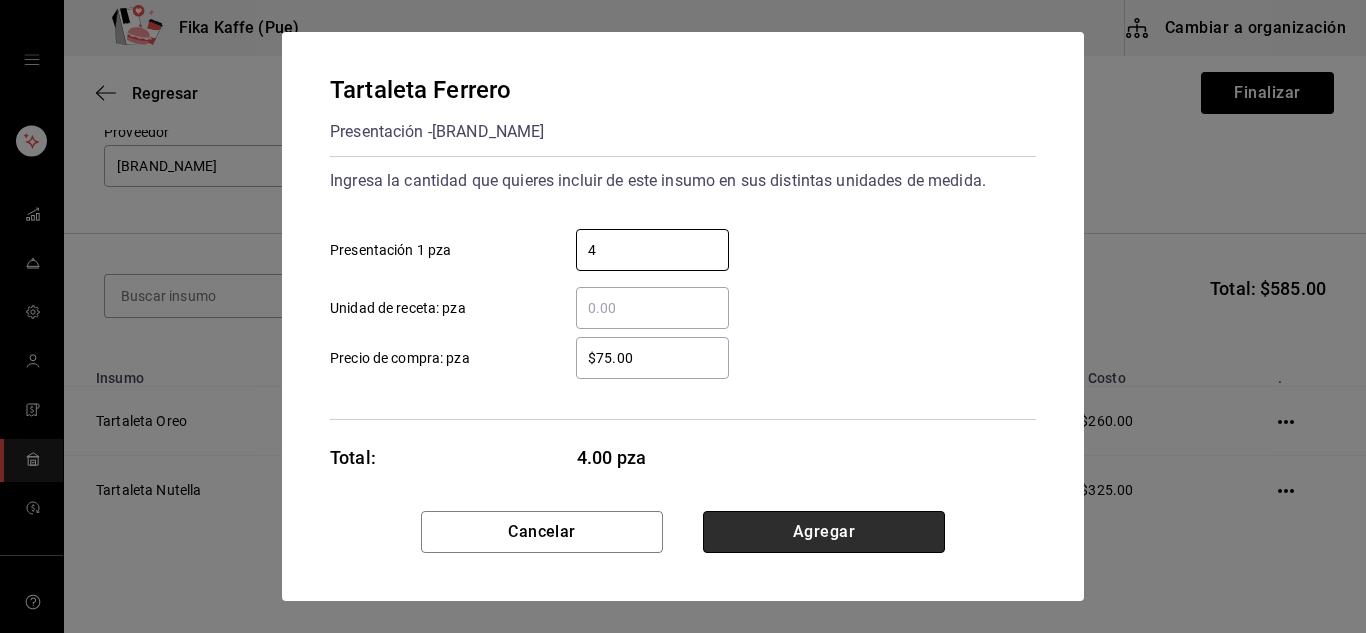 click on "Agregar" at bounding box center (824, 532) 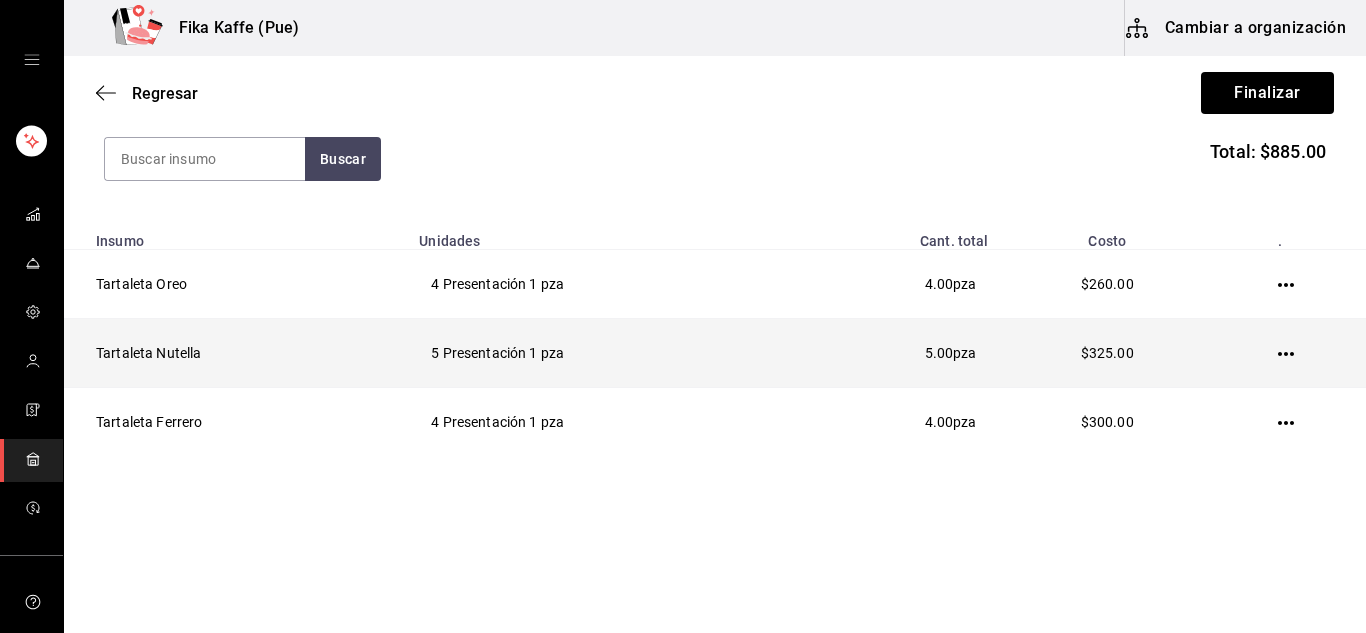 scroll, scrollTop: 0, scrollLeft: 0, axis: both 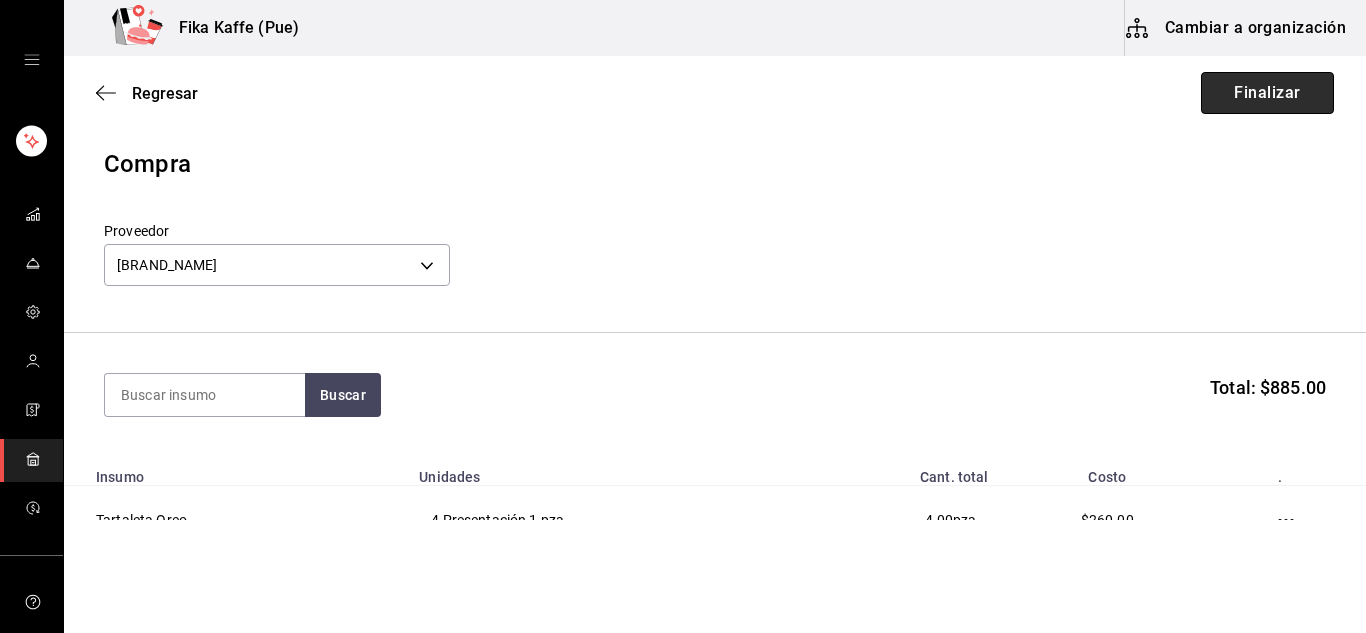 click on "Finalizar" at bounding box center [1267, 93] 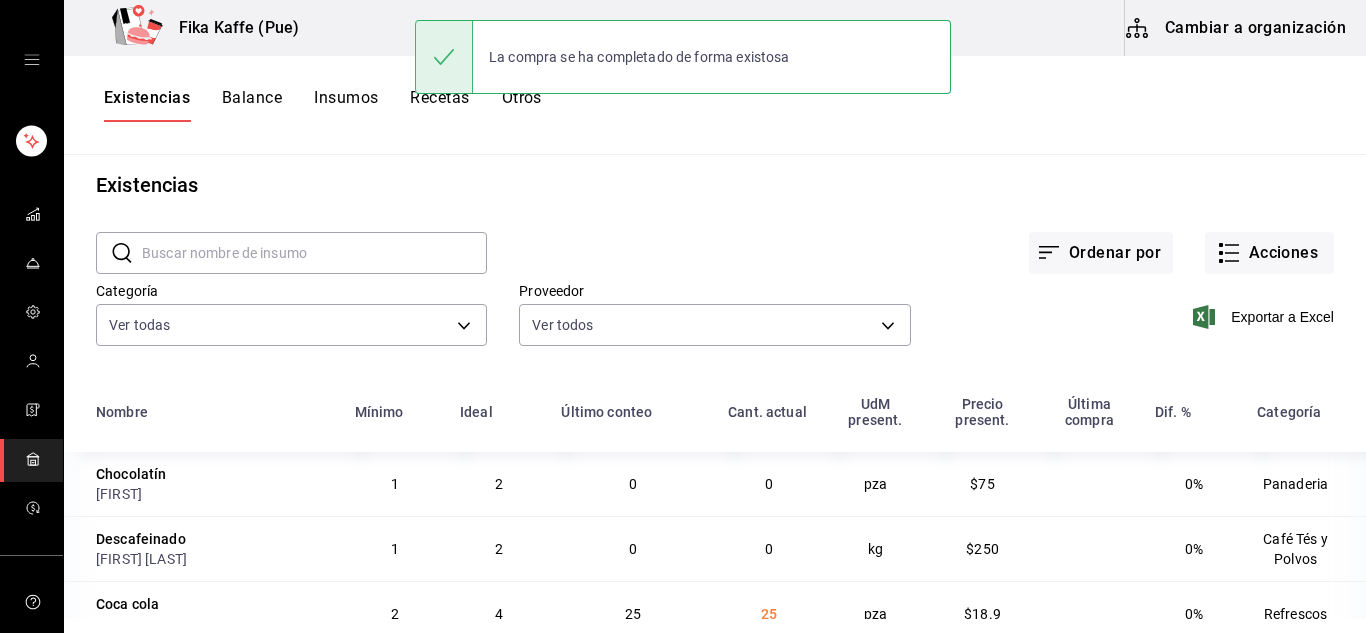 scroll, scrollTop: 19, scrollLeft: 0, axis: vertical 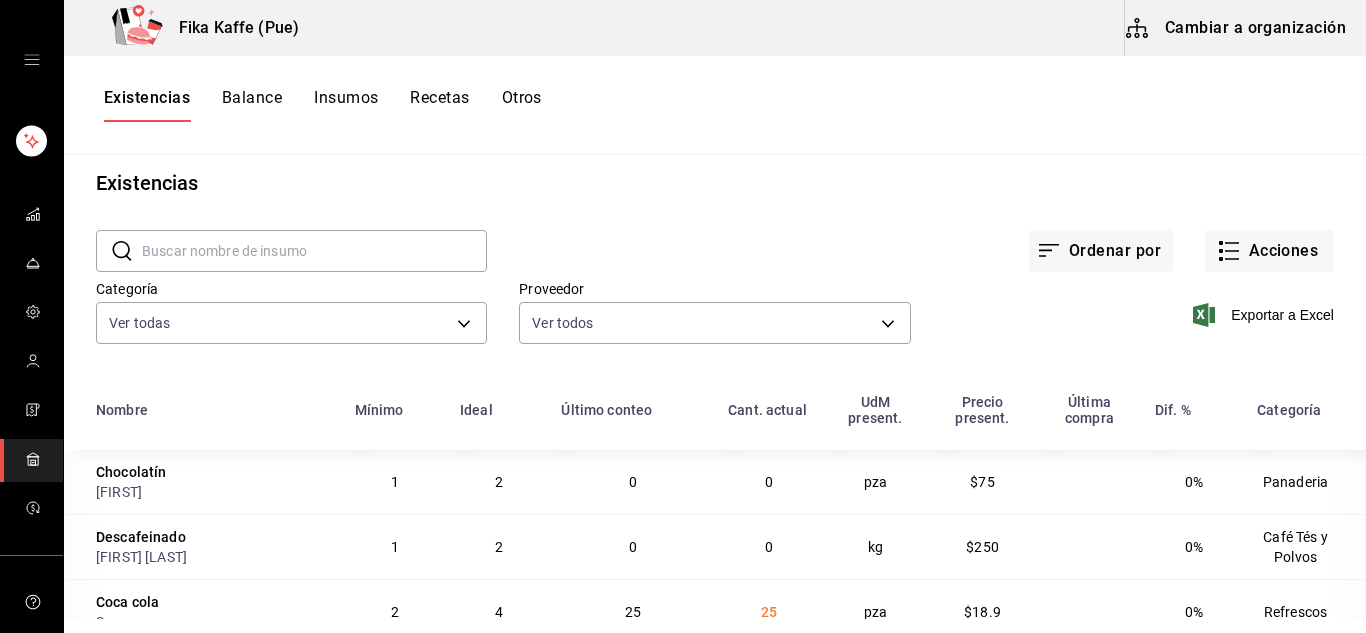 click at bounding box center (314, 251) 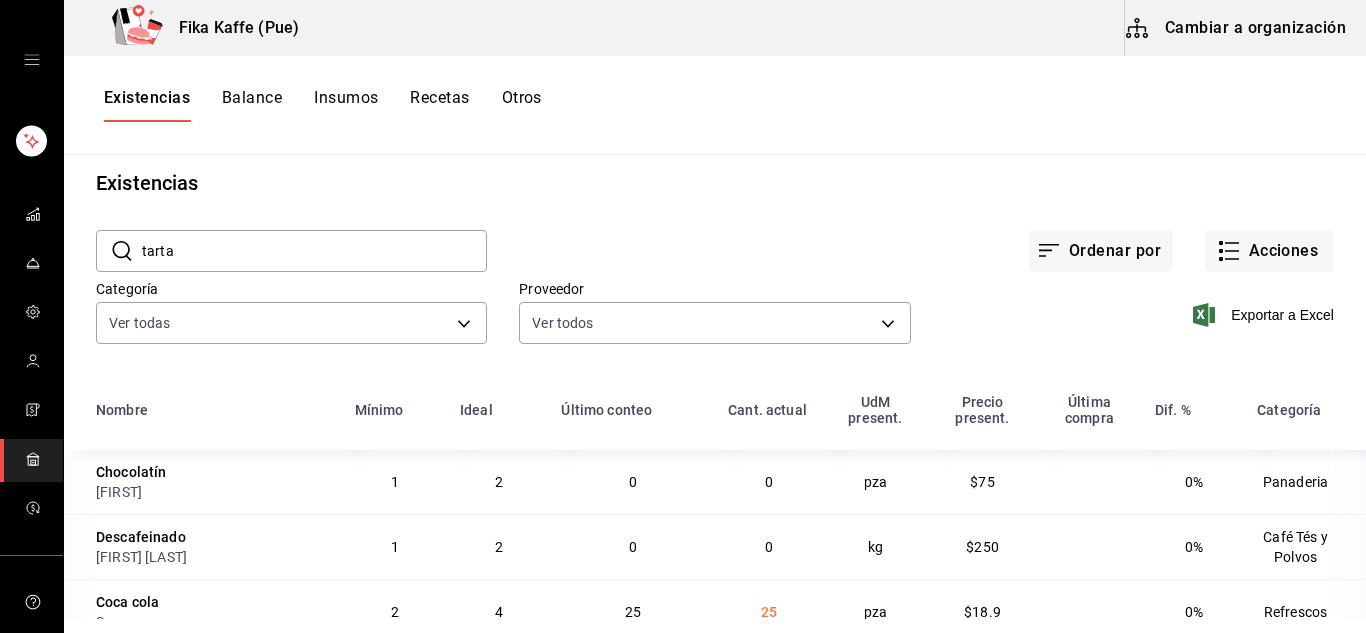 type on "tarta" 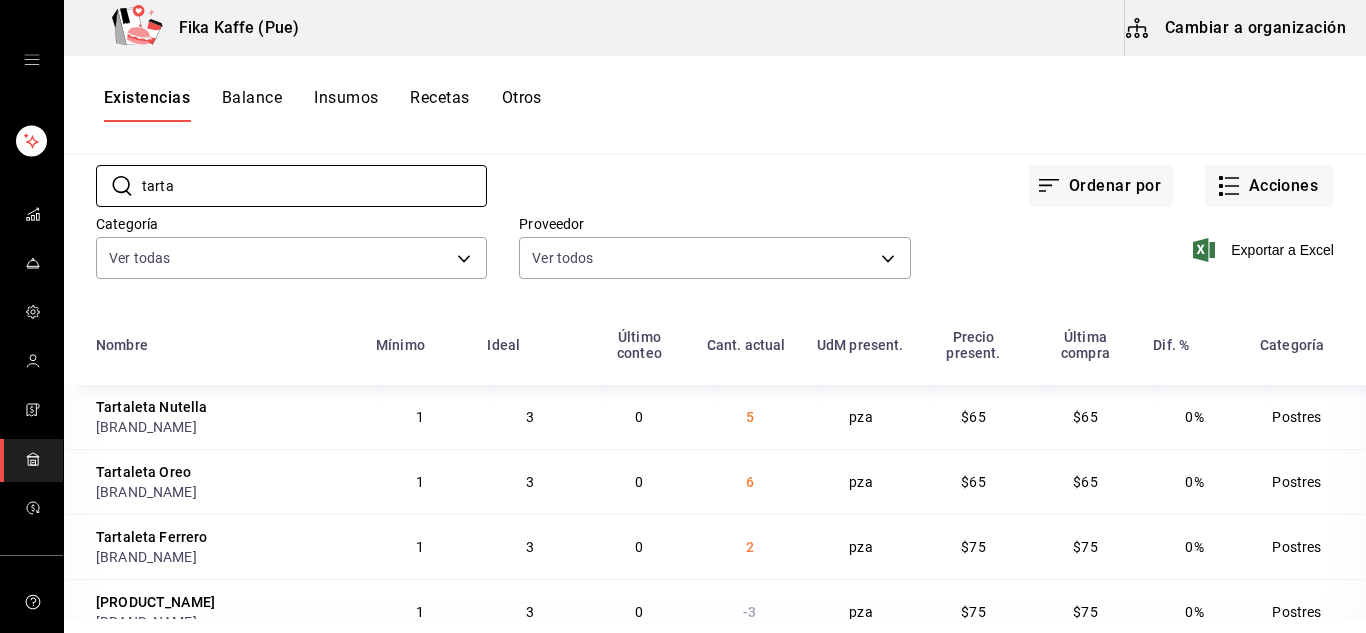 scroll, scrollTop: 119, scrollLeft: 0, axis: vertical 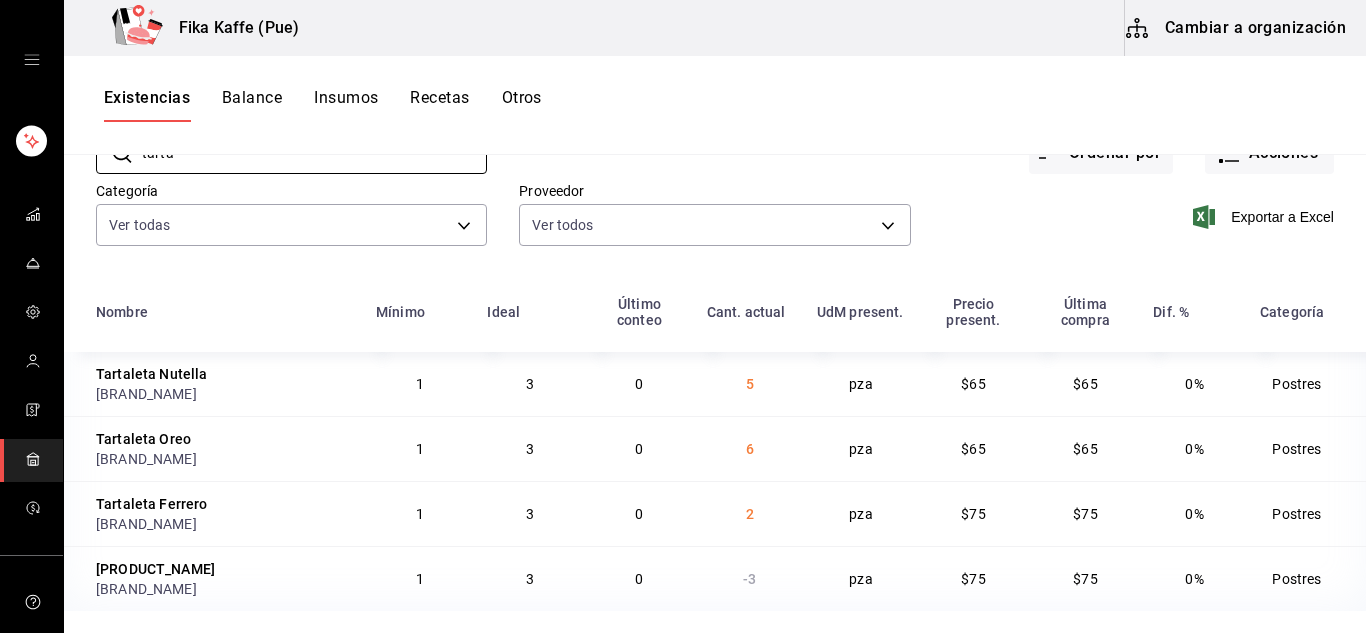 click on "​ tarta ​ Ordenar por Acciones Categoría Ver todas [UUID],[UUID],[UUID],[UUID],[UUID],[UUID],[UUID],[UUID],[UUID],[UUID],[UUID],[UUID],[UUID],[UUID],[UUID],[UUID] Proveedor Ver todos Exportar a Excel" at bounding box center (715, 192) 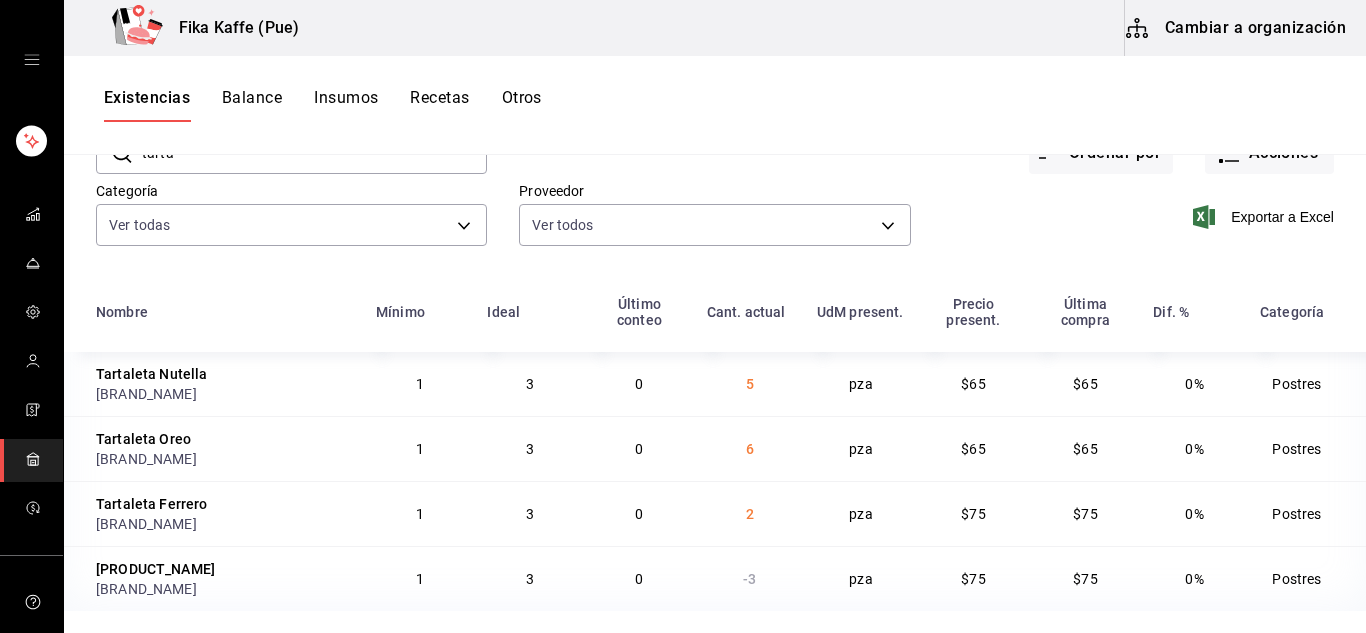 scroll, scrollTop: 0, scrollLeft: 0, axis: both 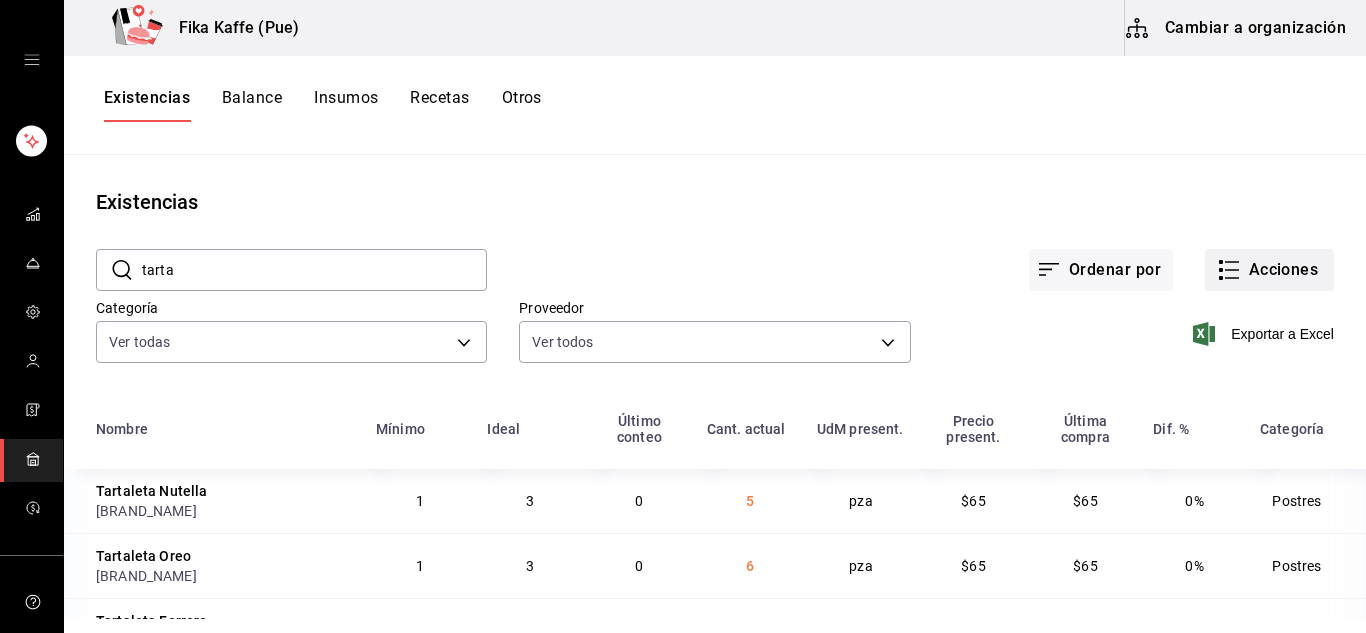 click on "Acciones" at bounding box center (1269, 270) 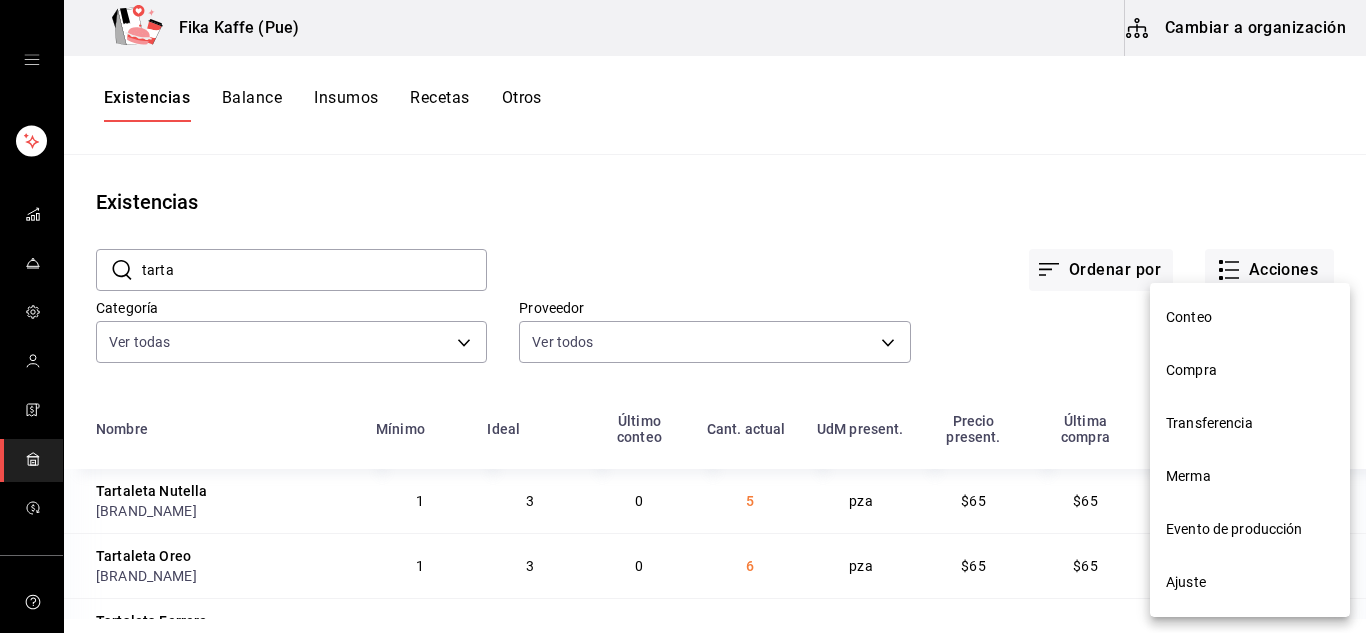 click on "Compra" at bounding box center (1250, 370) 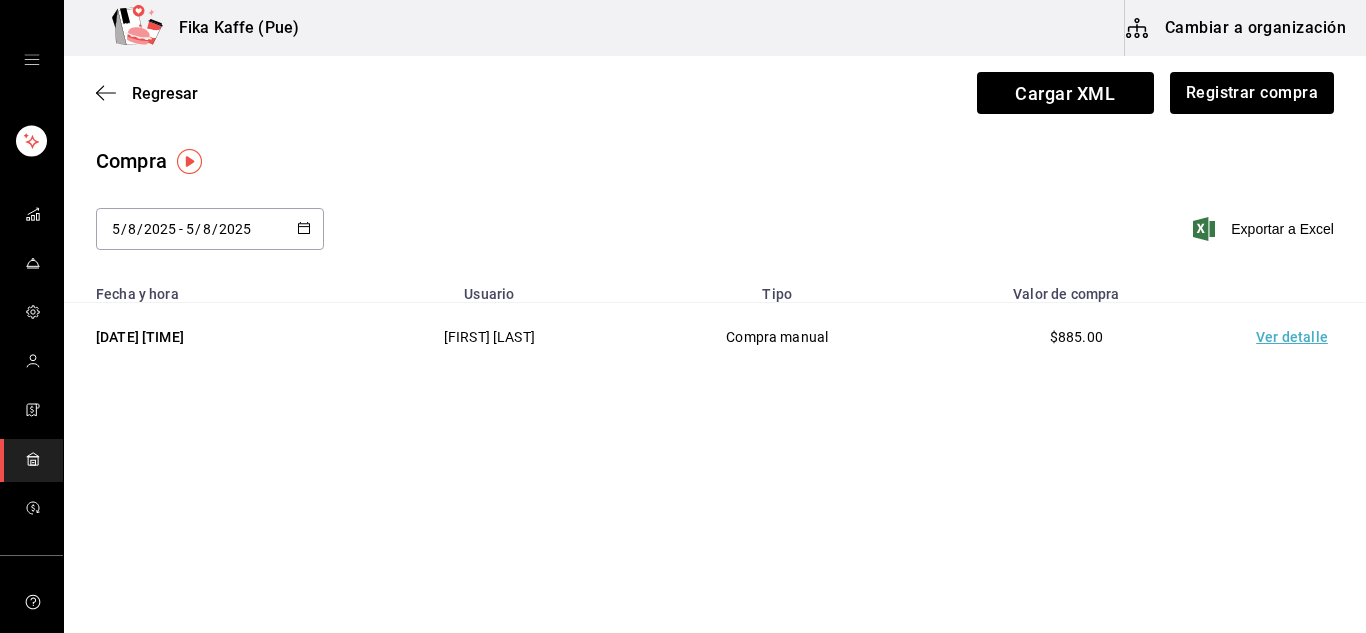 click on "2025" at bounding box center [235, 229] 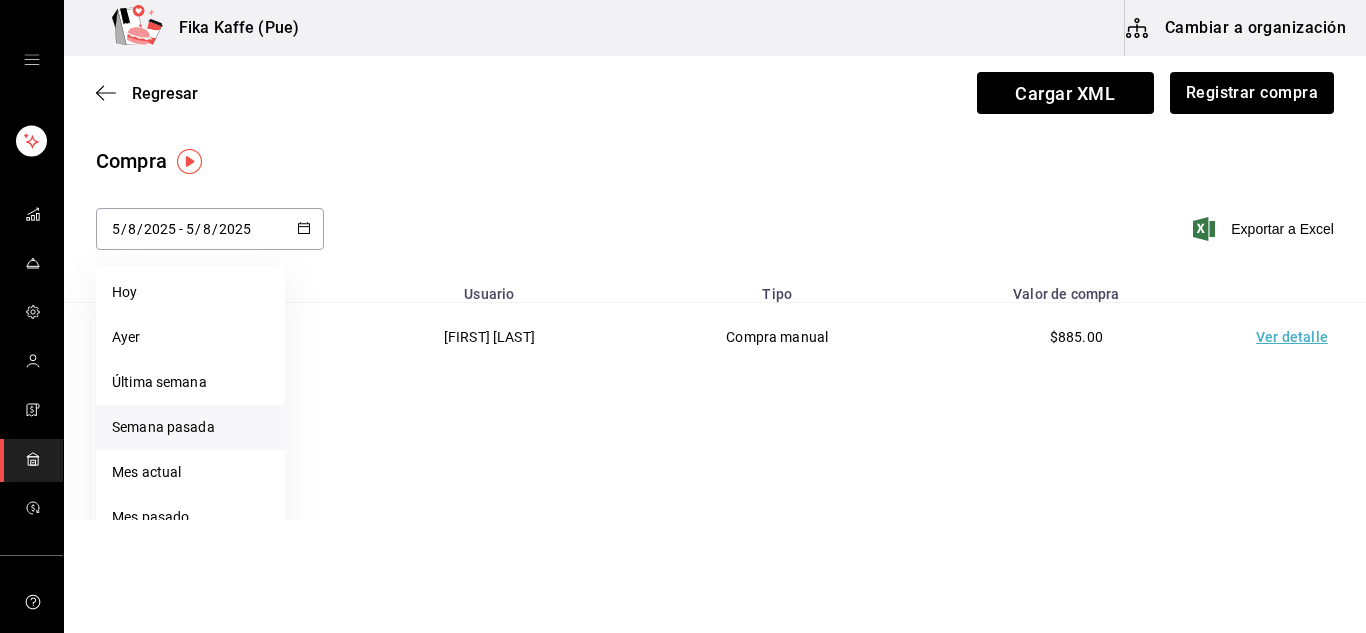 click on "Semana pasada" at bounding box center (190, 427) 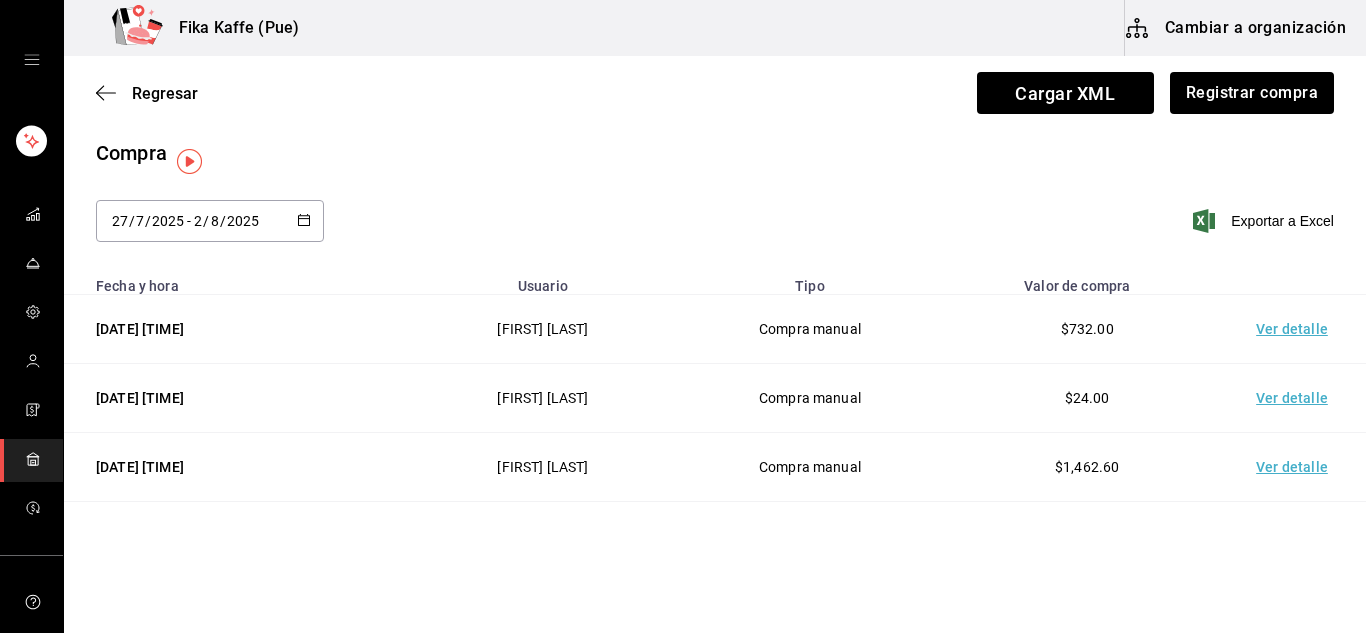 scroll, scrollTop: 0, scrollLeft: 0, axis: both 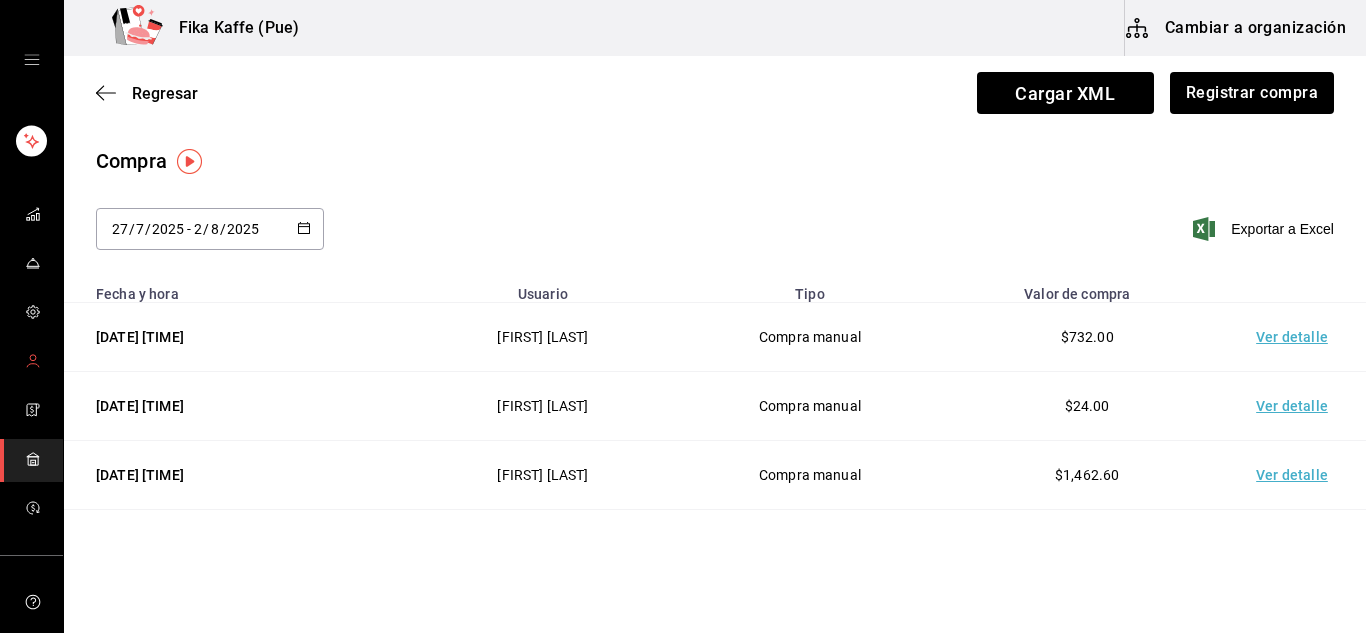 click 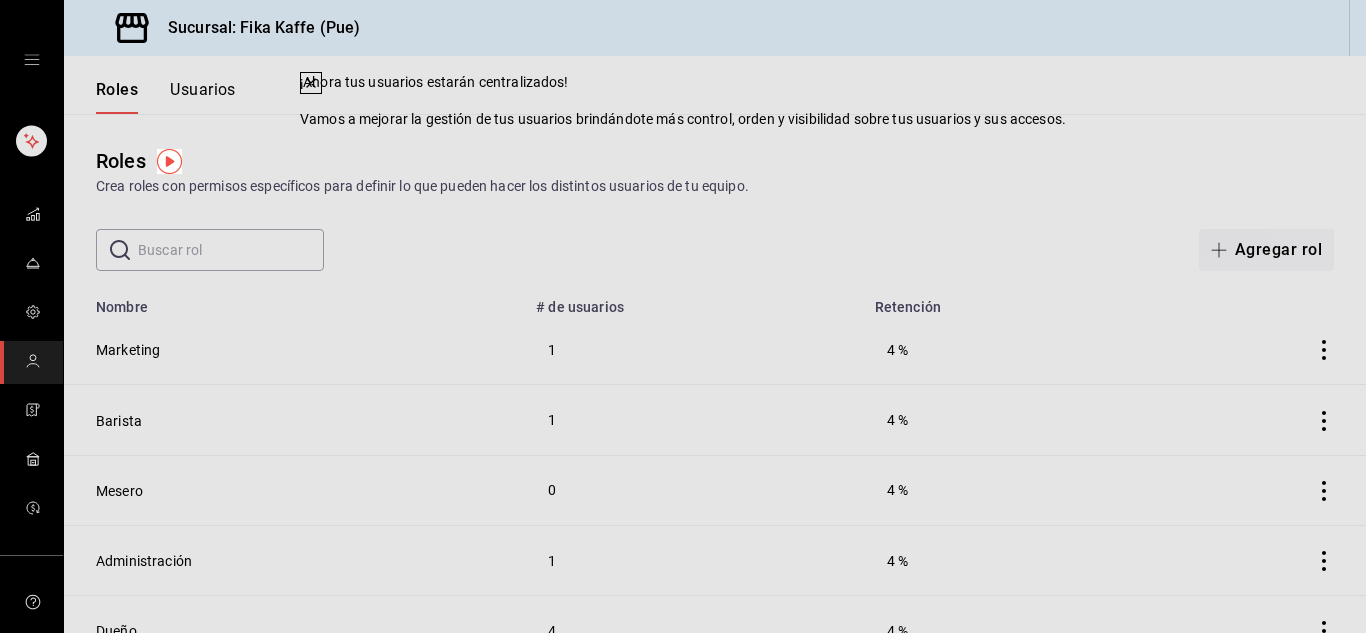 click on "Roles Crea roles con permisos específicos para definir lo que pueden hacer los distintos usuarios de tu equipo. ​ ​ Agregar rol" at bounding box center (715, 192) 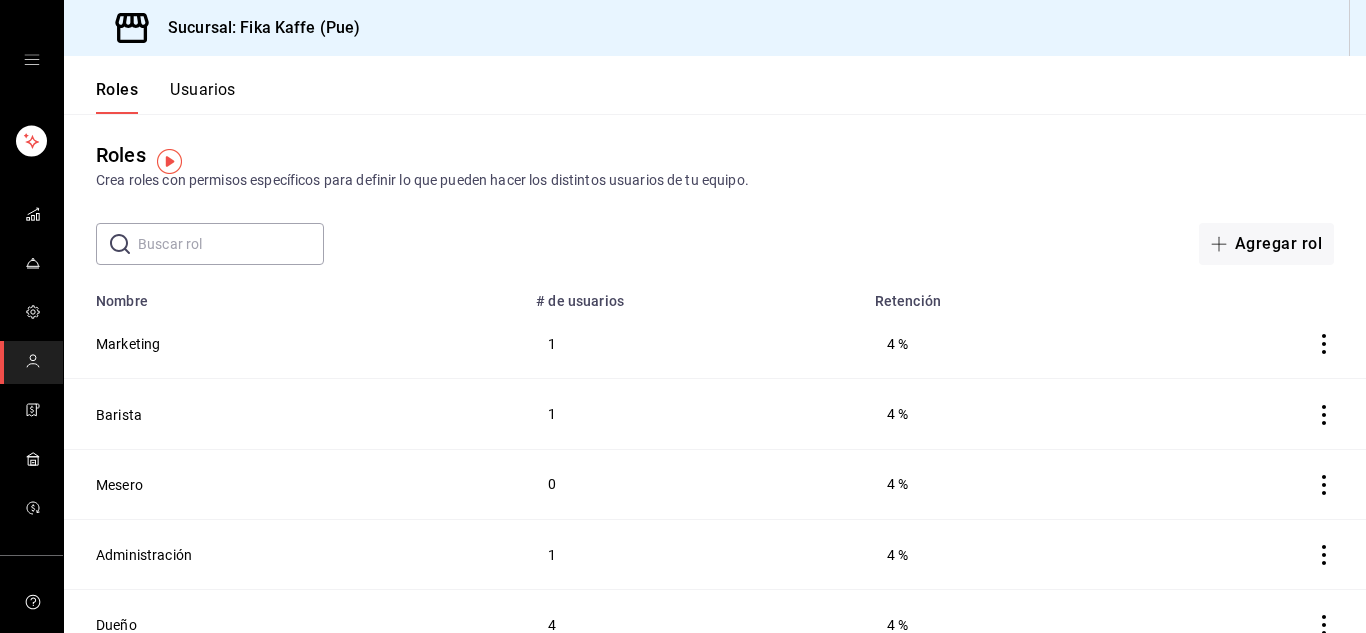 scroll, scrollTop: 0, scrollLeft: 0, axis: both 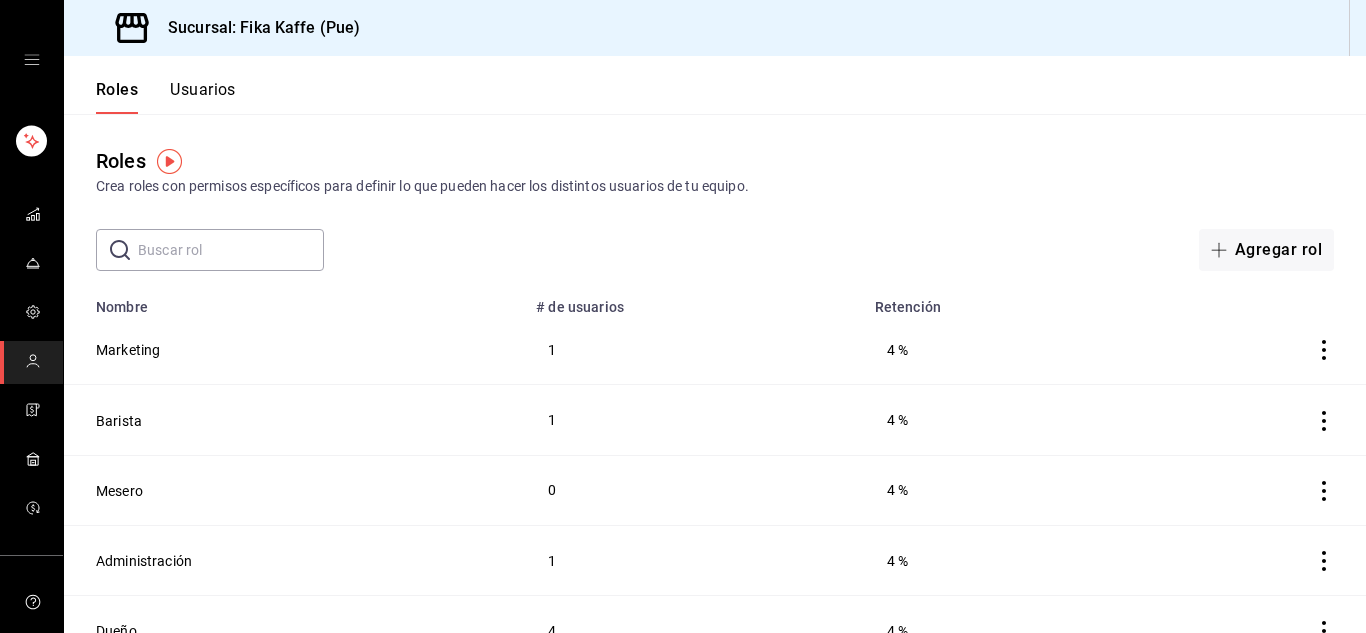 click on "Usuarios" at bounding box center (203, 97) 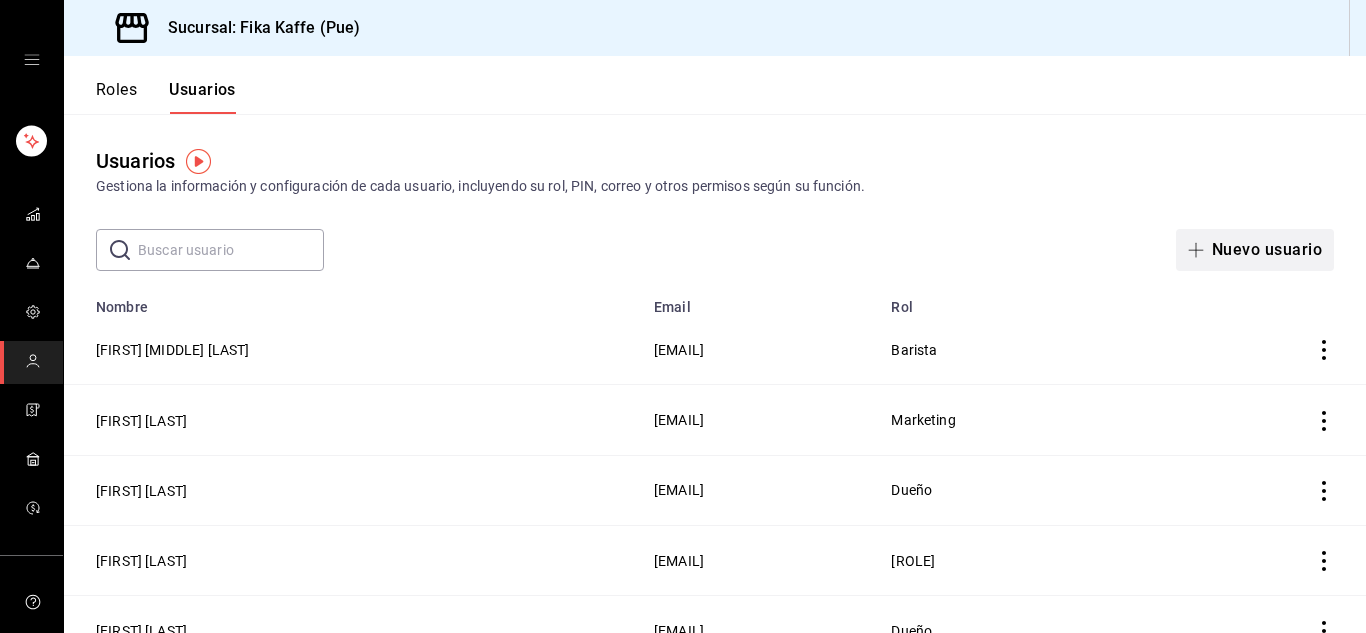 click on "Nuevo usuario" at bounding box center (1255, 250) 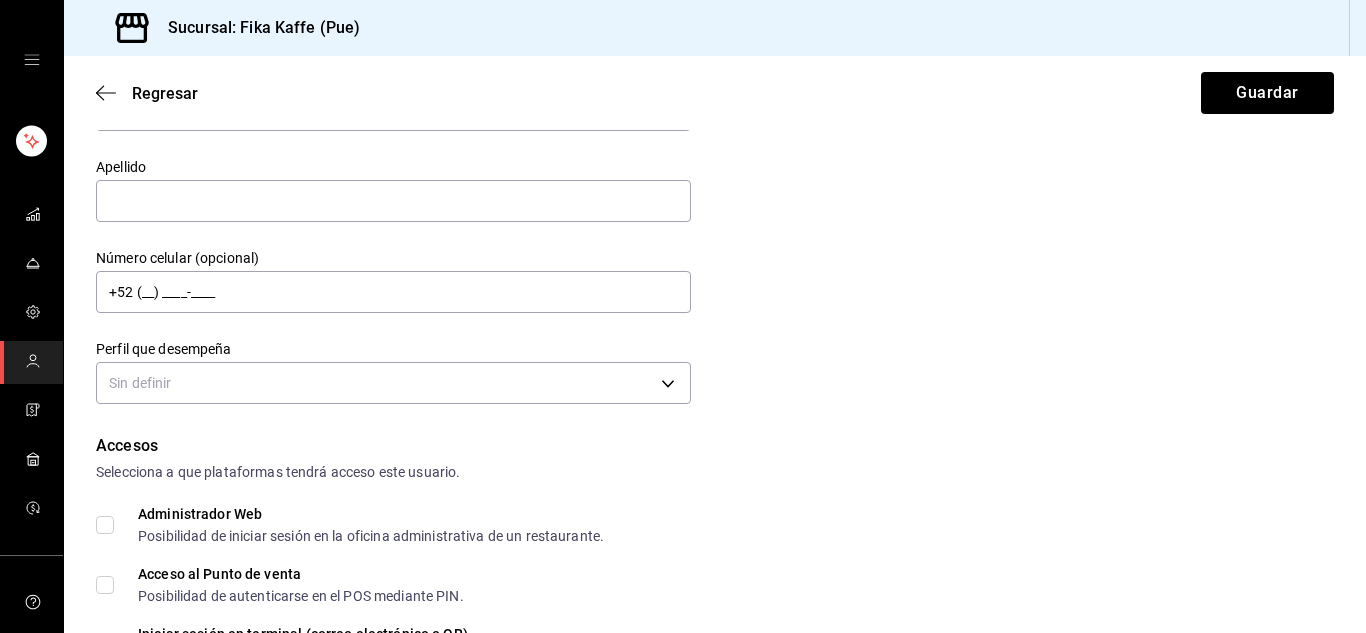 scroll, scrollTop: 0, scrollLeft: 0, axis: both 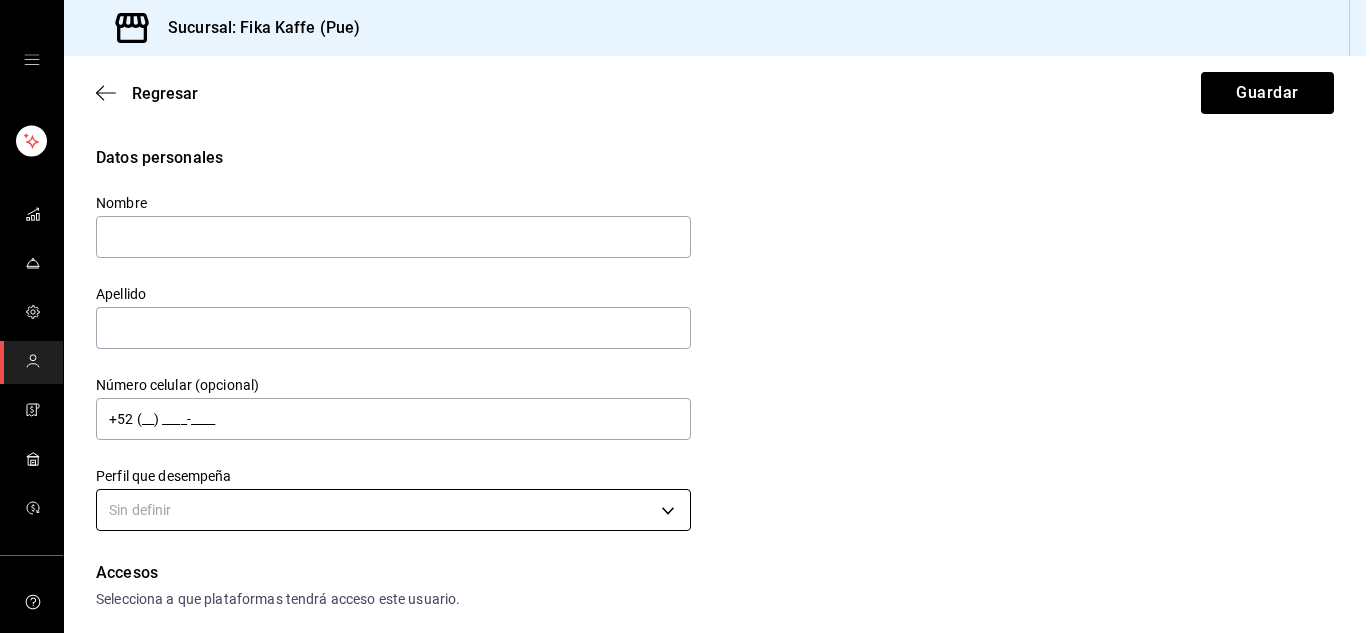click on "Sucursal: Fika Kaffe (Pue) Regresar Guardar Datos personales Nombre Apellido Número celular (opcional) +52 ([AREA]) [PHONE]-[PHONE] Perfil que desempeña Sin definir Accesos Selecciona a que plataformas tendrá acceso este usuario. Administrador Web Posibilidad de iniciar sesión en la oficina administrativa de un restaurante.  Acceso al Punto de venta Posibilidad de autenticarse en el POS mediante PIN.  Iniciar sesión en terminal (correo electrónico o QR) Los usuarios podrán iniciar sesión y aceptar términos y condiciones en la terminal. Acceso uso de terminal Los usuarios podrán acceder y utilizar la terminal para visualizar y procesar pagos de sus órdenes. Correo electrónico Se volverá obligatorio al tener ciertos accesos activados. Contraseña Contraseña Repetir contraseña Repetir contraseña PIN Validar PIN ​ Generar PIN automático Notificaciones Selecciona que notificaciones quieres que reciba este usuario. Corte de Caja Permitir recibir notificaciones sobre el cierre de sesión de caja. Roles" at bounding box center [683, 316] 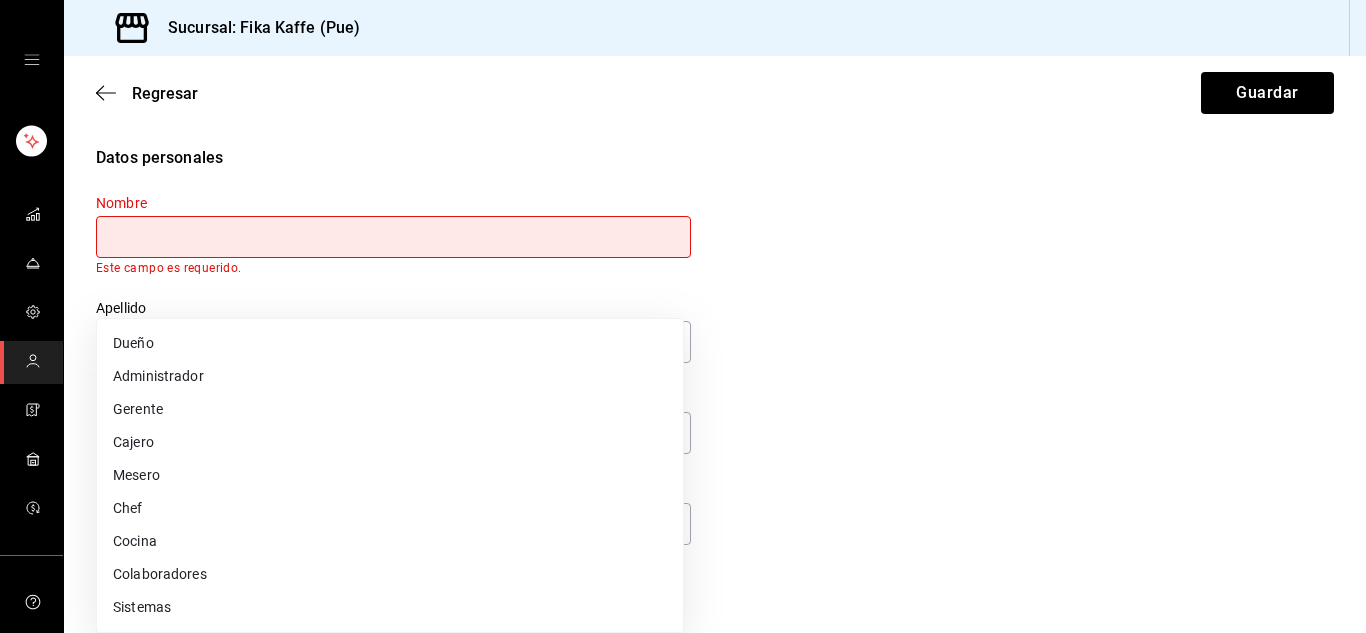 click on "Mesero" at bounding box center (390, 475) 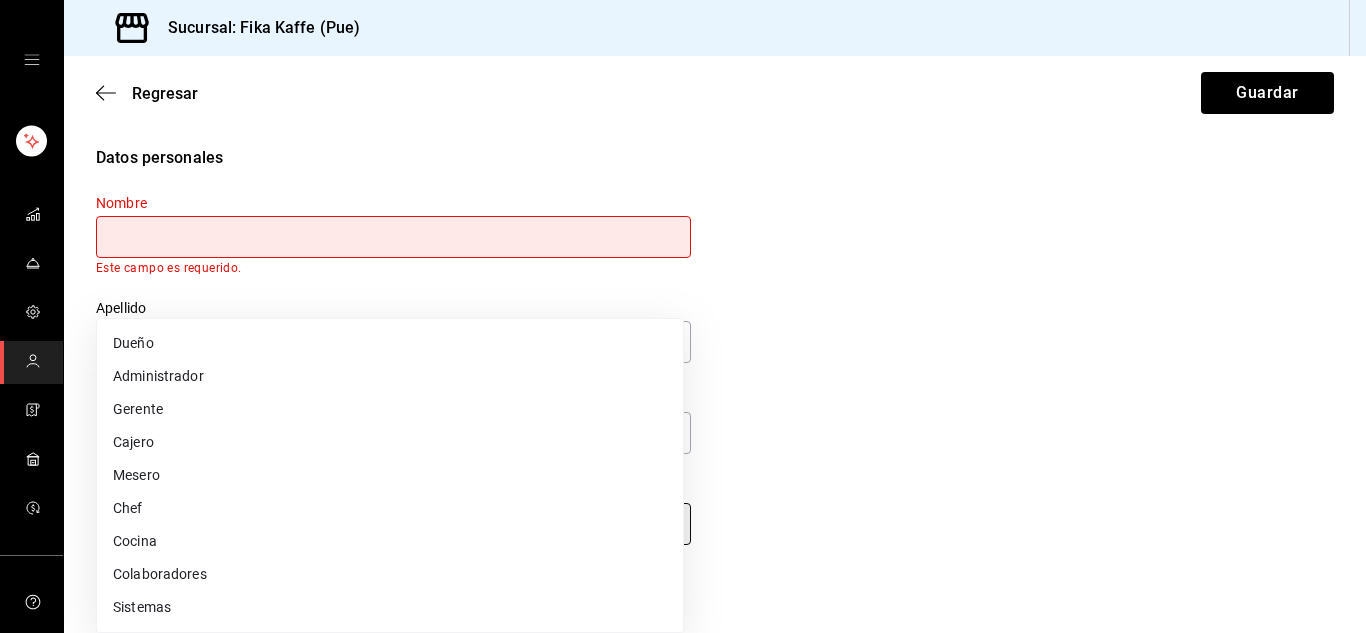 type on "WAITER" 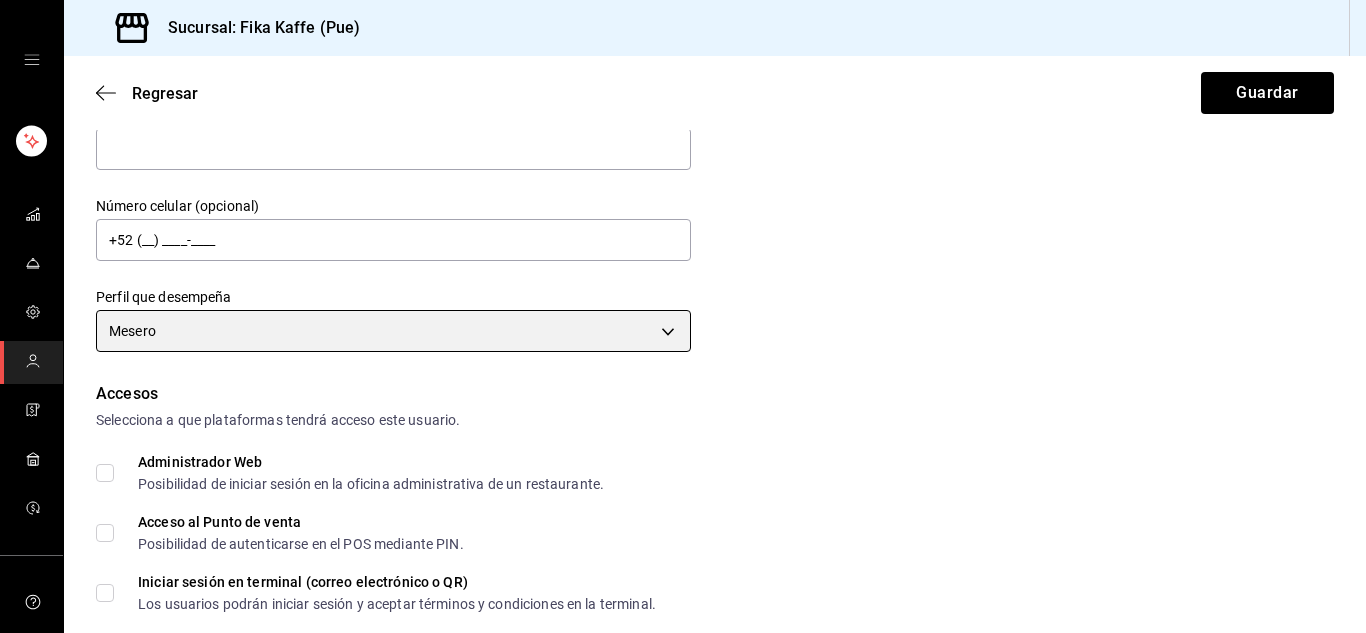 scroll, scrollTop: 0, scrollLeft: 0, axis: both 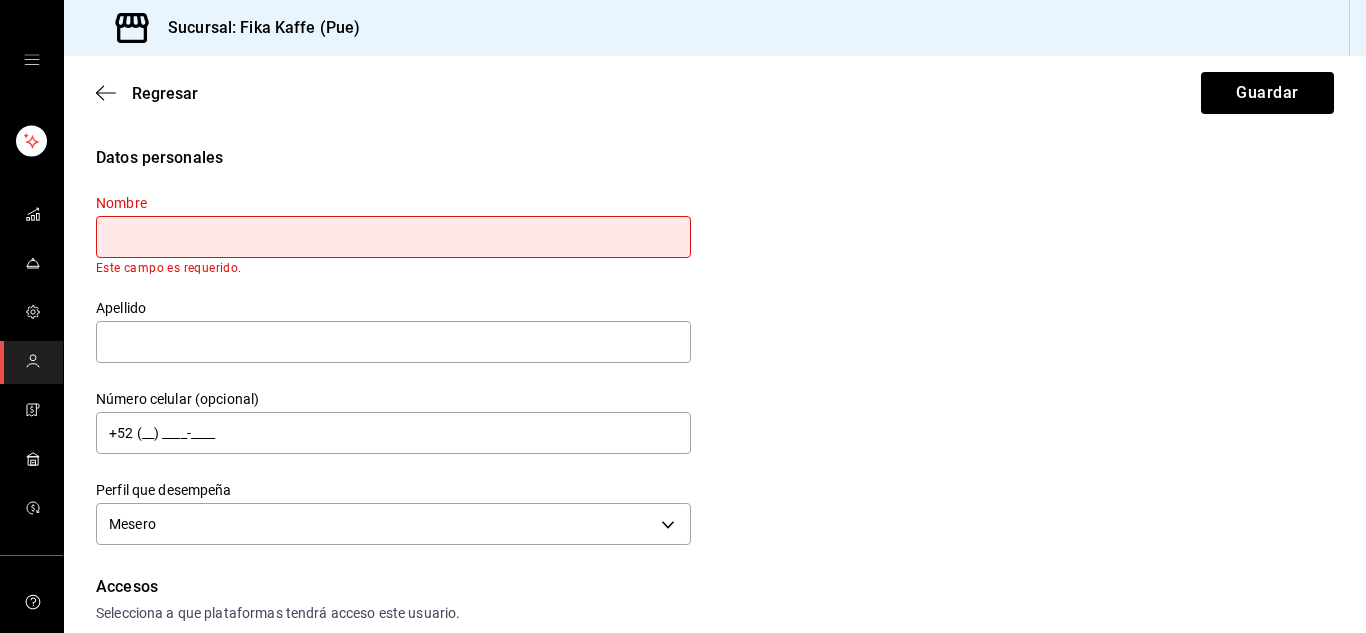 click at bounding box center [393, 237] 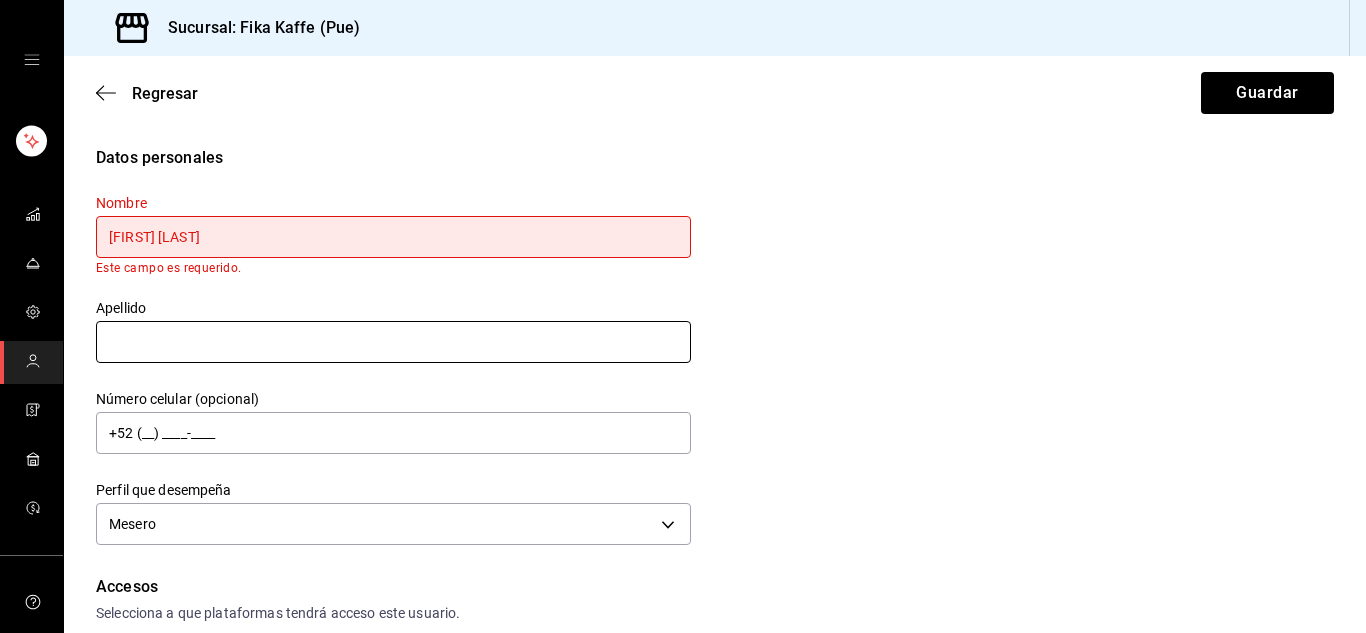 click at bounding box center (393, 342) 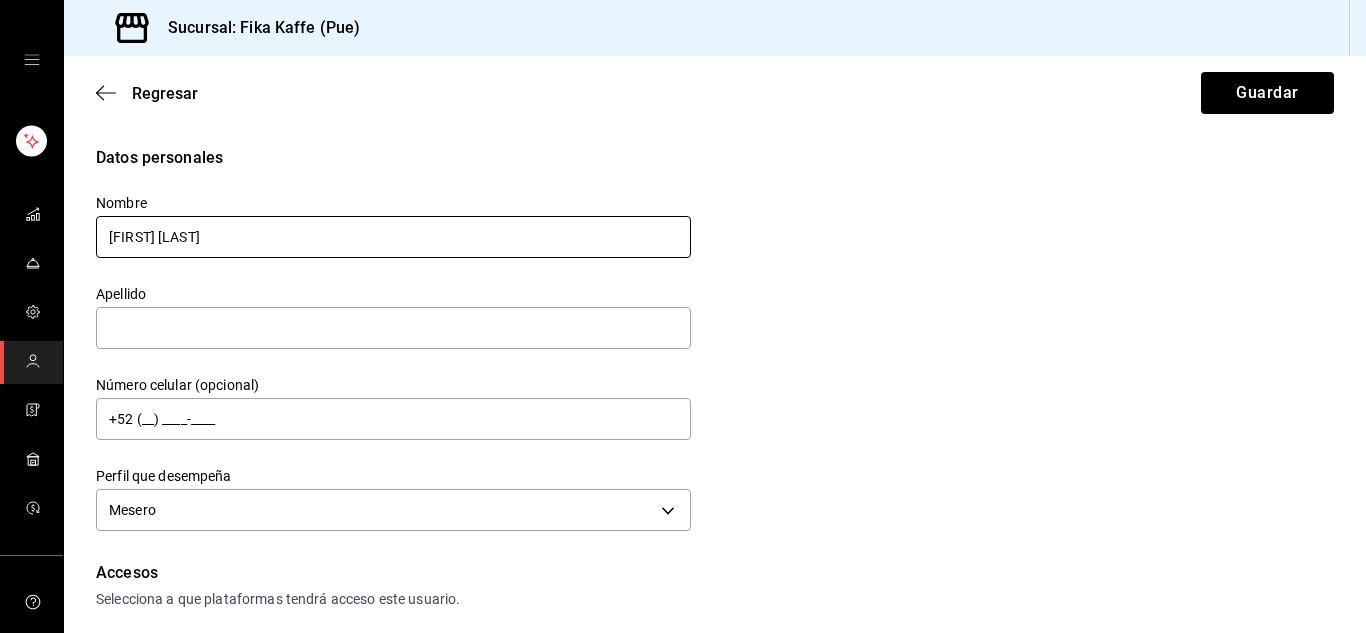 click on "[FIRST] [LAST]" at bounding box center [393, 237] 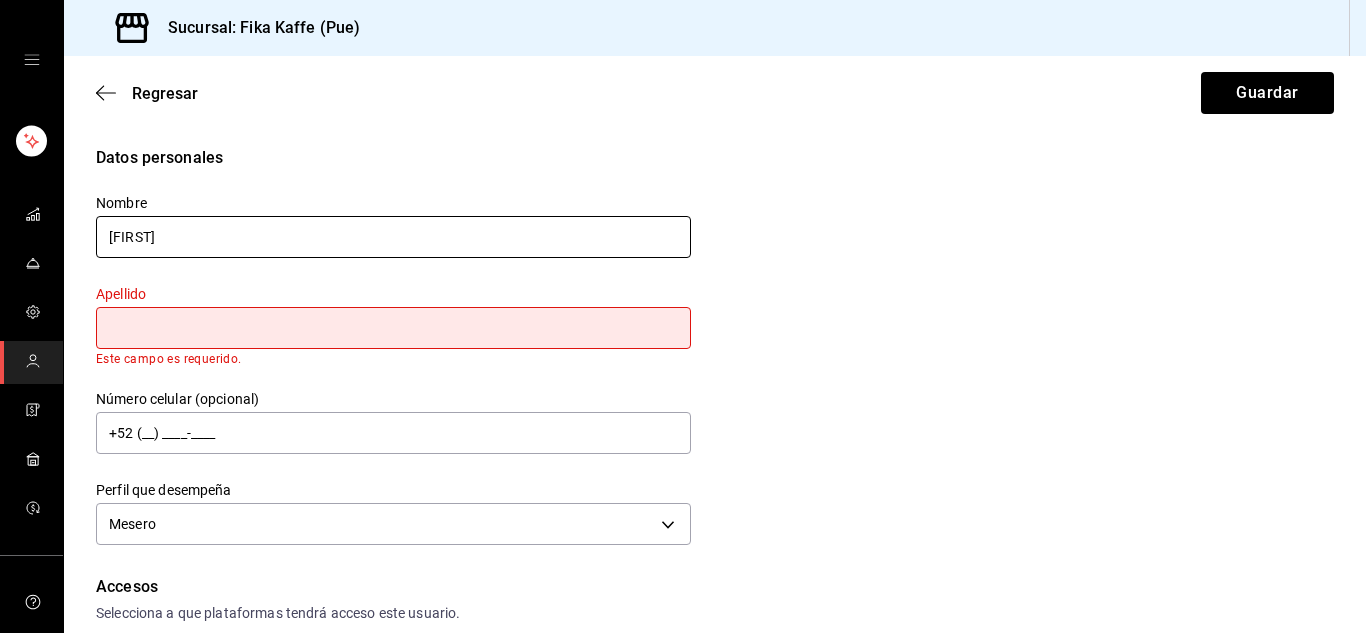 type on "[FIRST]" 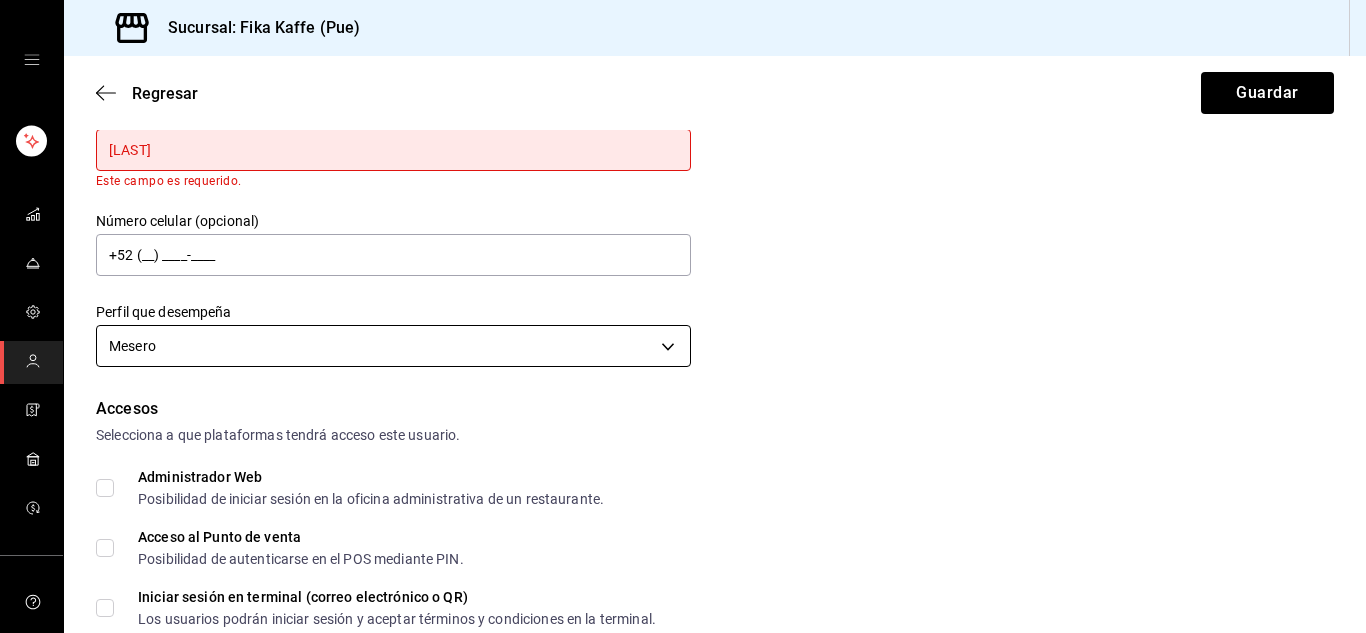 scroll, scrollTop: 200, scrollLeft: 0, axis: vertical 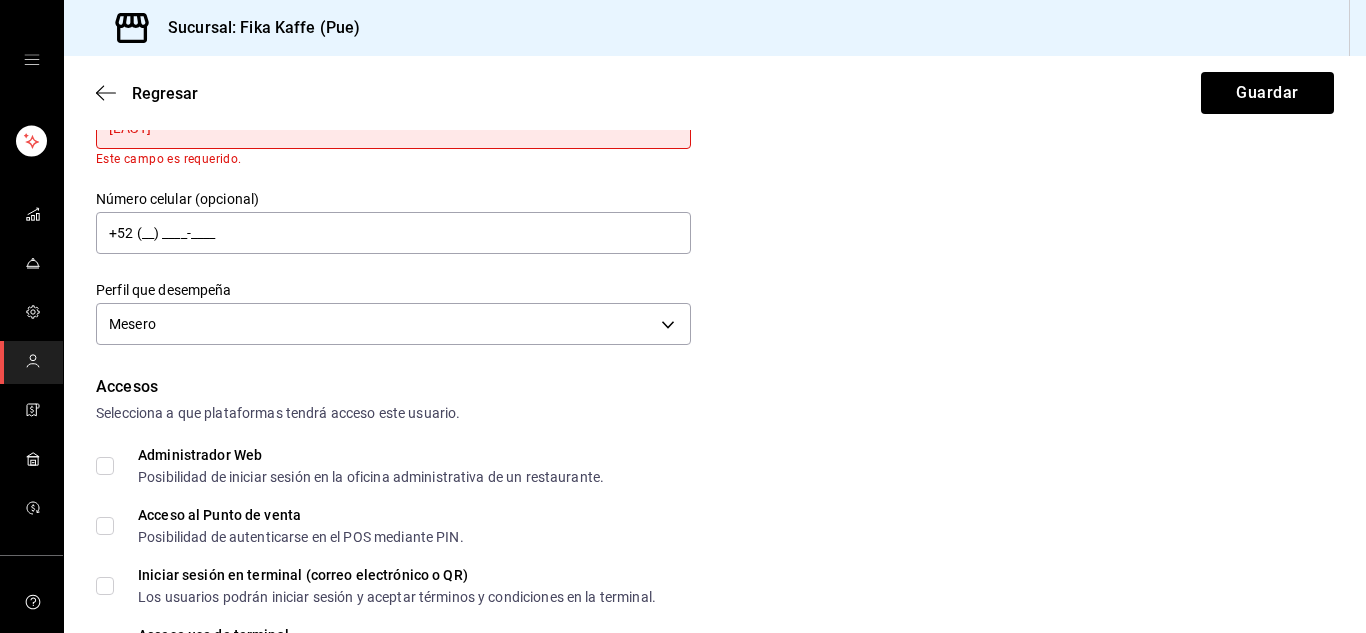 type on "[LAST]" 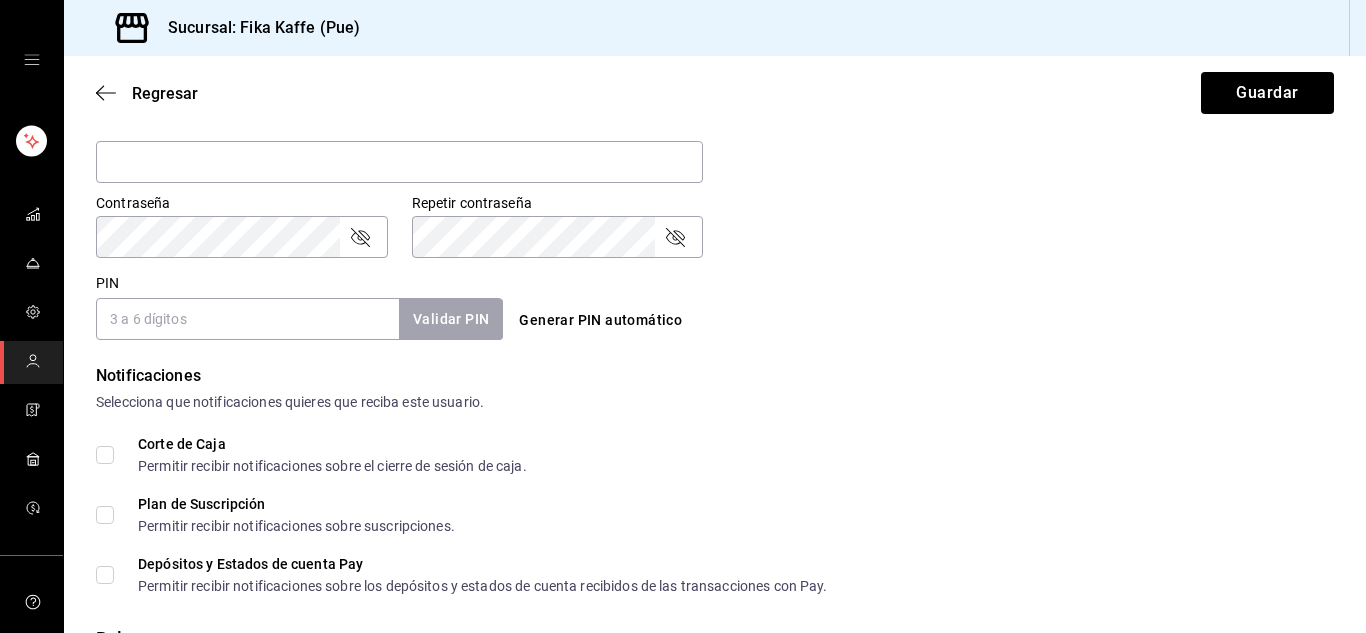 scroll, scrollTop: 700, scrollLeft: 0, axis: vertical 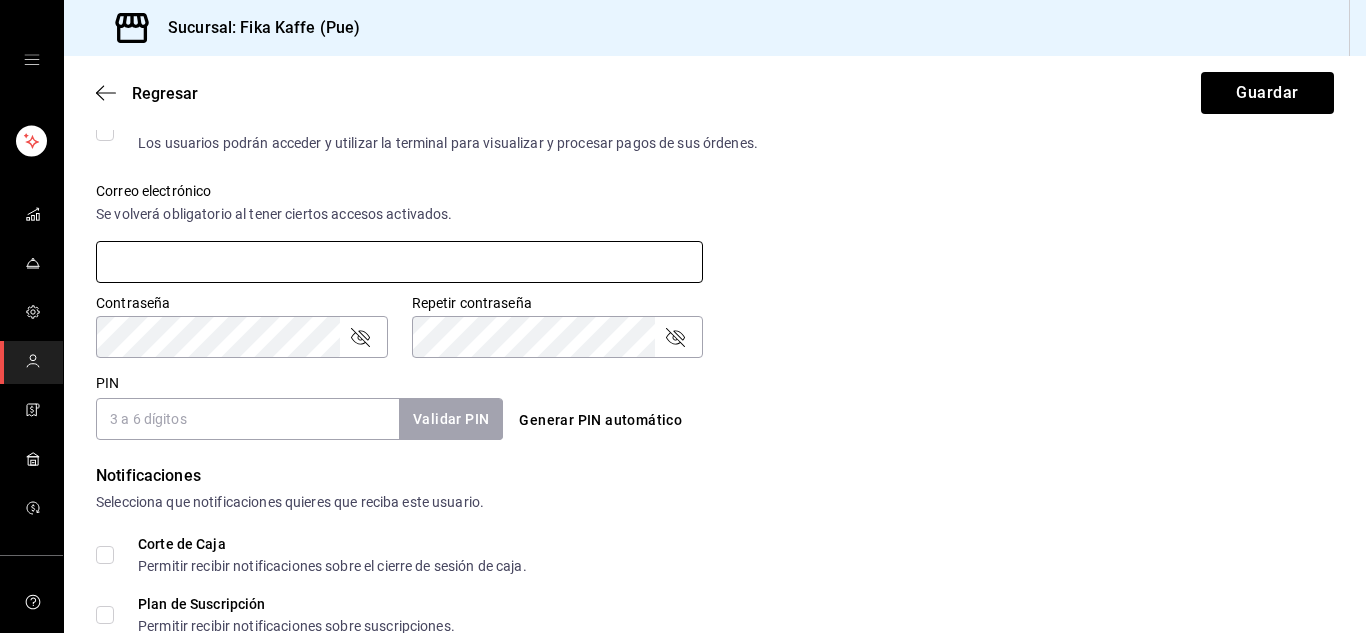 click at bounding box center [399, 262] 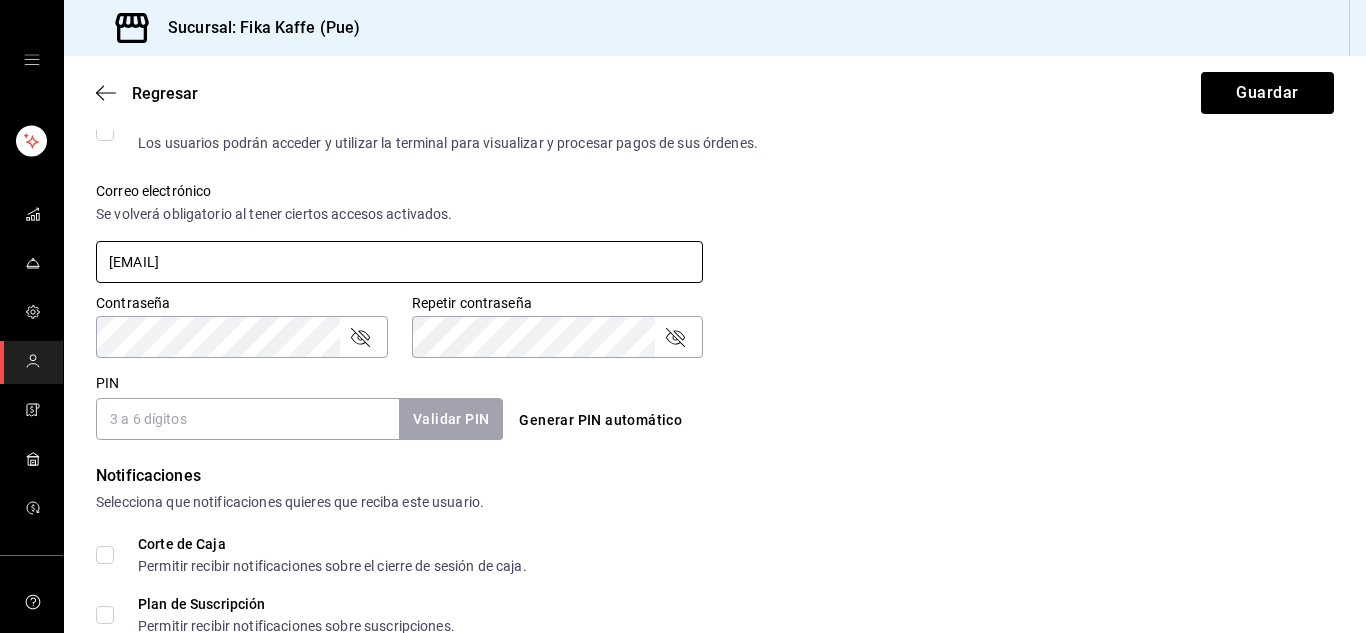type on "[EMAIL]" 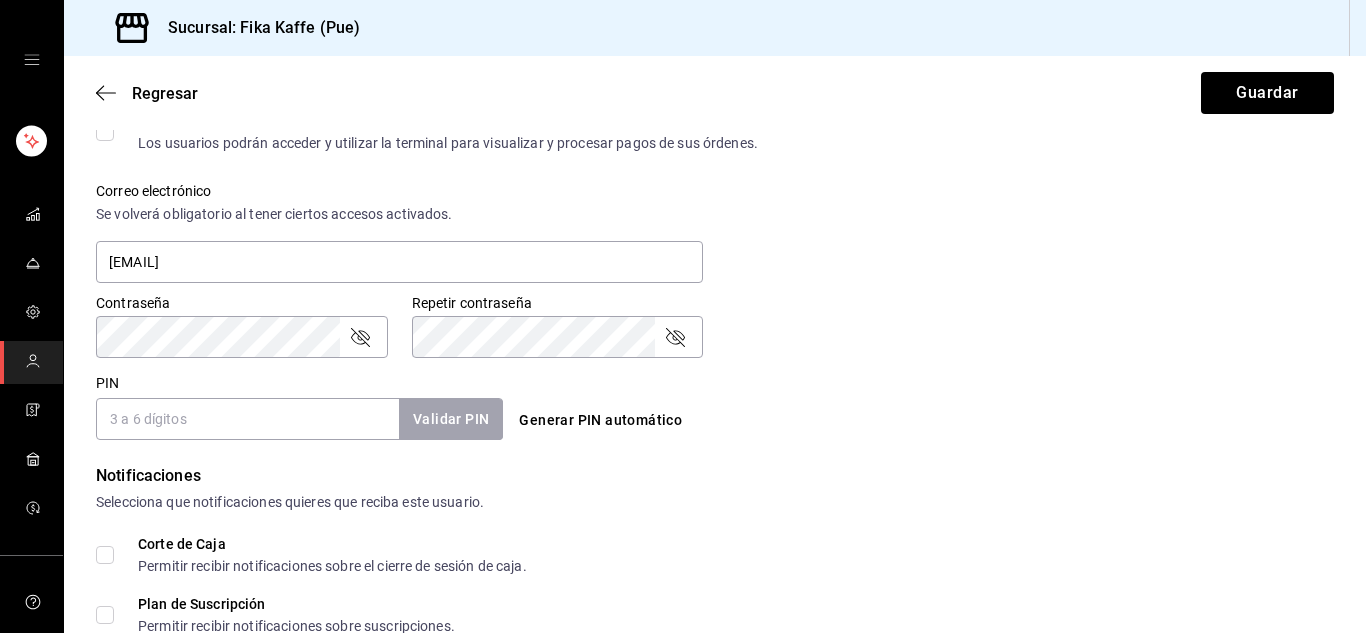 type 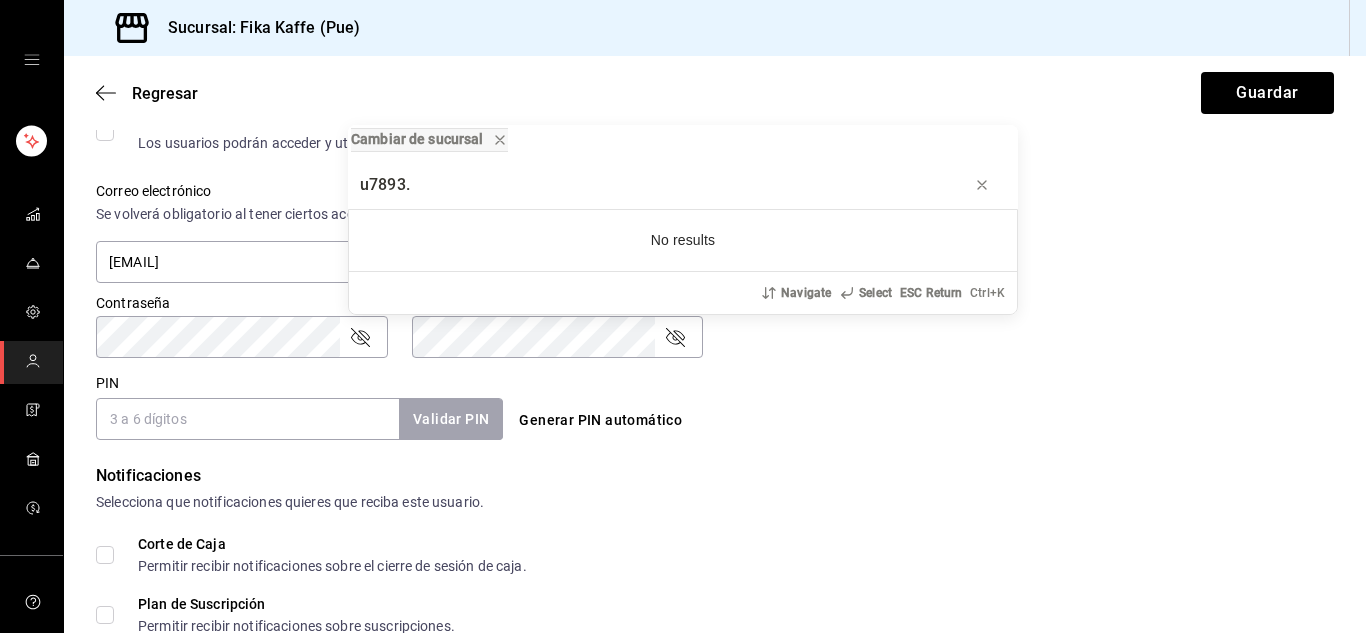 click on "u7893." at bounding box center [683, 185] 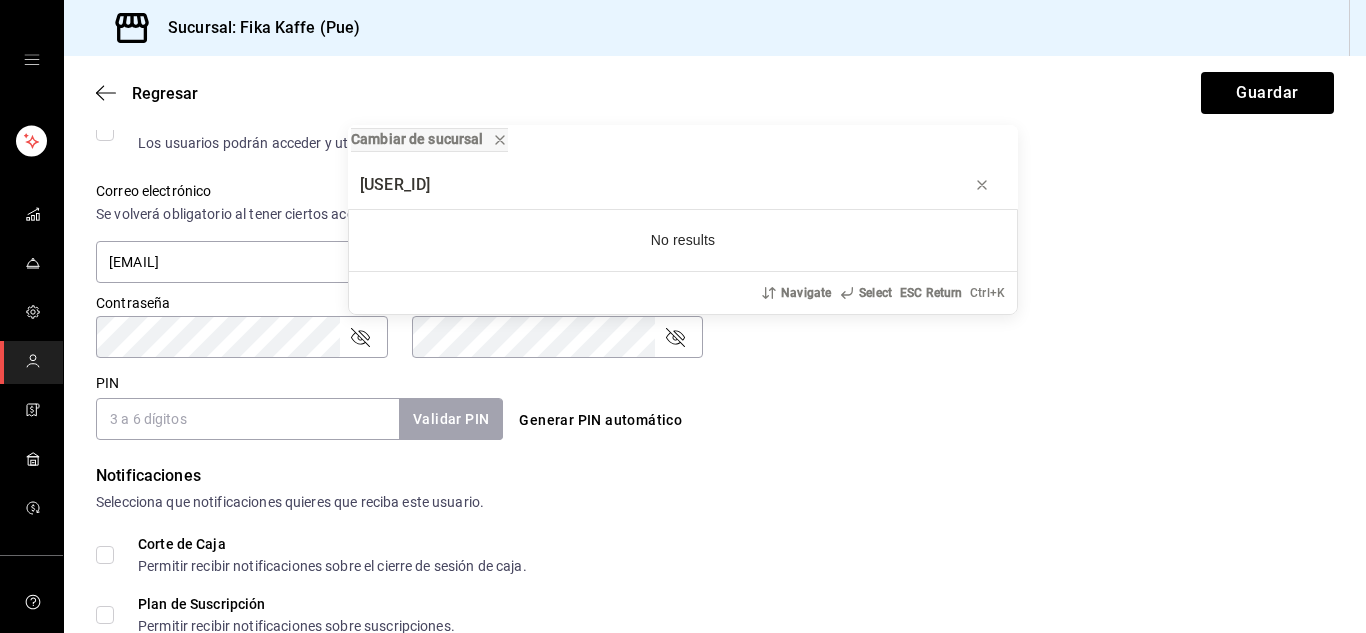 type on "u" 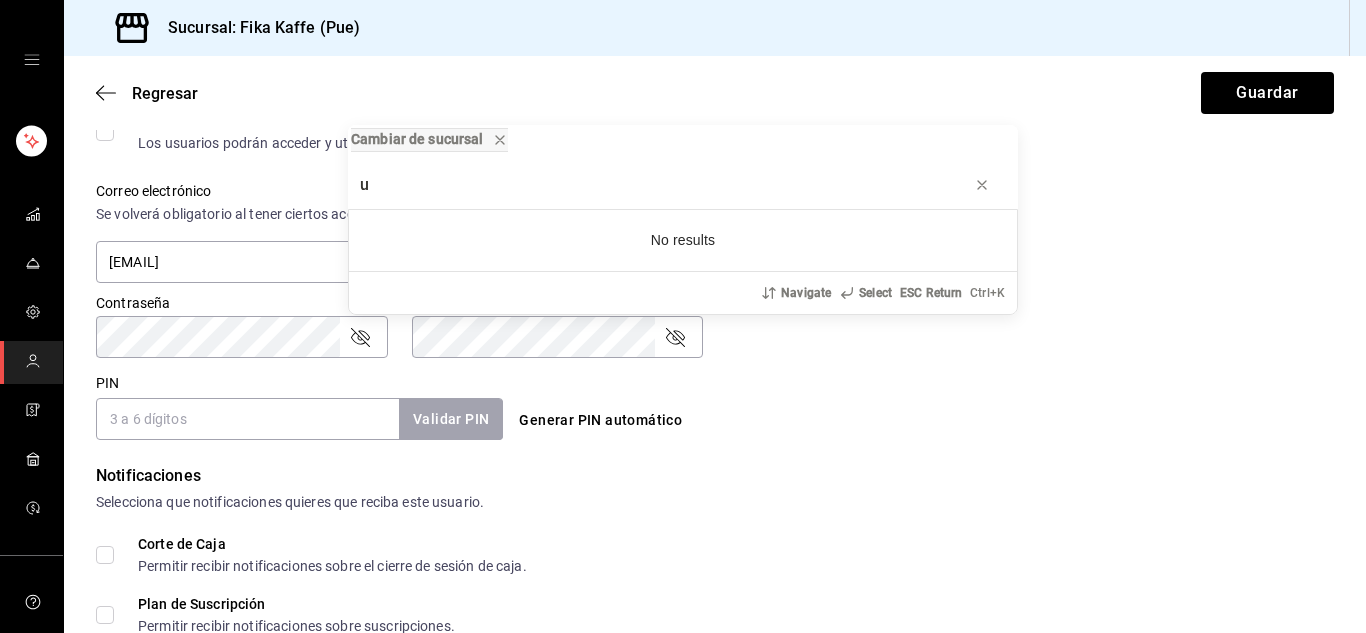 type 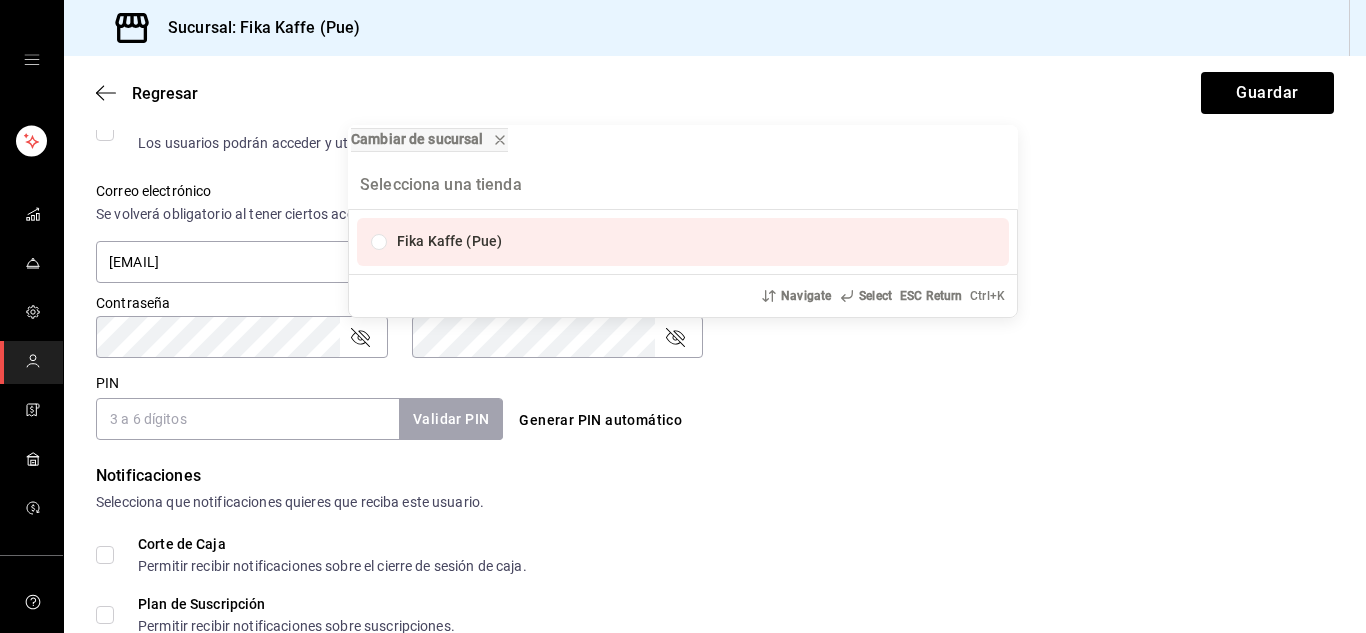 click on "Fika Kaffe (Pue)" at bounding box center (449, 241) 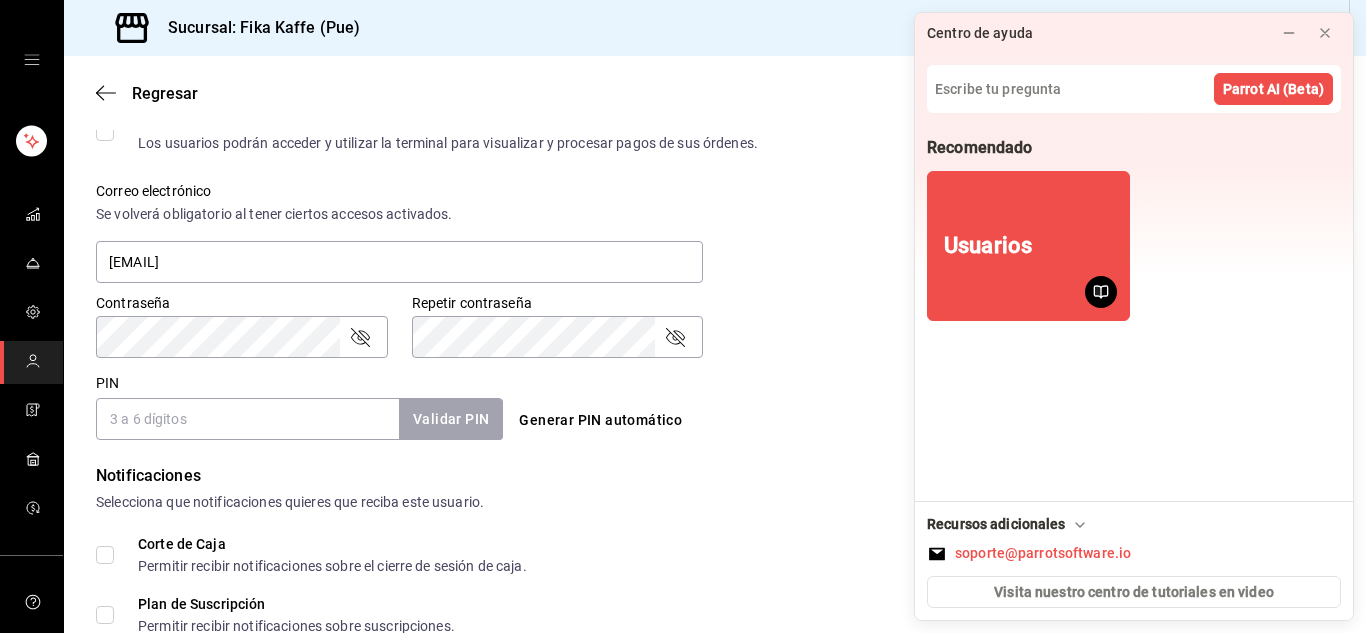 click 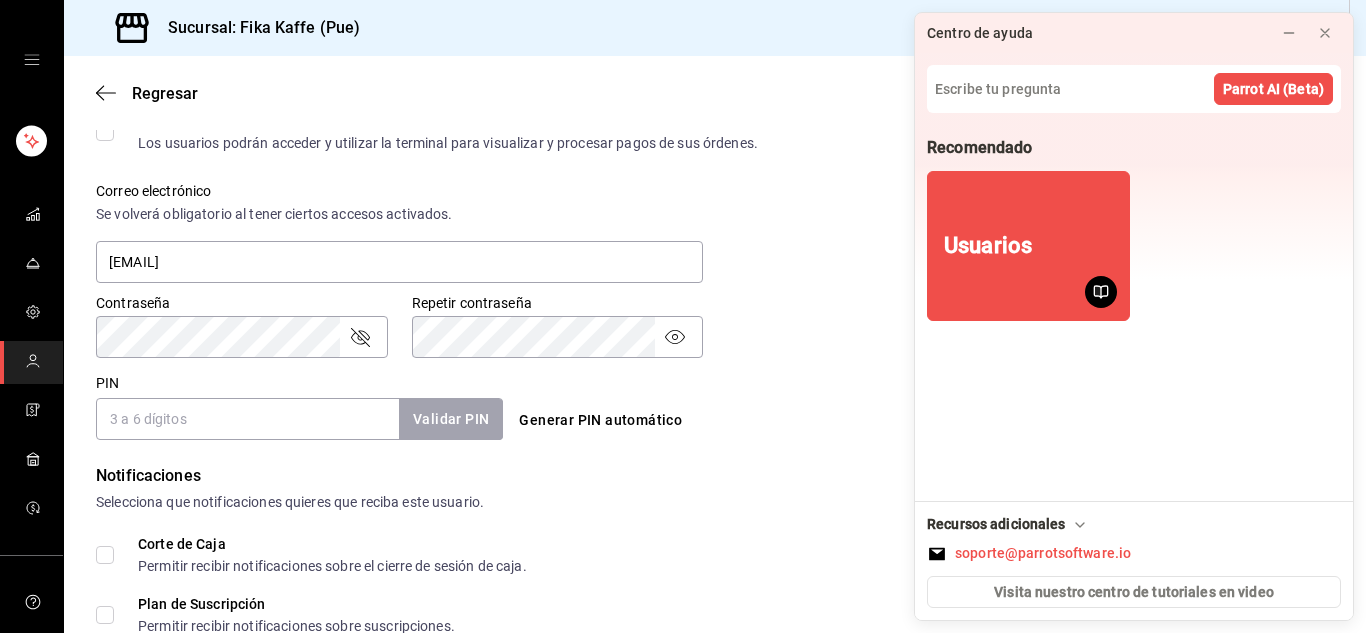 drag, startPoint x: 678, startPoint y: 332, endPoint x: 355, endPoint y: 338, distance: 323.05573 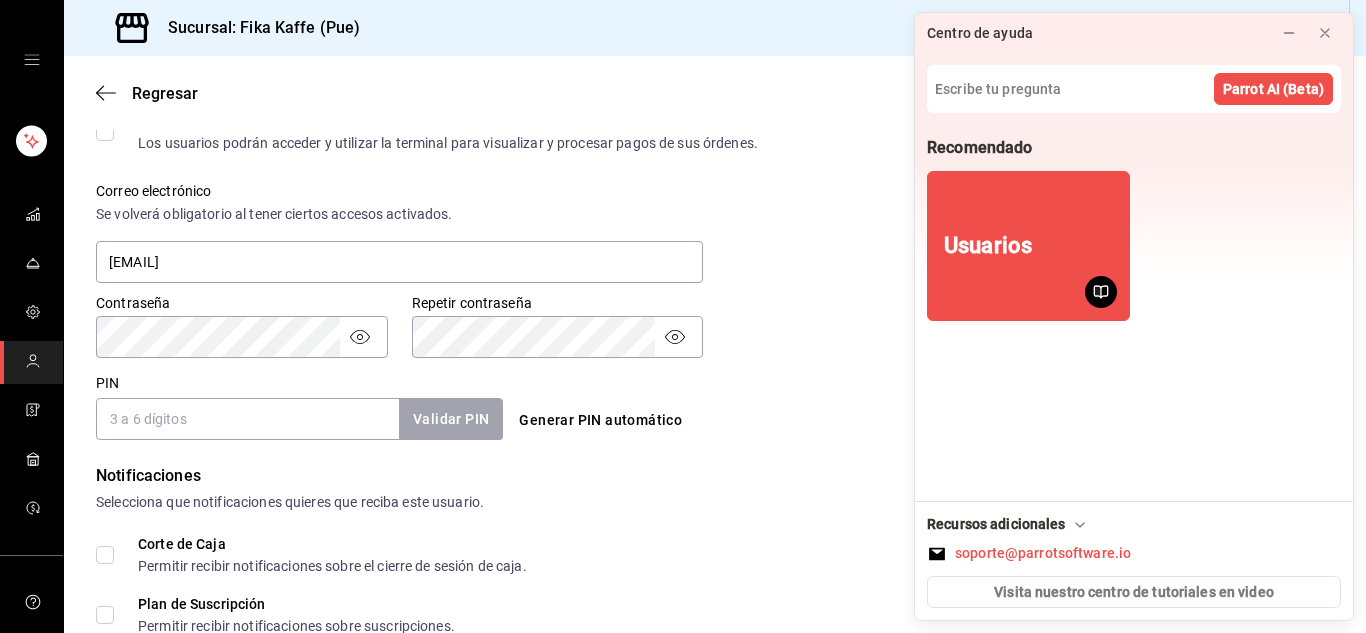 click 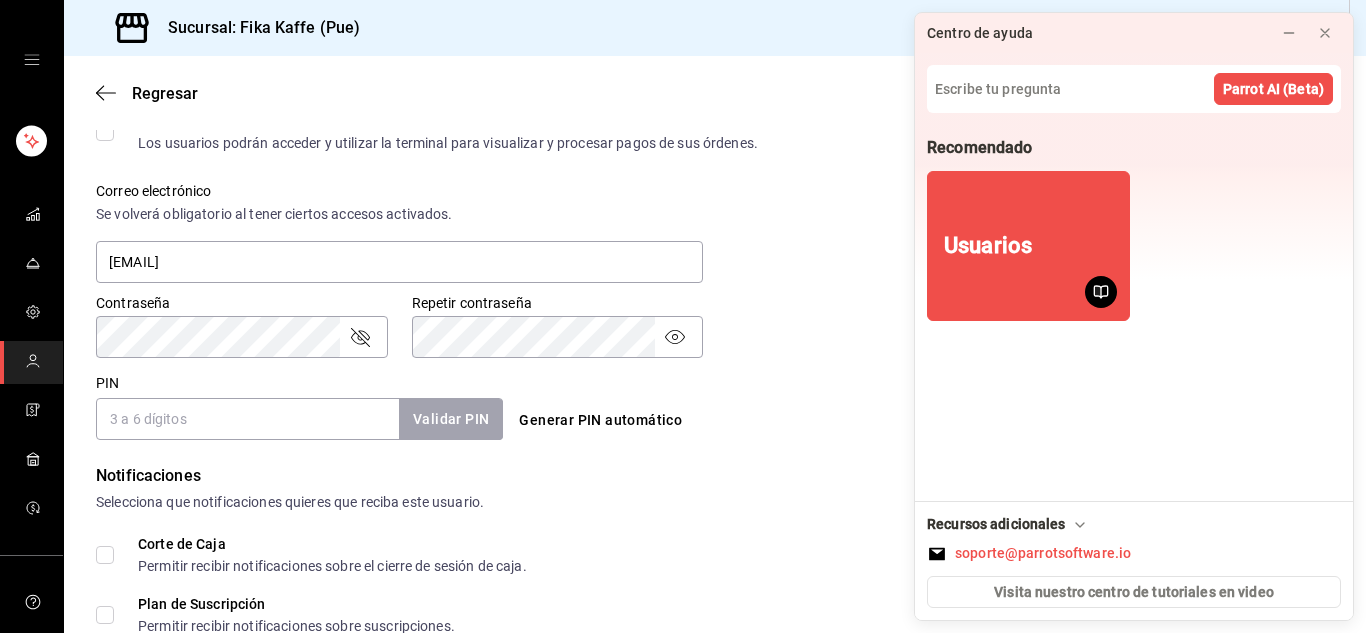 click 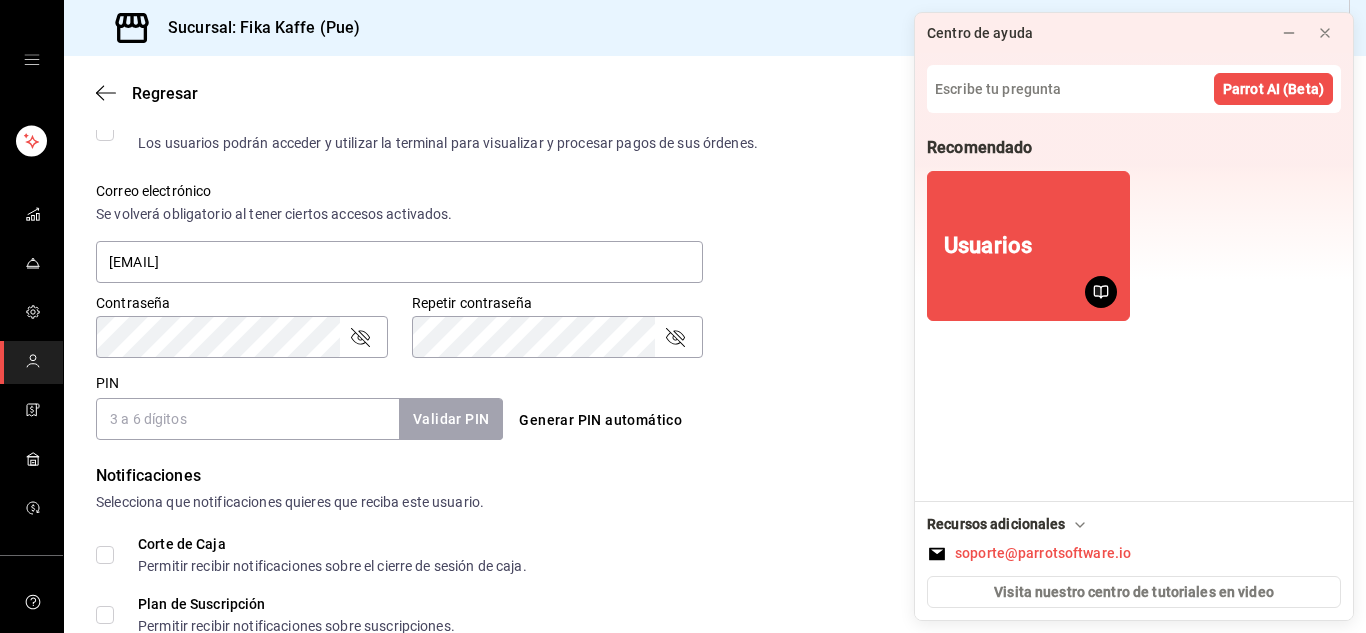 click on "PIN" at bounding box center [247, 419] 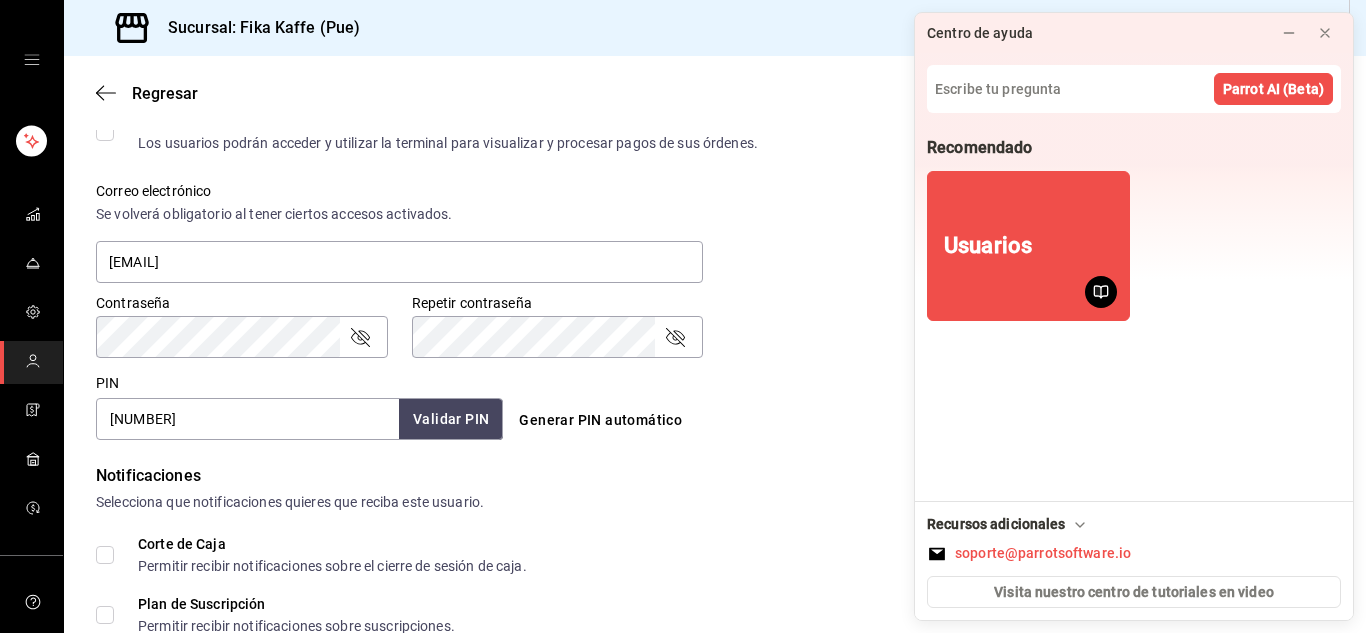 type on "[NUMBER]" 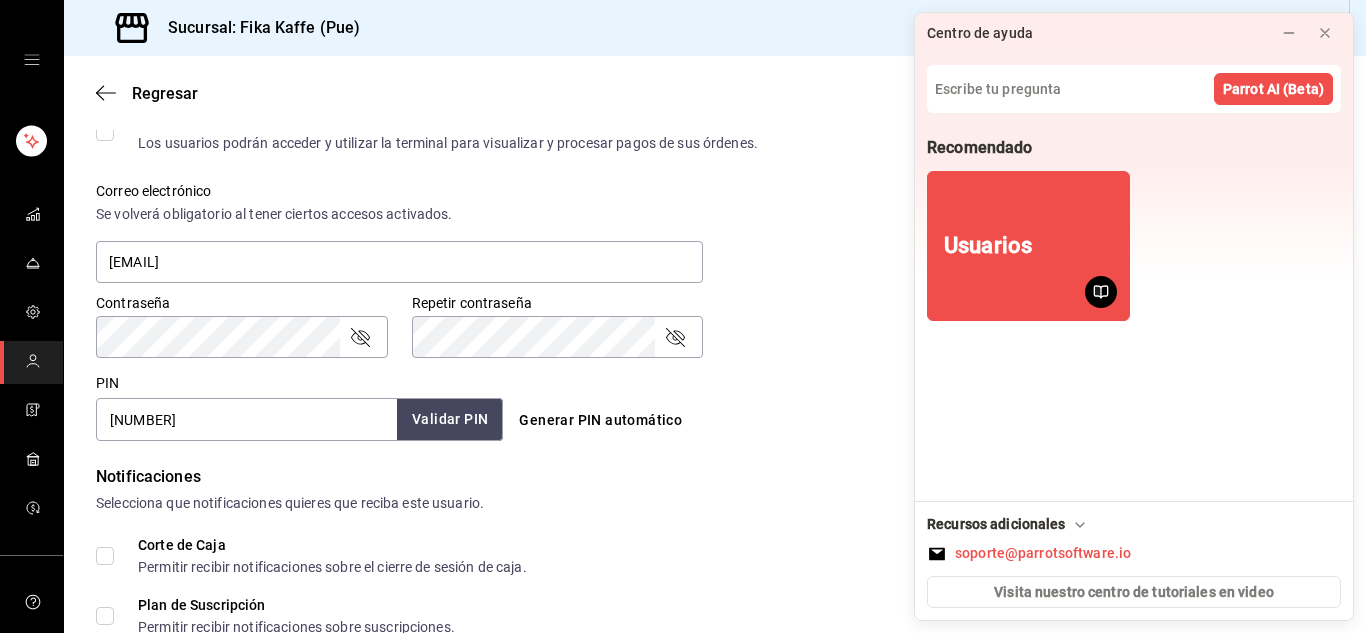 click on "Validar PIN" at bounding box center (450, 419) 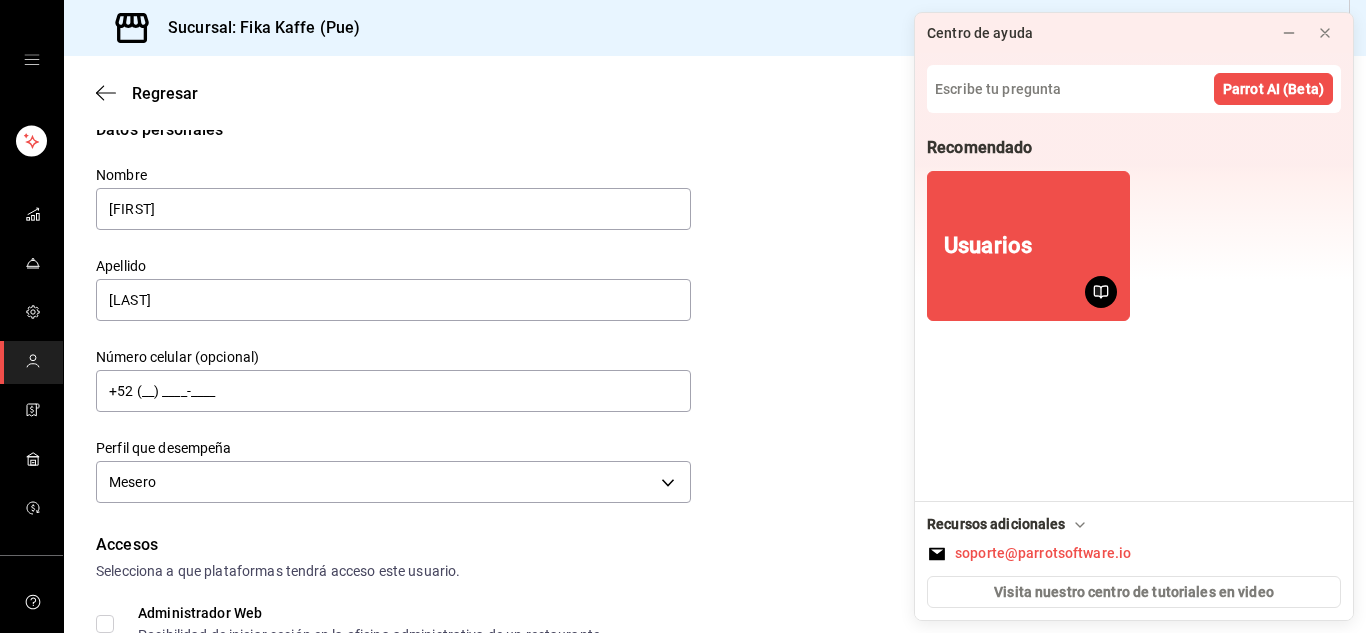 scroll, scrollTop: 0, scrollLeft: 0, axis: both 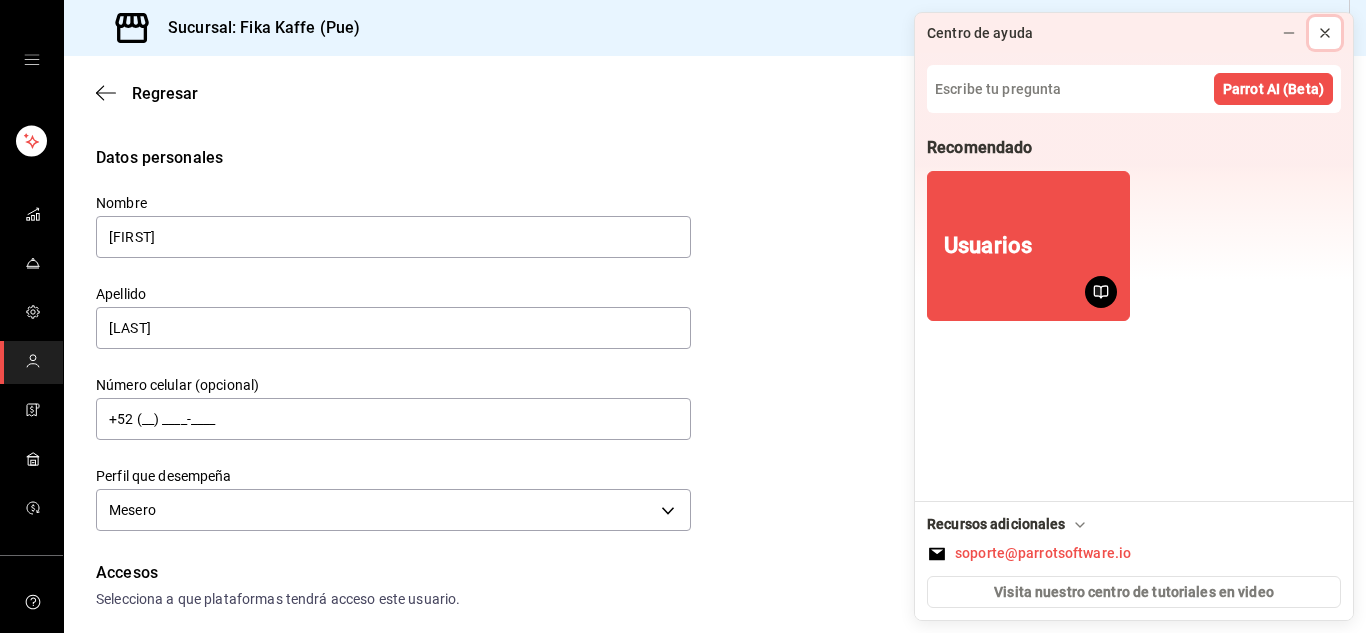 click at bounding box center [1325, 33] 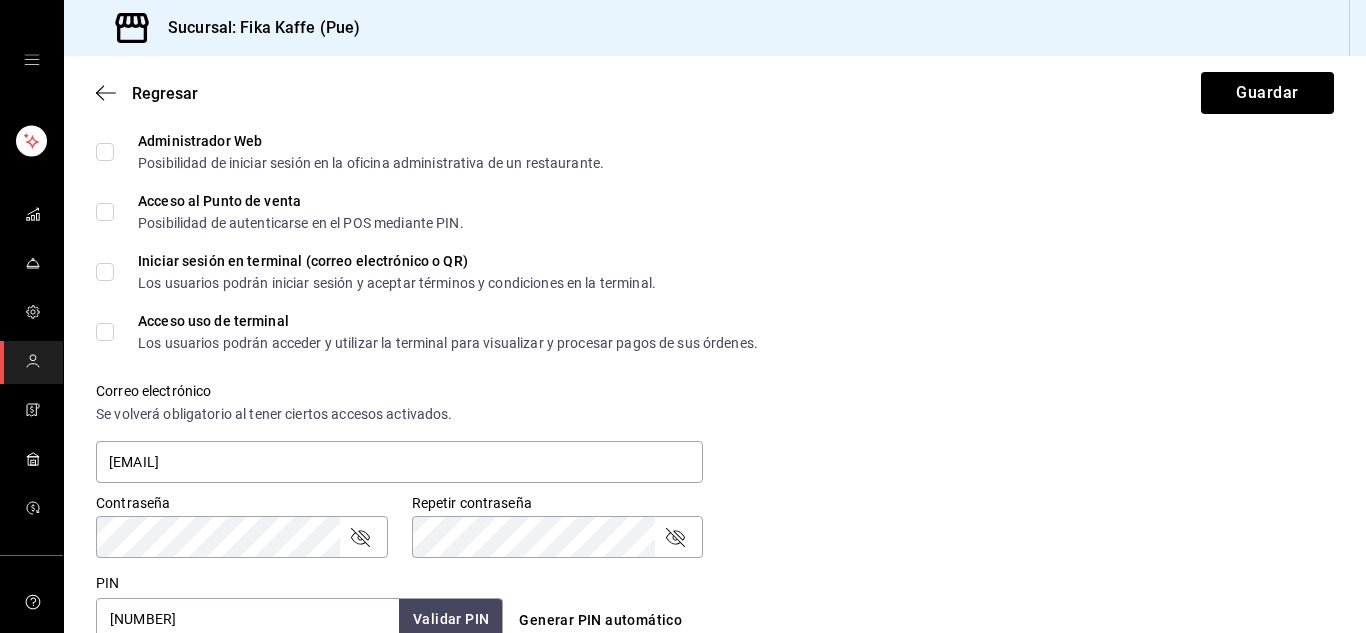 scroll, scrollTop: 400, scrollLeft: 0, axis: vertical 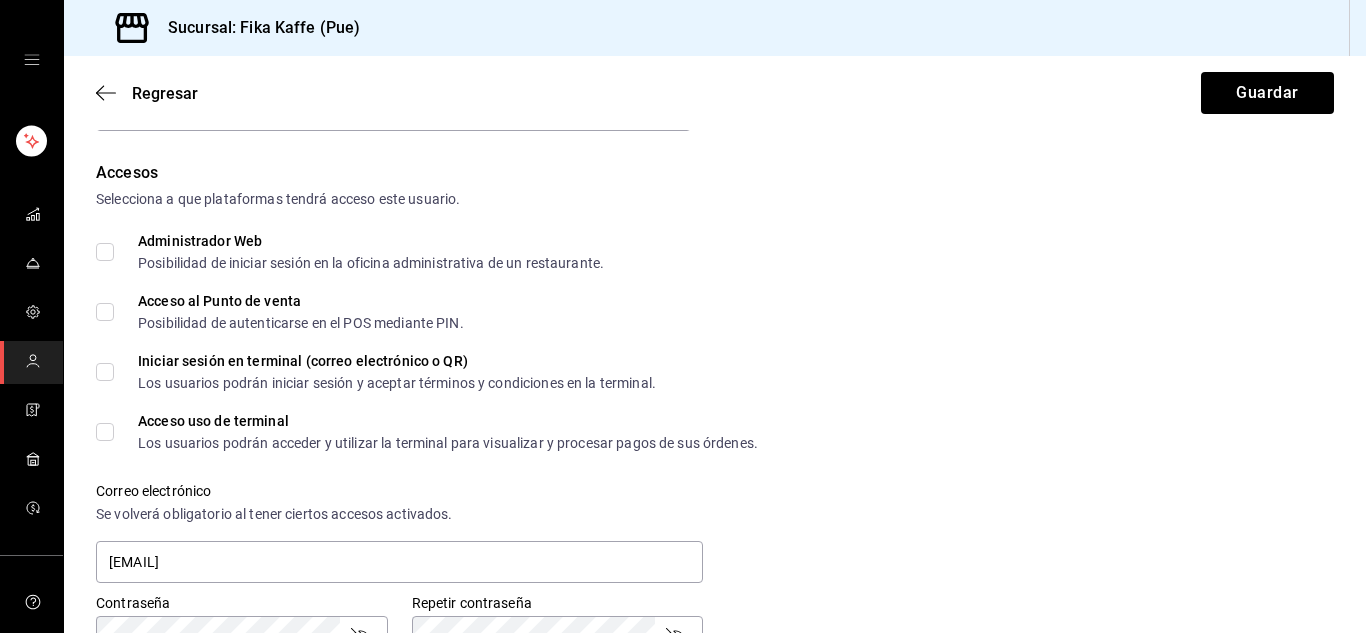 click on "Acceso al Punto de venta Posibilidad de autenticarse en el POS mediante PIN." at bounding box center [105, 312] 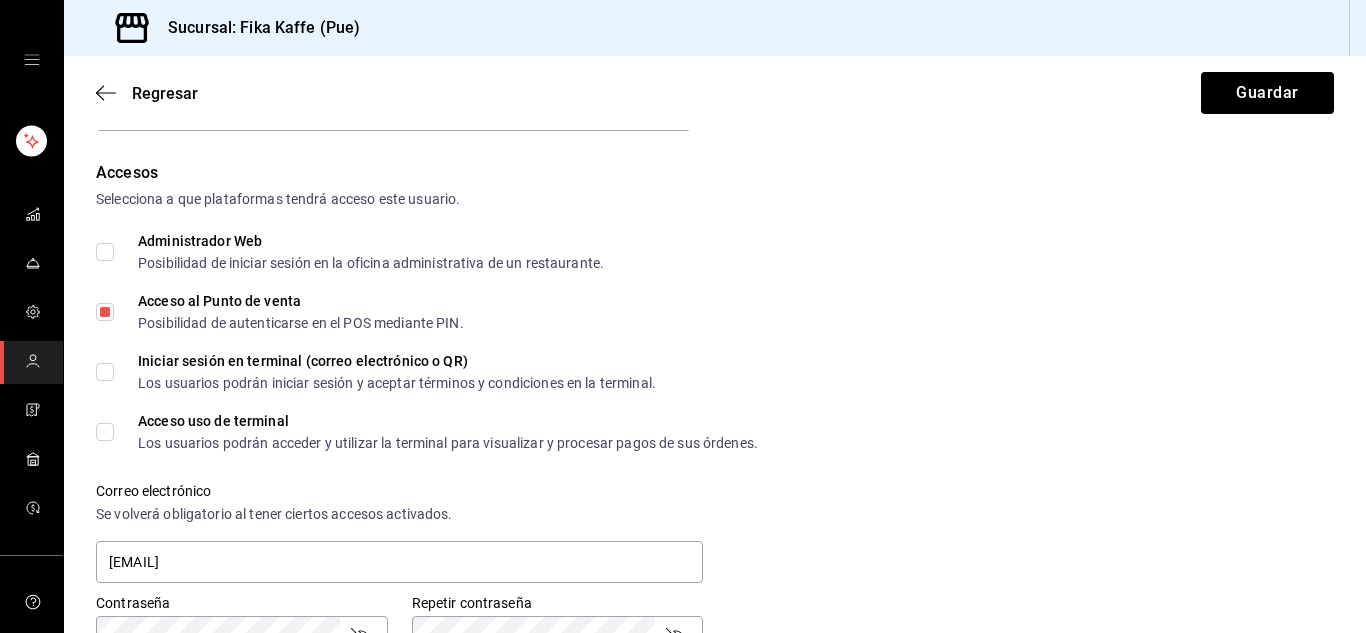 click on "Acceso uso de terminal Los usuarios podrán acceder y utilizar la terminal para visualizar y procesar pagos de sus órdenes." at bounding box center (105, 432) 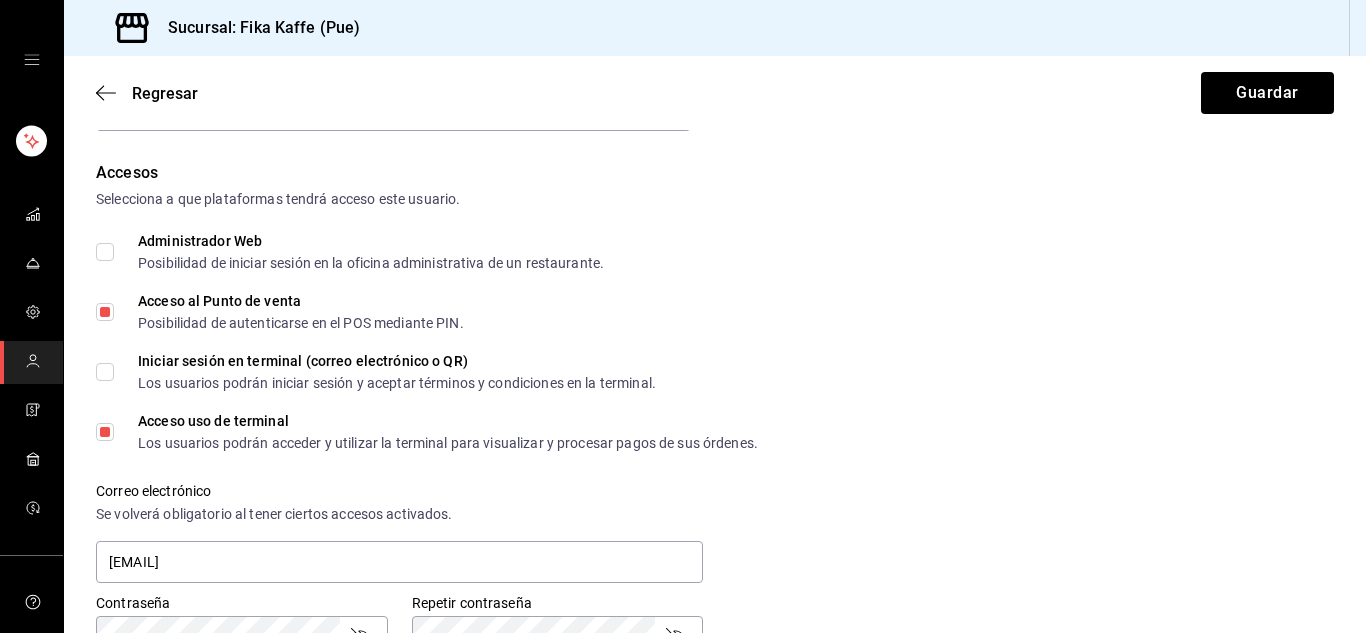 click on "Iniciar sesión en terminal (correo electrónico o QR) Los usuarios podrán iniciar sesión y aceptar términos y condiciones en la terminal." at bounding box center (105, 372) 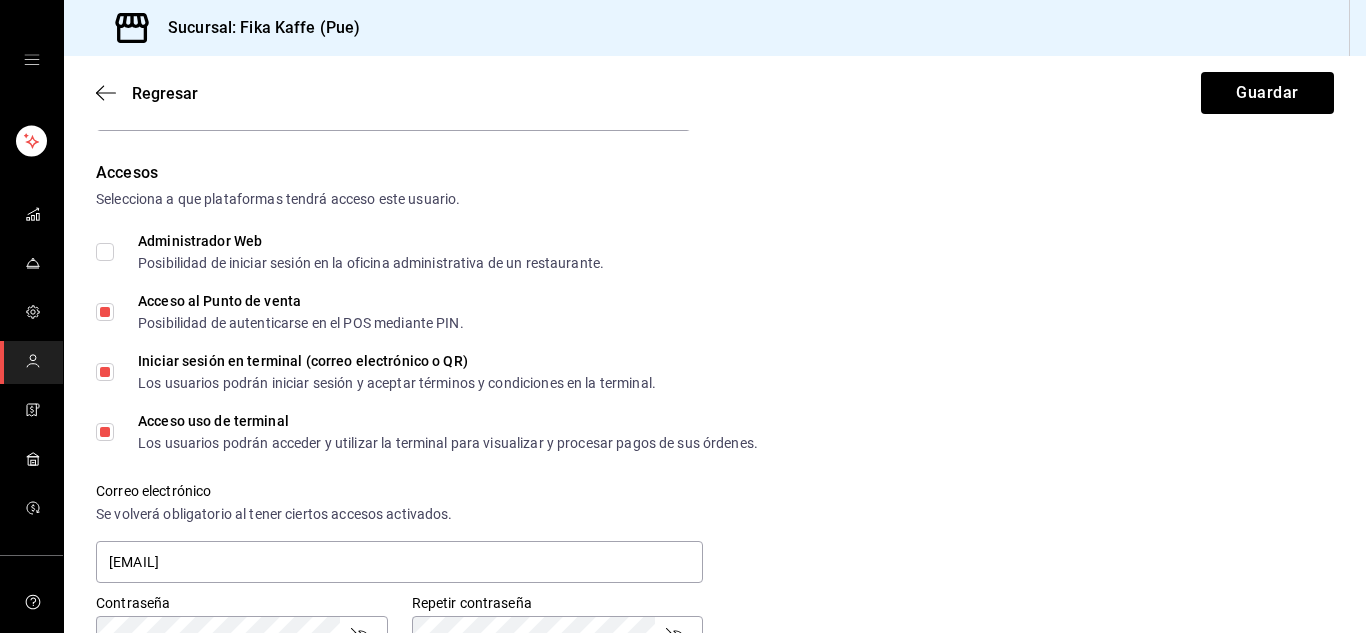 click on "Iniciar sesión en terminal (correo electrónico o QR) Los usuarios podrán iniciar sesión y aceptar términos y condiciones en la terminal." at bounding box center [105, 372] 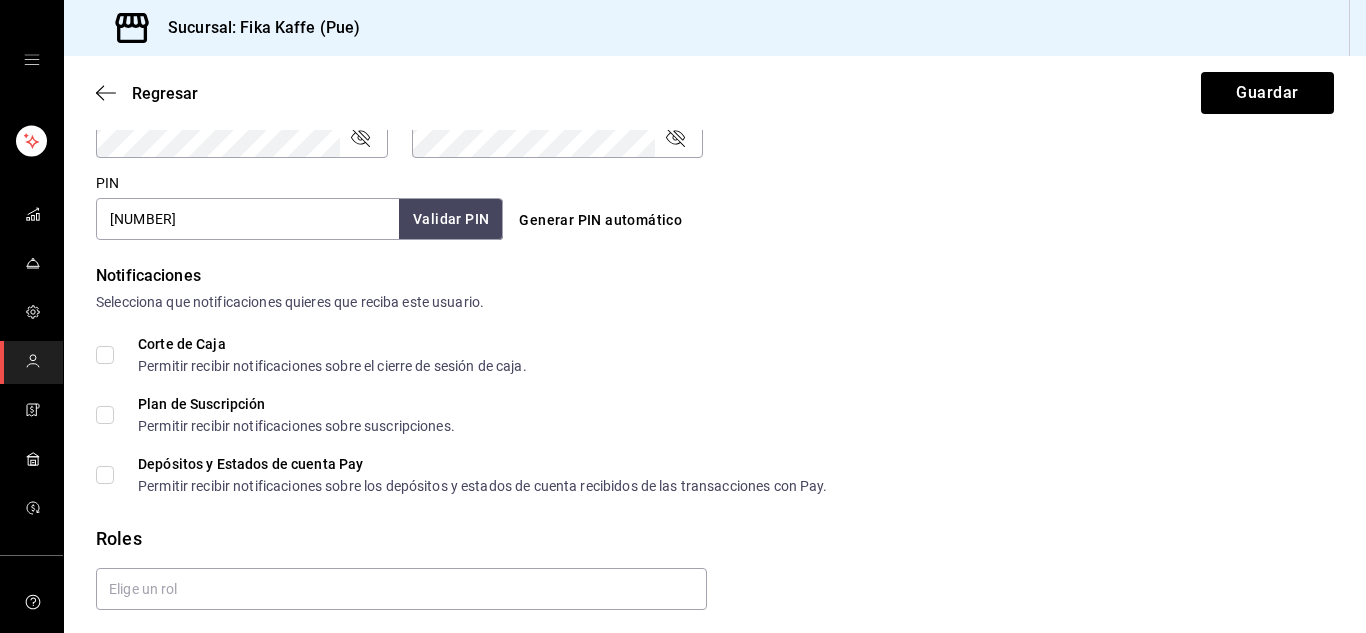 scroll, scrollTop: 965, scrollLeft: 0, axis: vertical 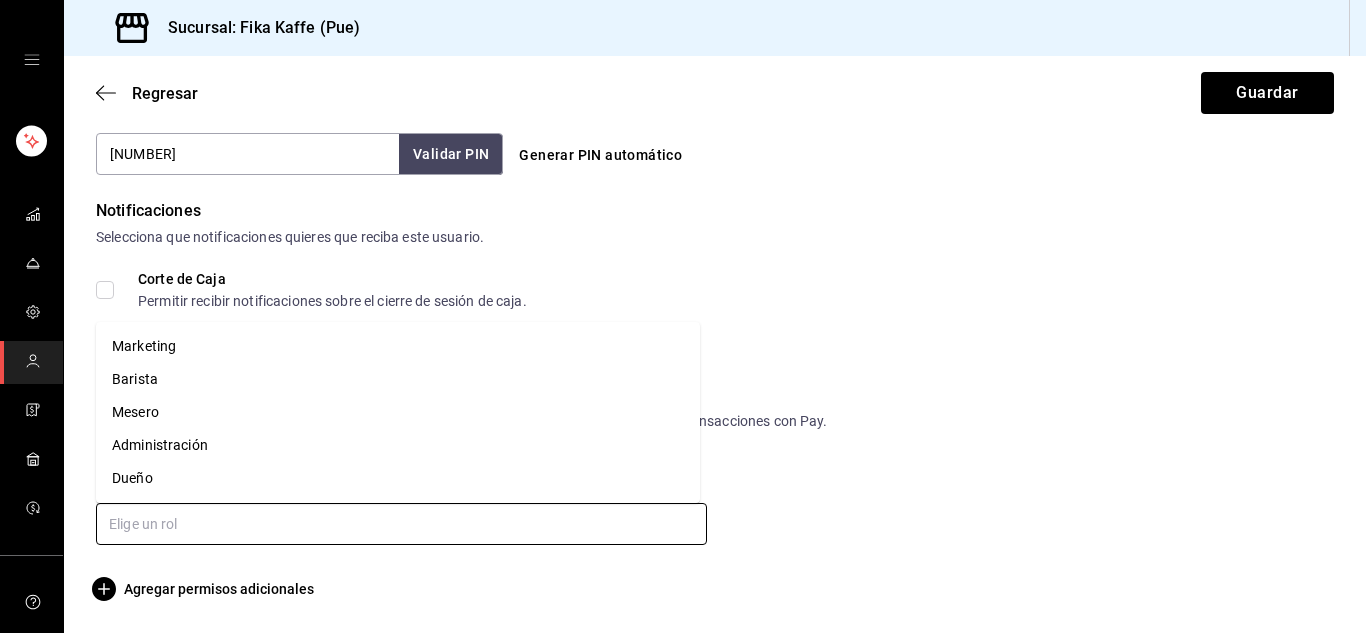 click at bounding box center [401, 524] 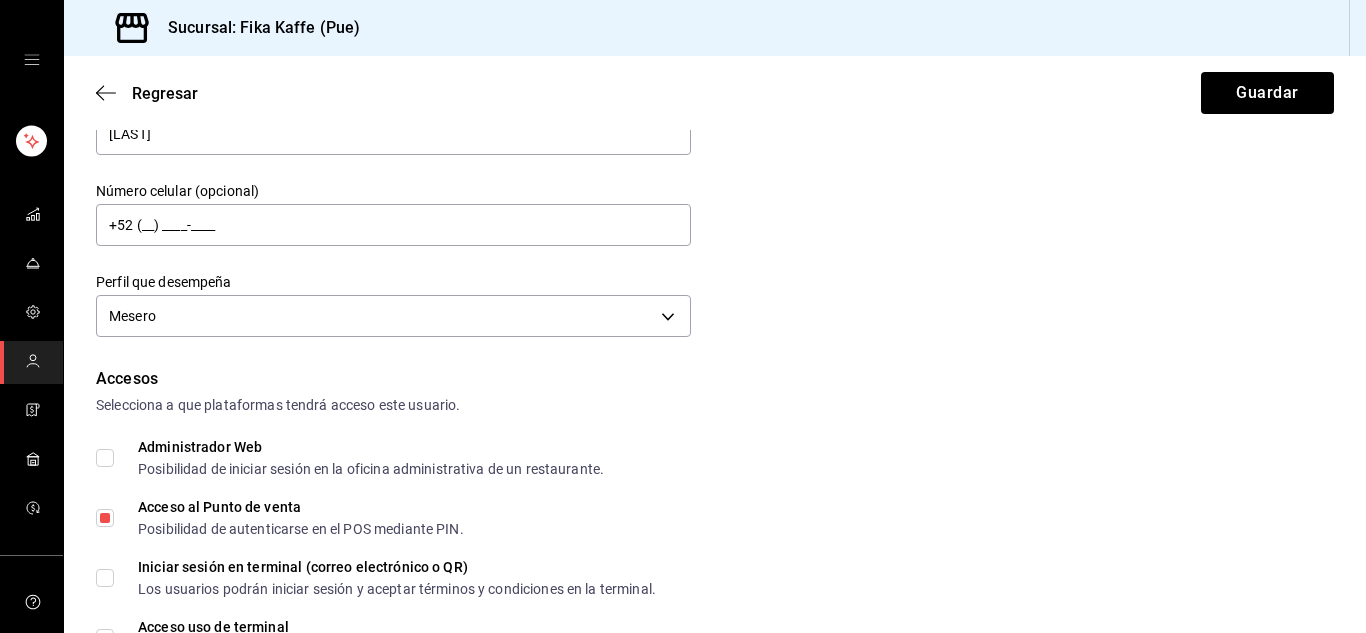 scroll, scrollTop: 0, scrollLeft: 0, axis: both 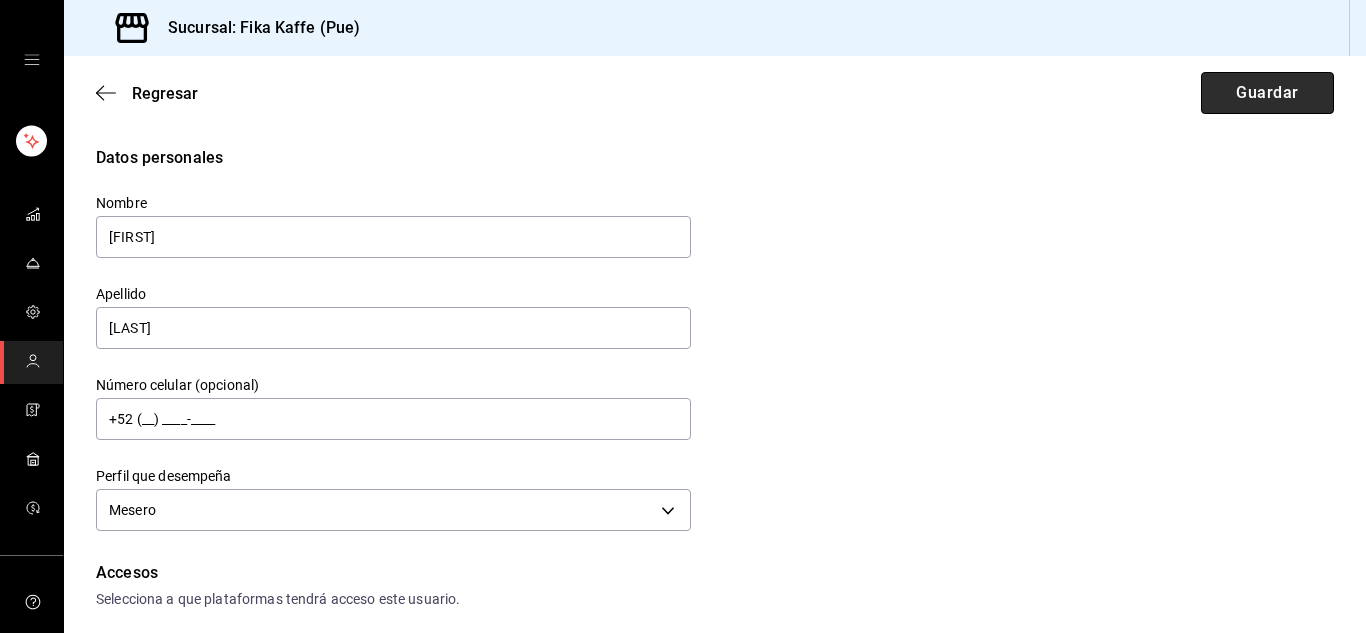 click on "Guardar" at bounding box center [1267, 93] 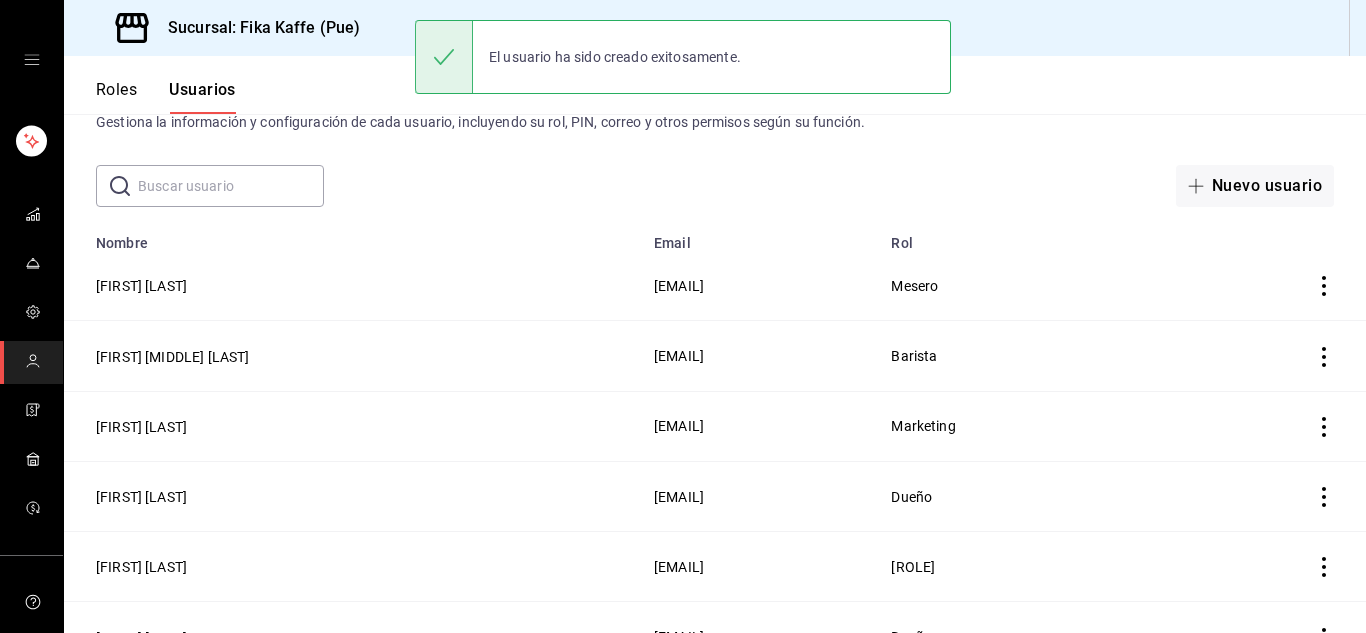 scroll, scrollTop: 167, scrollLeft: 0, axis: vertical 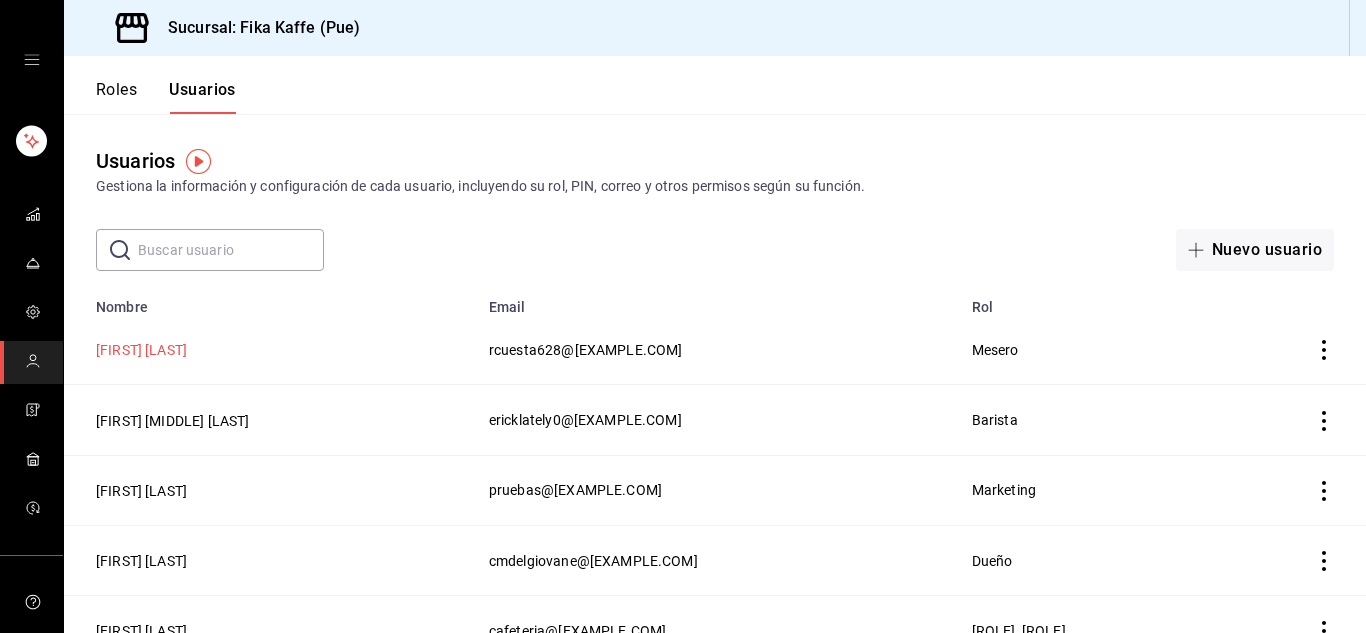 click on "[FIRST] [LAST]" at bounding box center [141, 350] 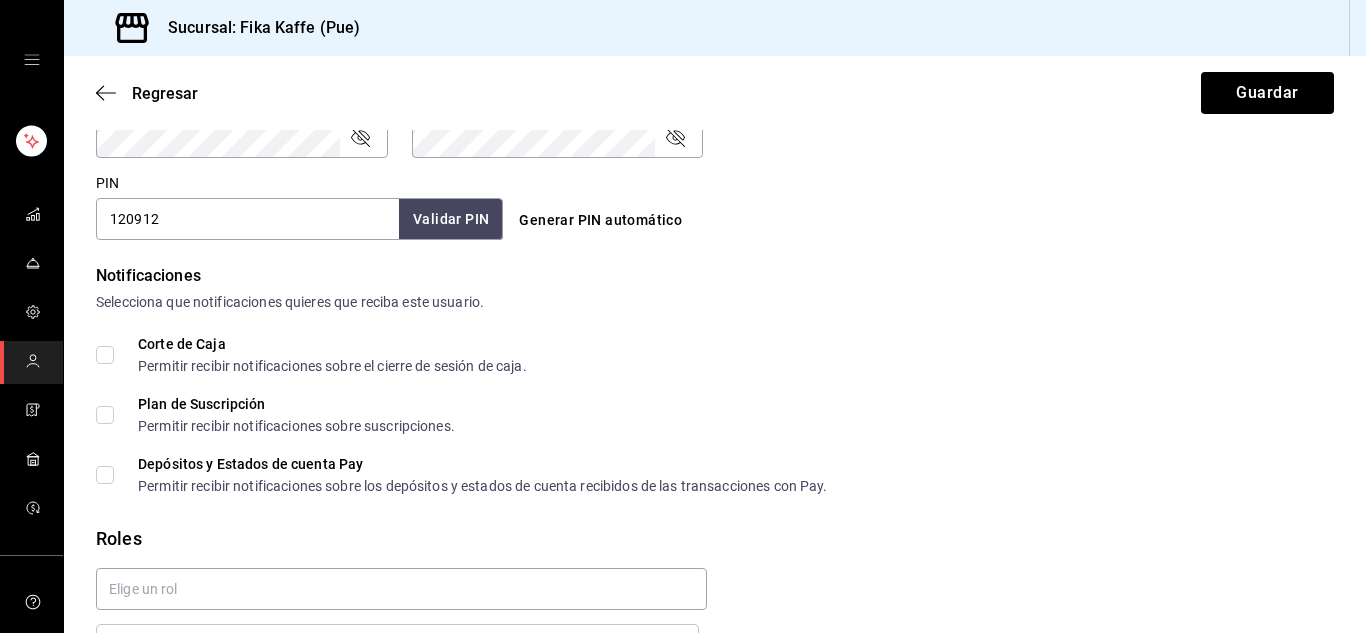 scroll, scrollTop: 700, scrollLeft: 0, axis: vertical 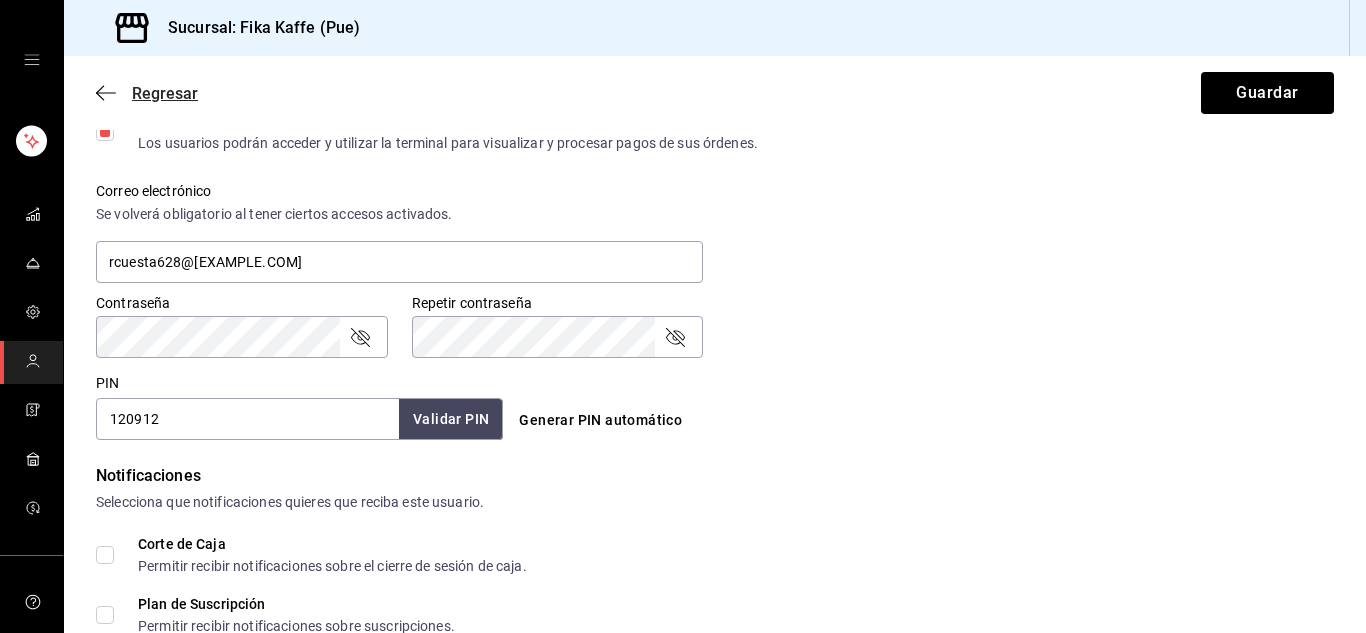 click 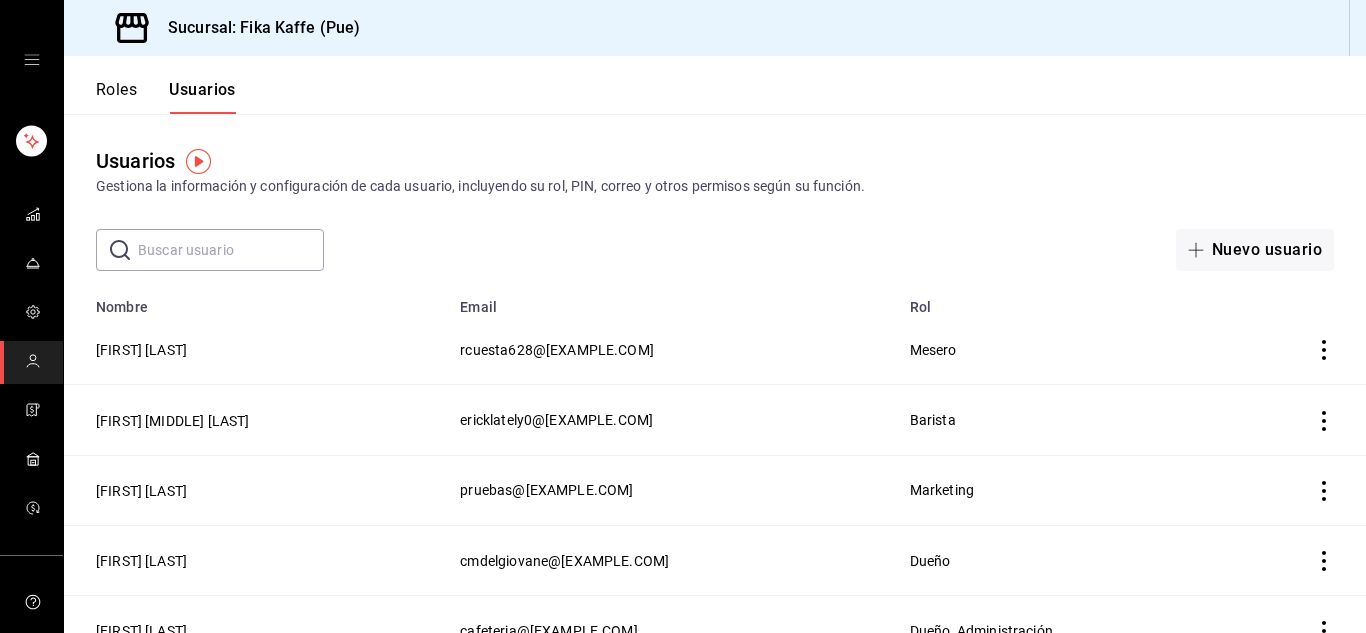 click on "Usuarios Gestiona la información y configuración de cada usuario, incluyendo su rol, PIN, correo y otros permisos según su función." at bounding box center [715, 171] 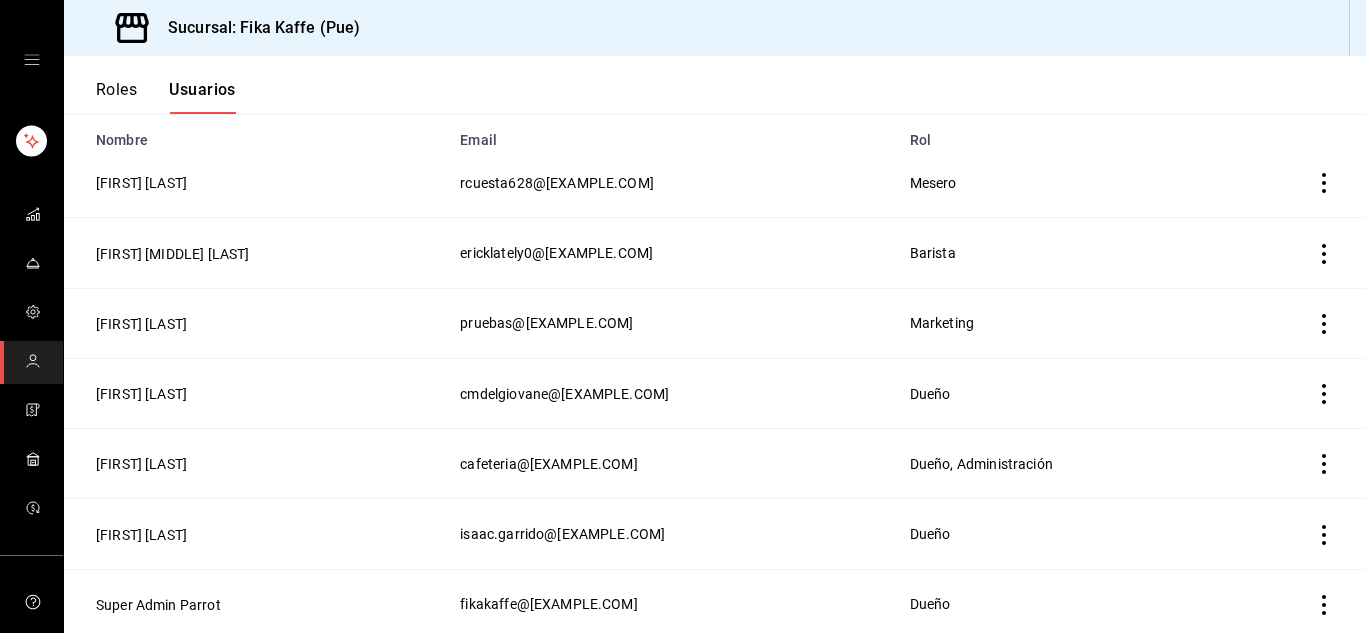 scroll, scrollTop: 0, scrollLeft: 0, axis: both 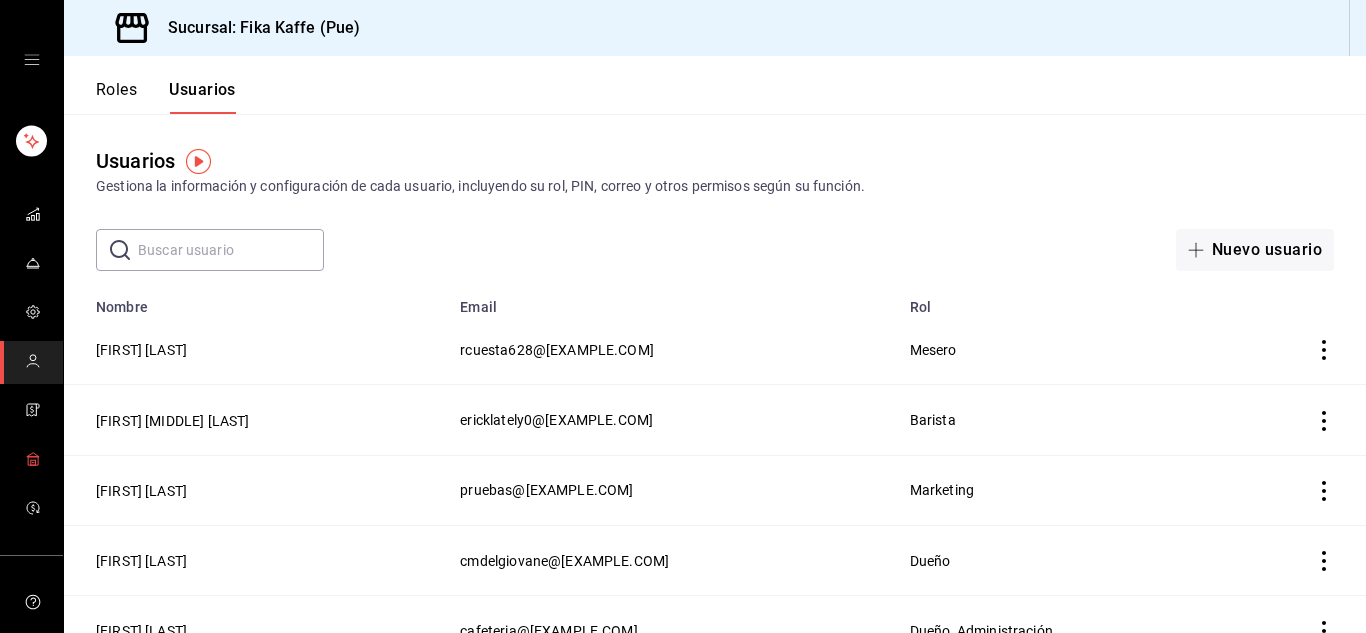click 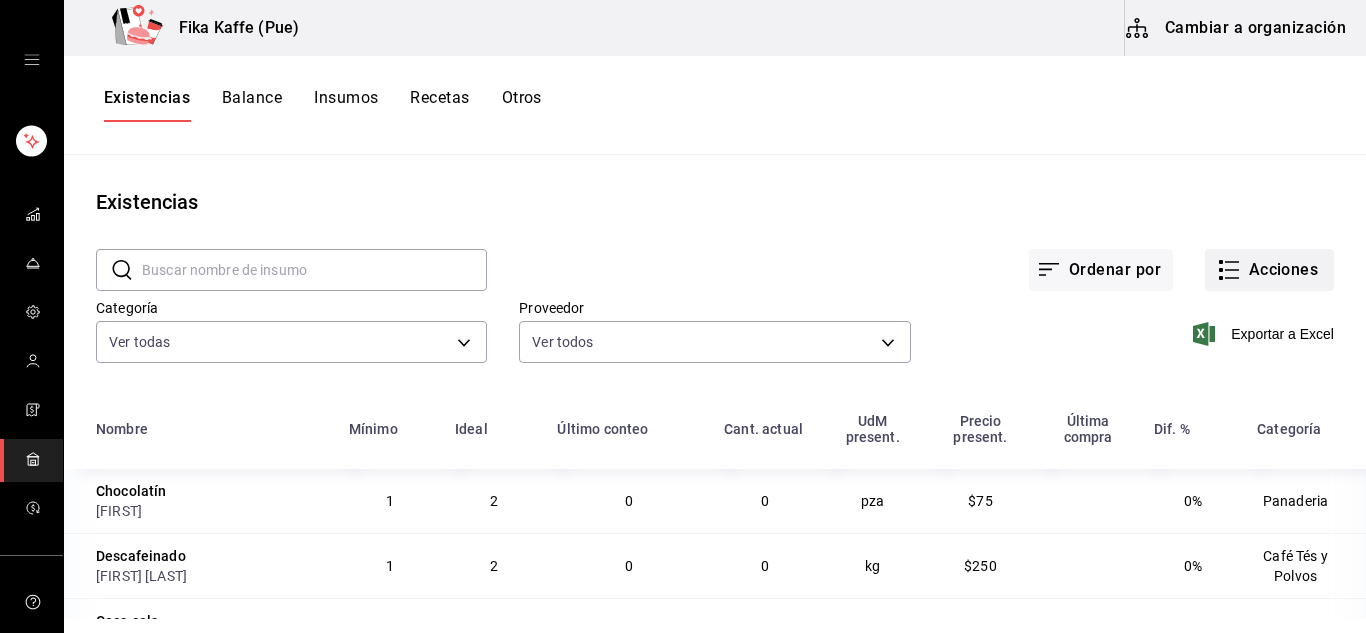 click on "Acciones" at bounding box center (1269, 270) 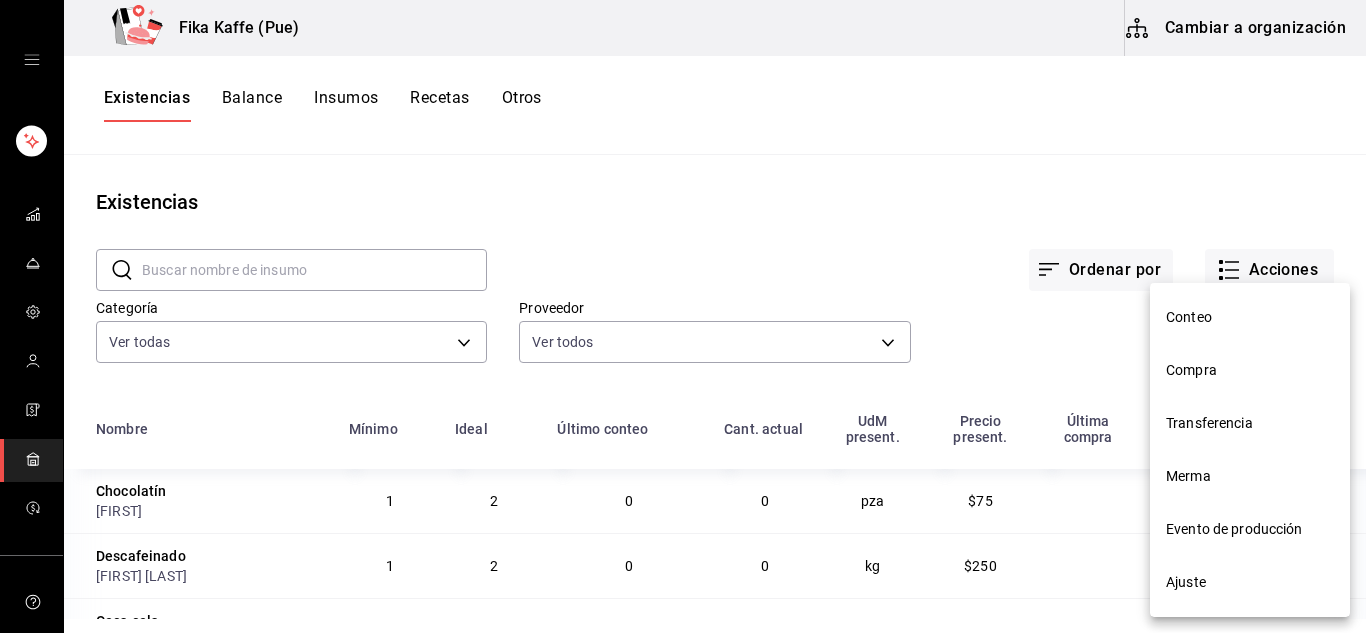 click on "Compra" at bounding box center [1250, 370] 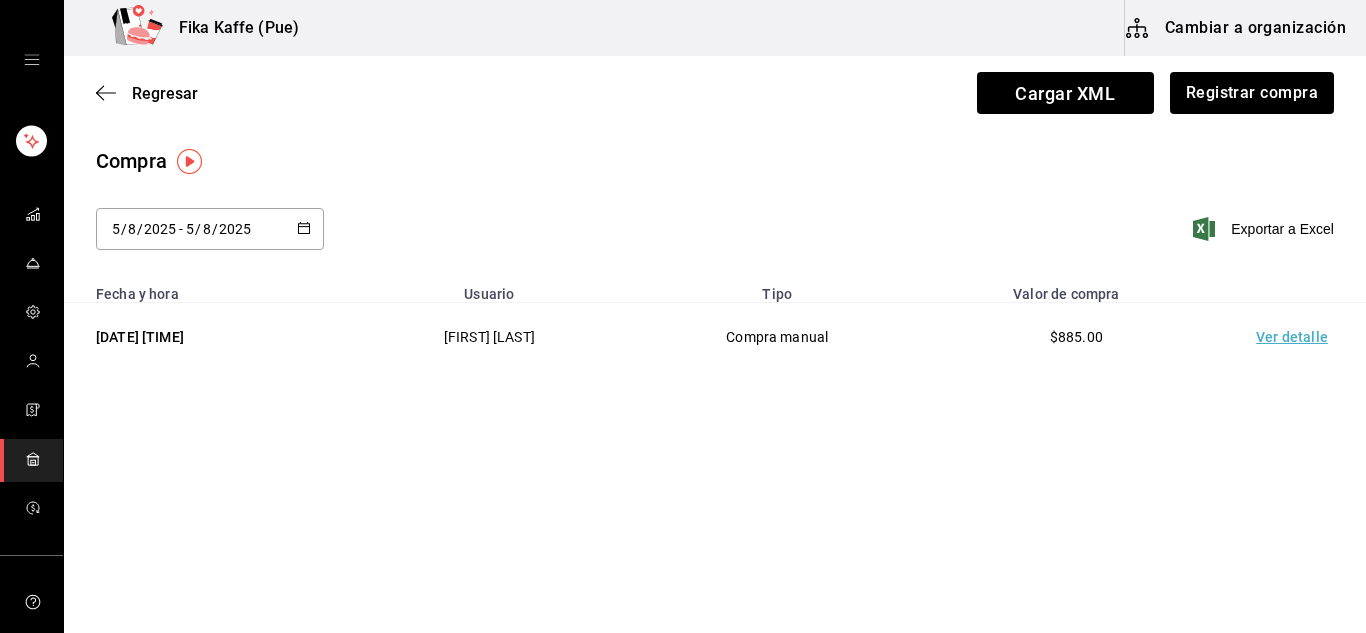 click on "/" at bounding box center [215, 229] 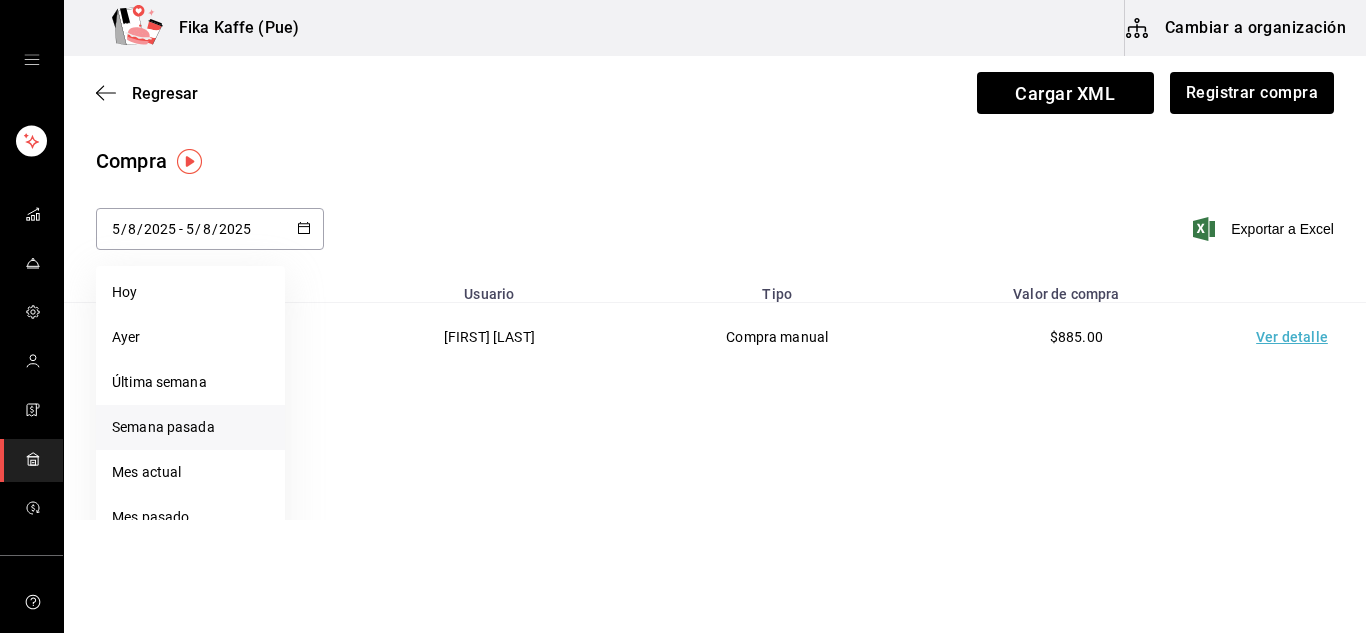 click on "Semana pasada" at bounding box center (190, 427) 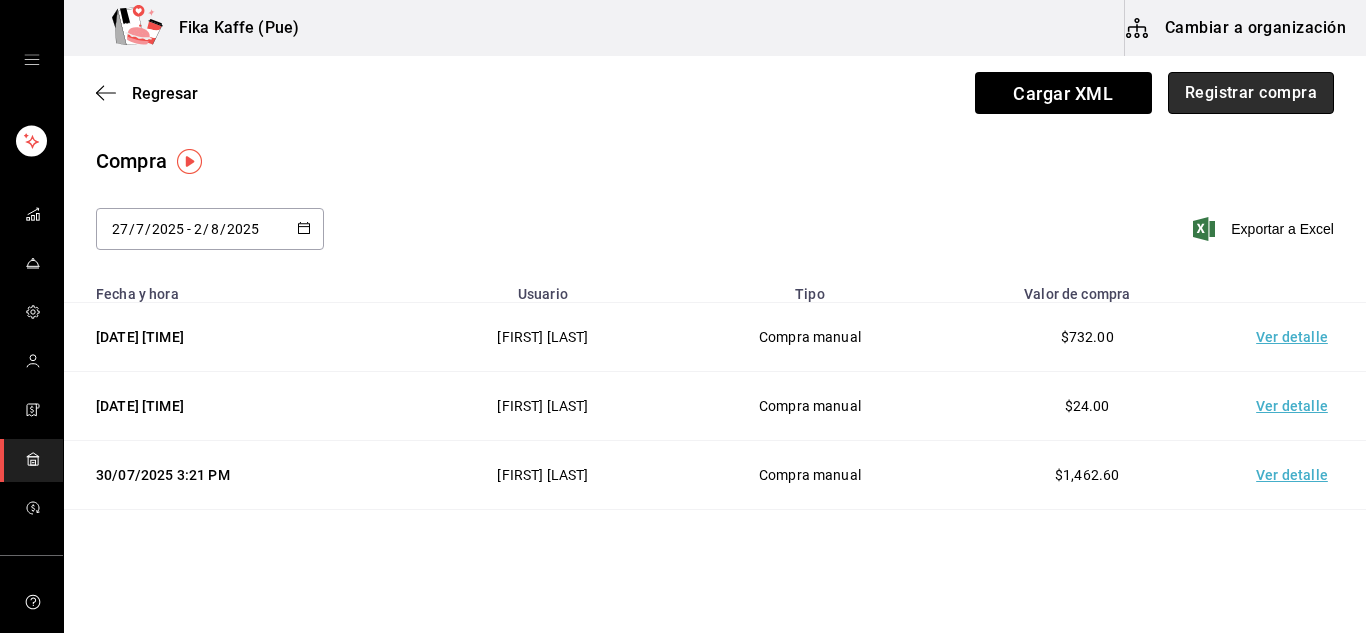 click on "Registrar compra" at bounding box center (1251, 93) 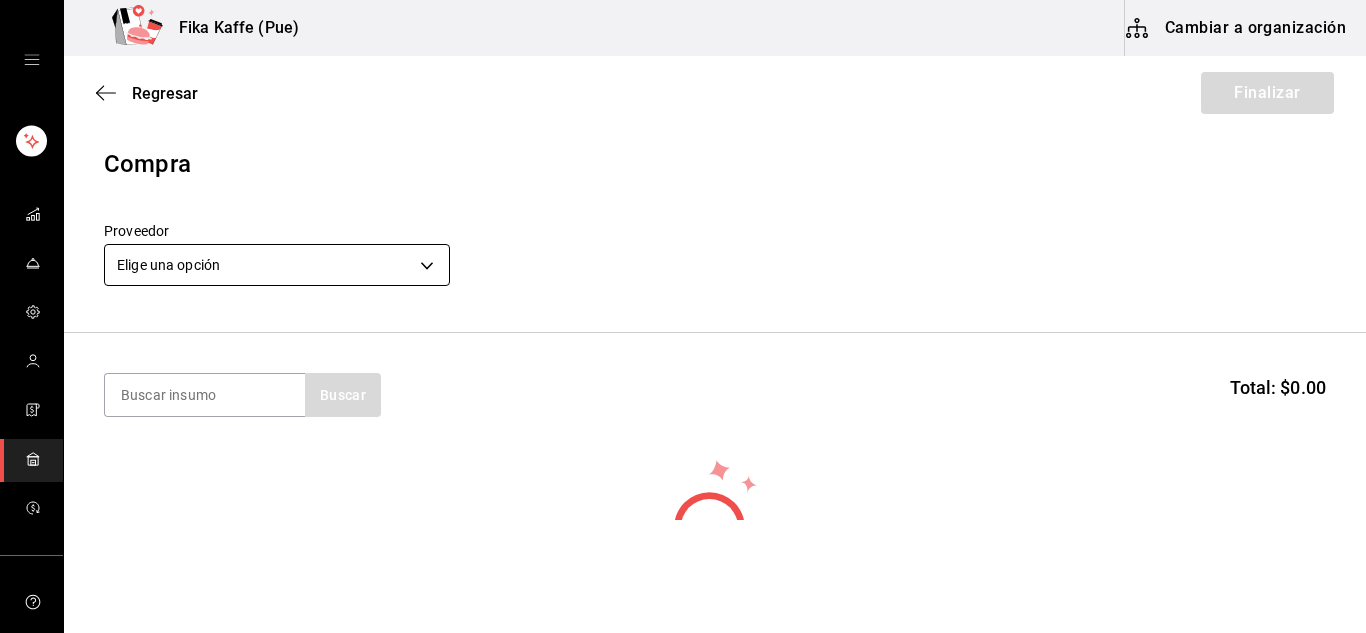click on "Fika Kaffe (Pue) Cambiar a organización Regresar Finalizar Compra Proveedor Elige una opción default Buscar Total: $0.00 No hay insumos a mostrar. Busca un insumo para agregarlo a la lista GANA 1 MES GRATIS EN TU SUSCRIPCIÓN AQUÍ ¿Recuerdas cómo empezó tu restaurante?
Hoy puedes ayudar a un colega a tener el mismo cambio que tú viviste.
Recomienda Parrot directamente desde tu Portal Administrador.
Es fácil y rápido.
🎁 Por cada restaurante que se una, ganas 1 mes gratis. Ver video tutorial Ir a video Editar Eliminar Visitar centro de ayuda (81) 2046 6363 soporte@parrotsoftware.io Visitar centro de ayuda (81) 2046 6363 soporte@parrotsoftware.io" at bounding box center (683, 260) 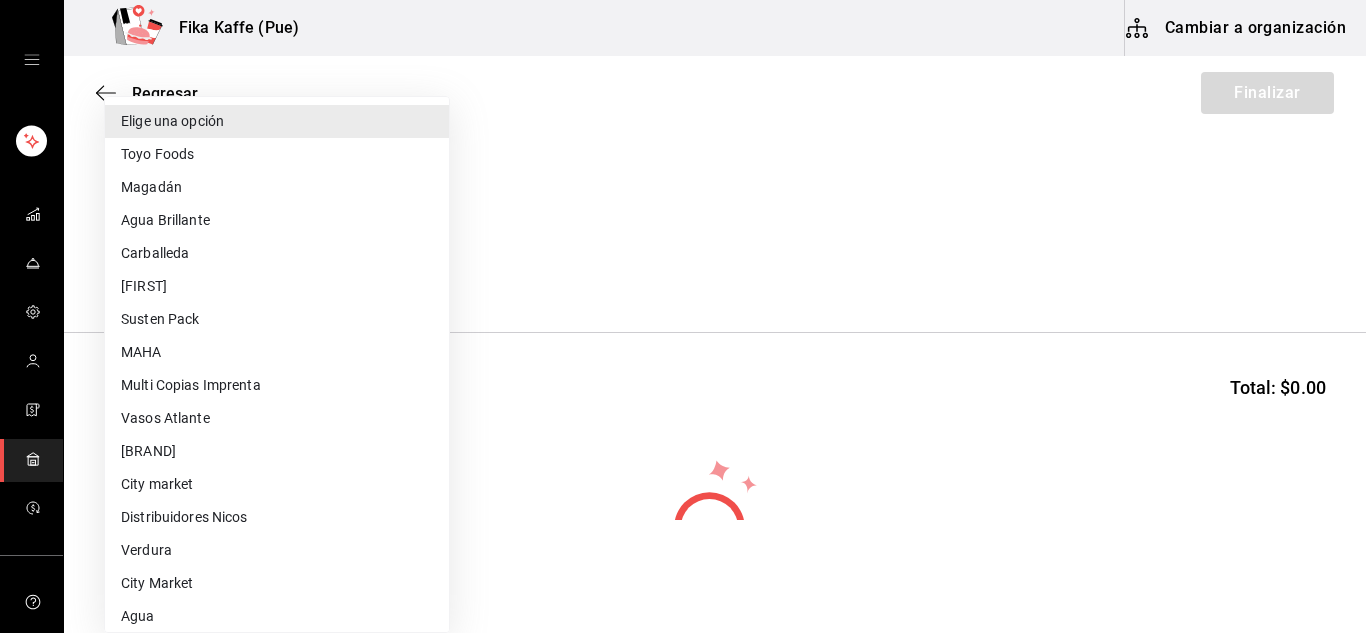 click on "[BRAND_NAME]" at bounding box center (277, 451) 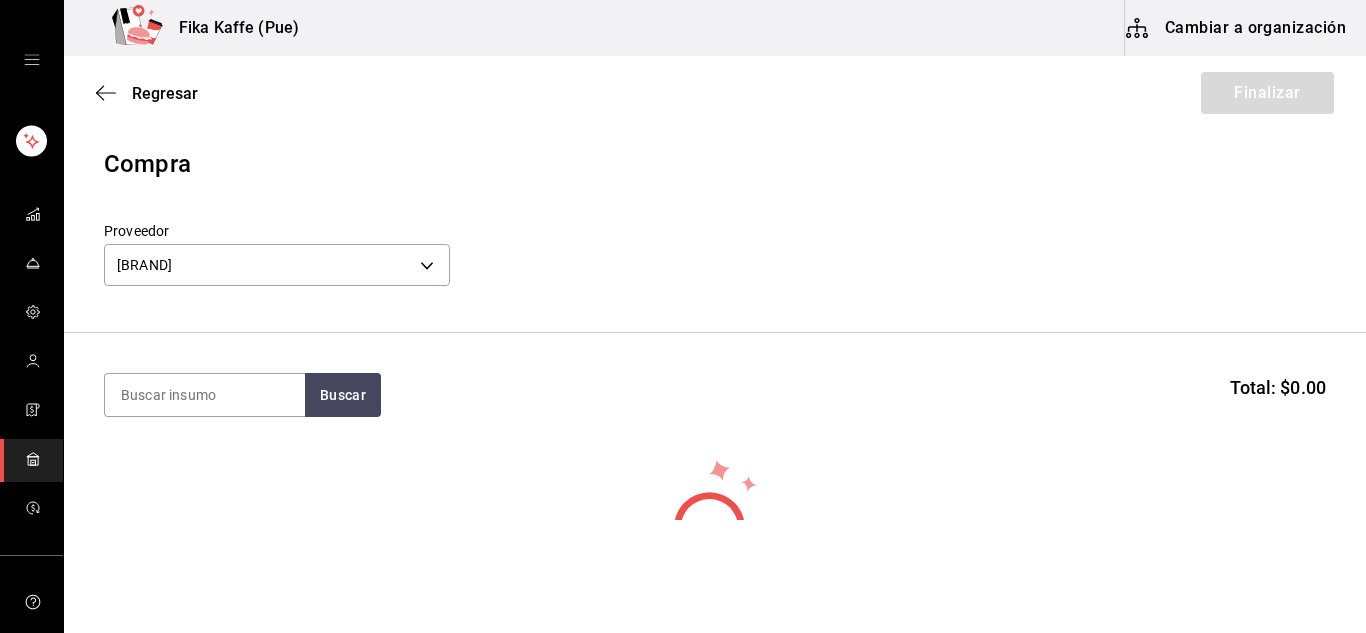click on "Buscar Total: $0.00" at bounding box center (715, 395) 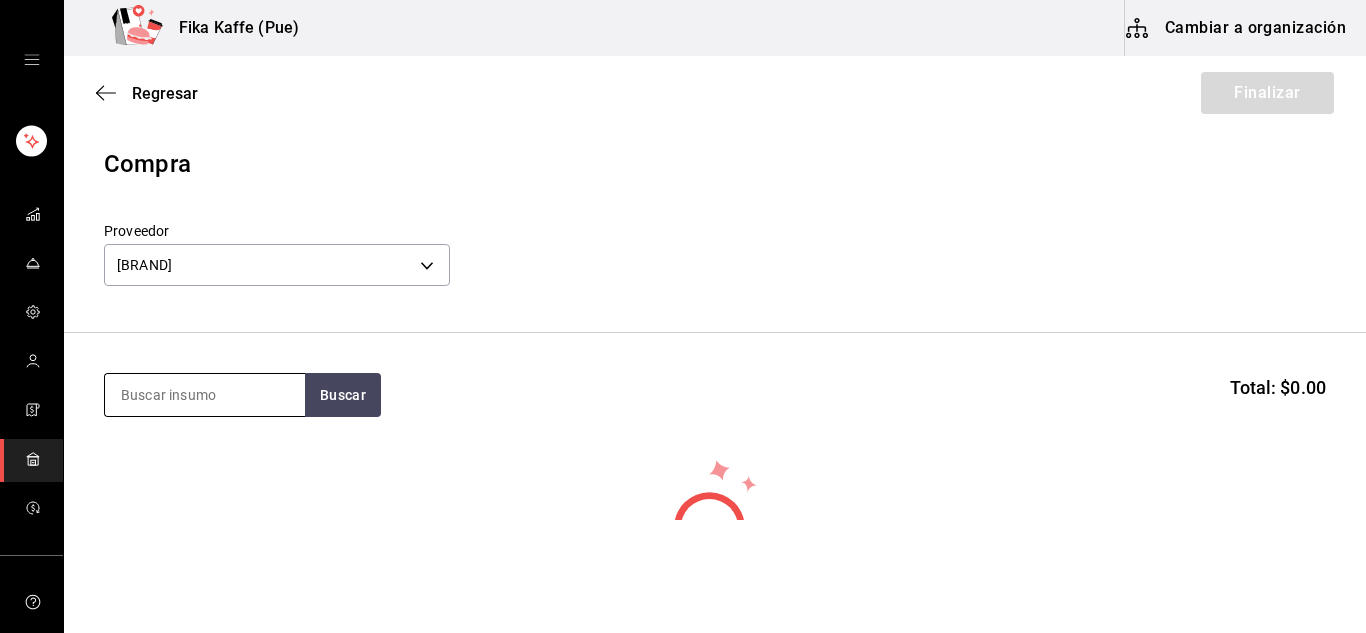 click at bounding box center [205, 395] 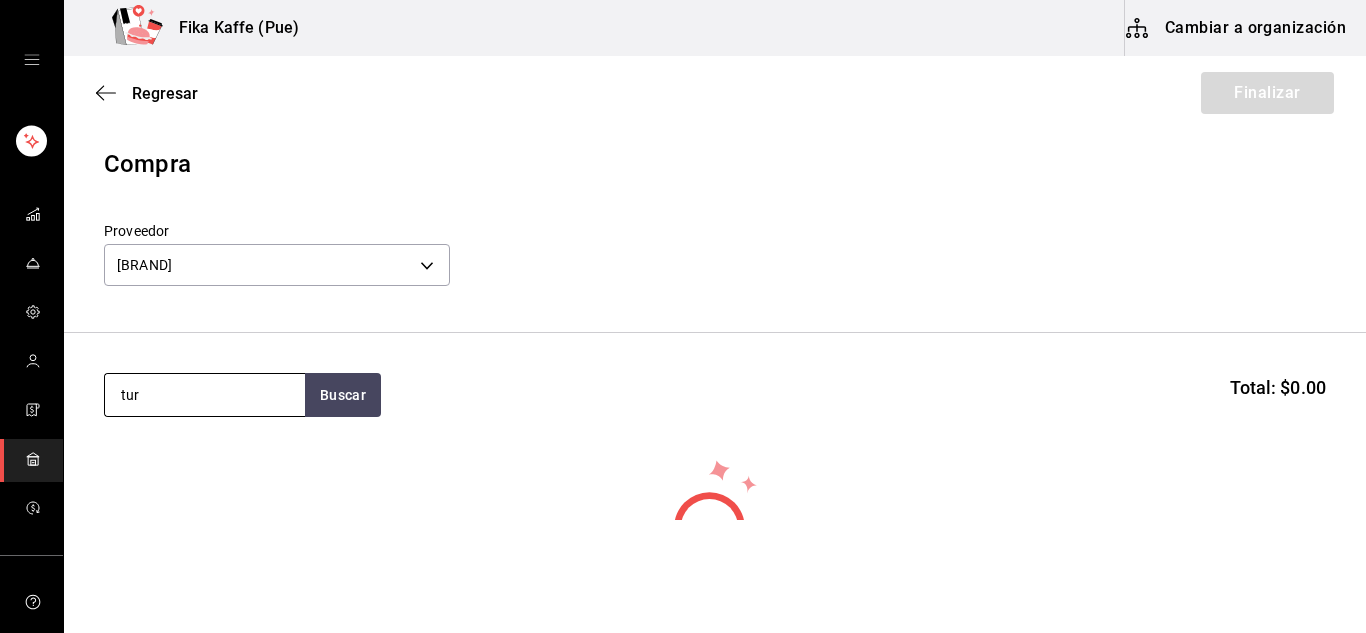 type on "tur" 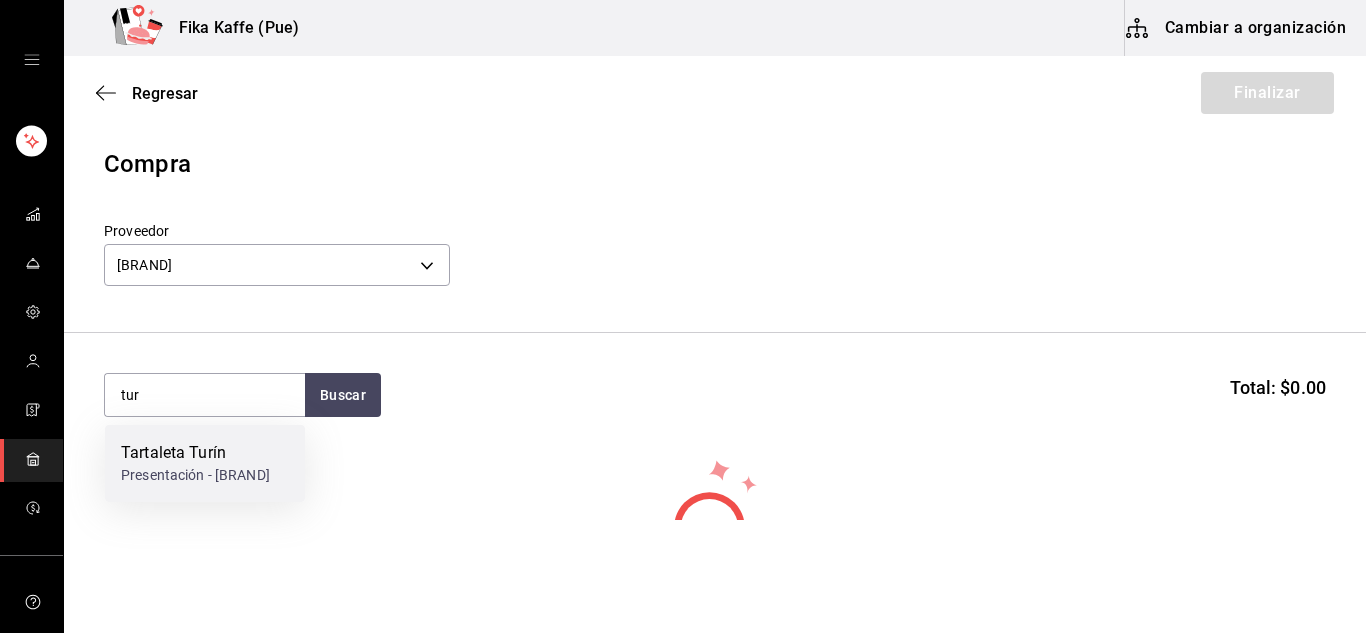 click on "Presentación - Sweet Bliss Bakery" at bounding box center [195, 475] 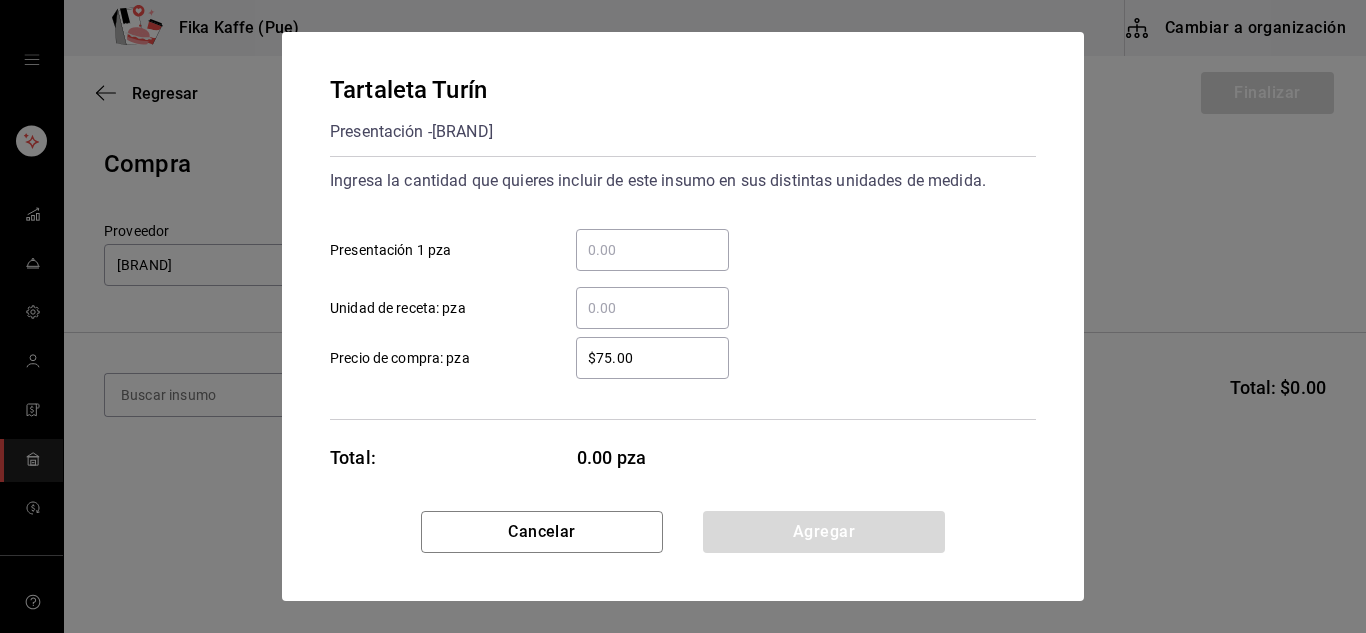 click on "​ Presentación 1 pza" at bounding box center [652, 250] 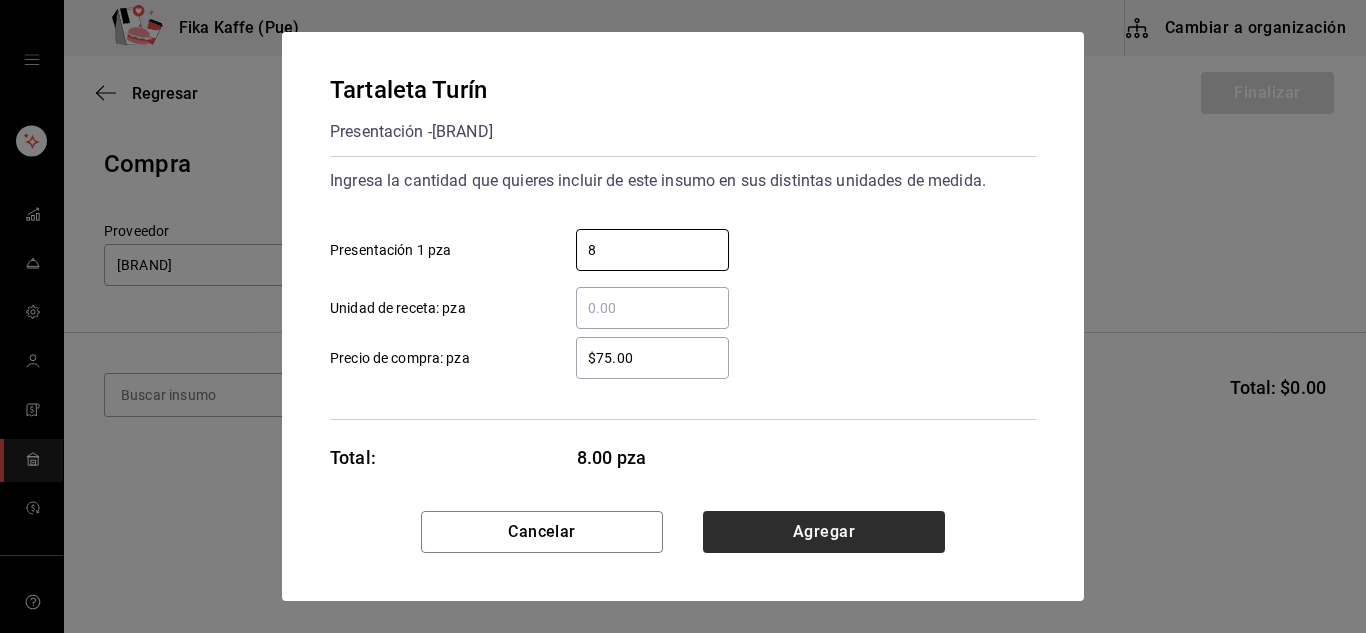 type on "8" 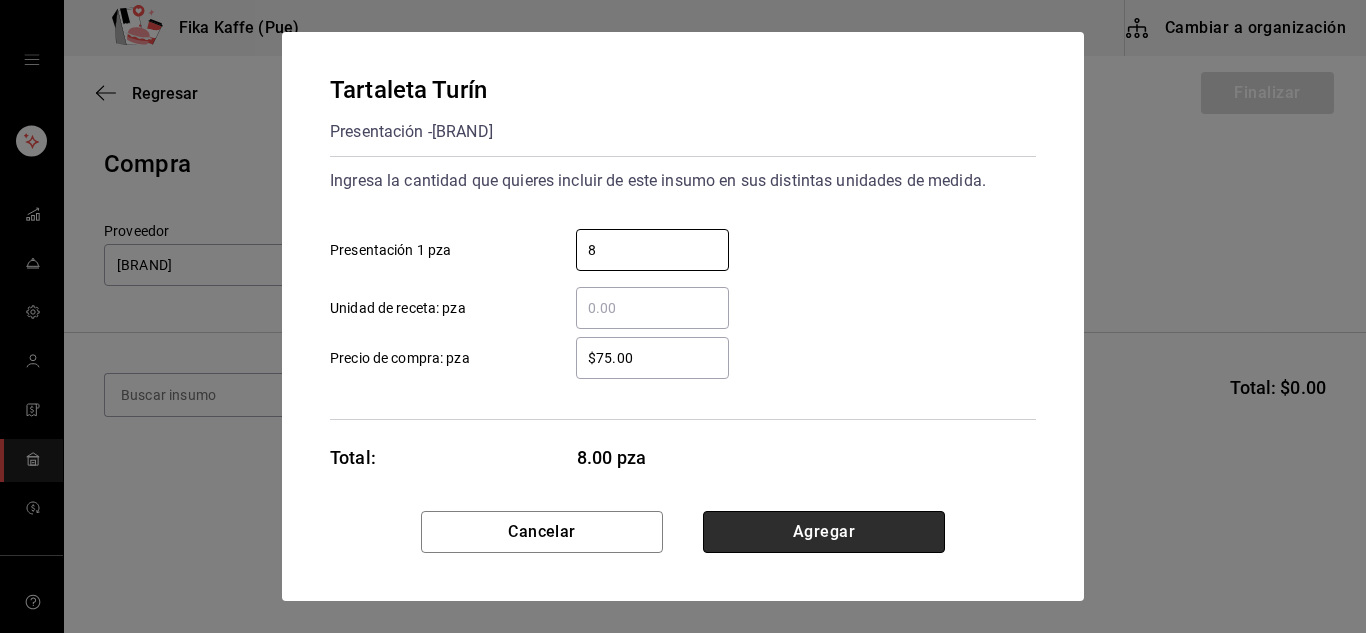 click on "Agregar" at bounding box center (824, 532) 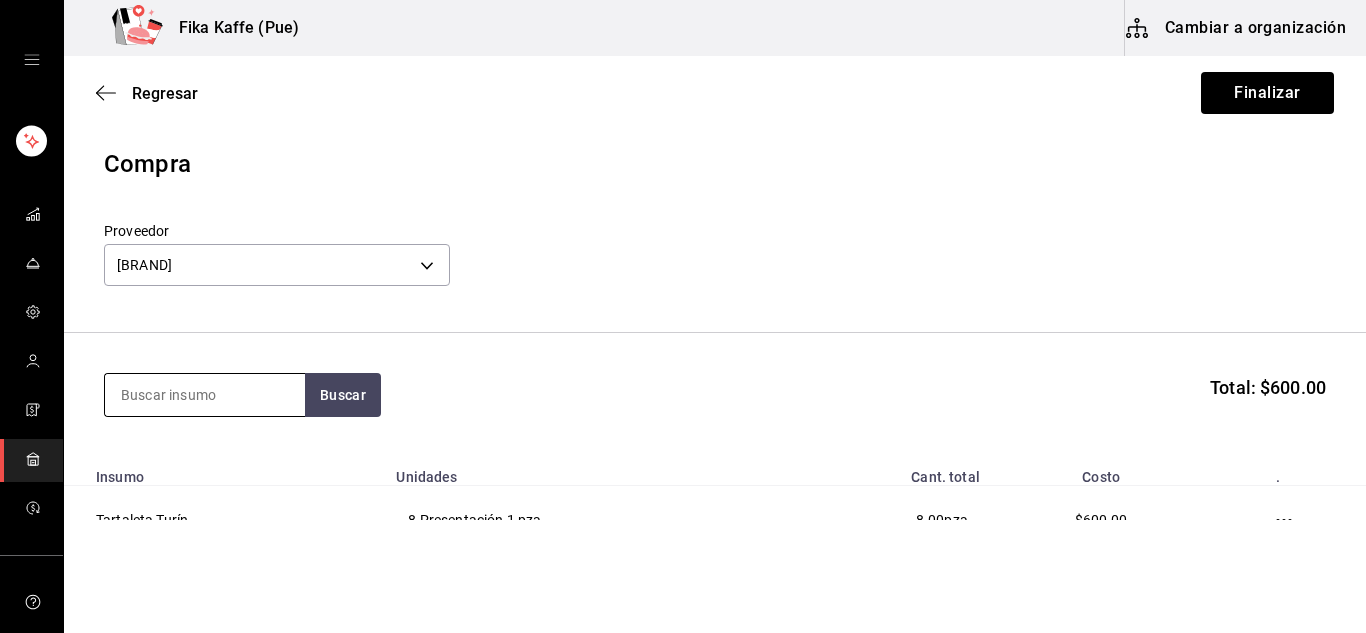 click at bounding box center (205, 395) 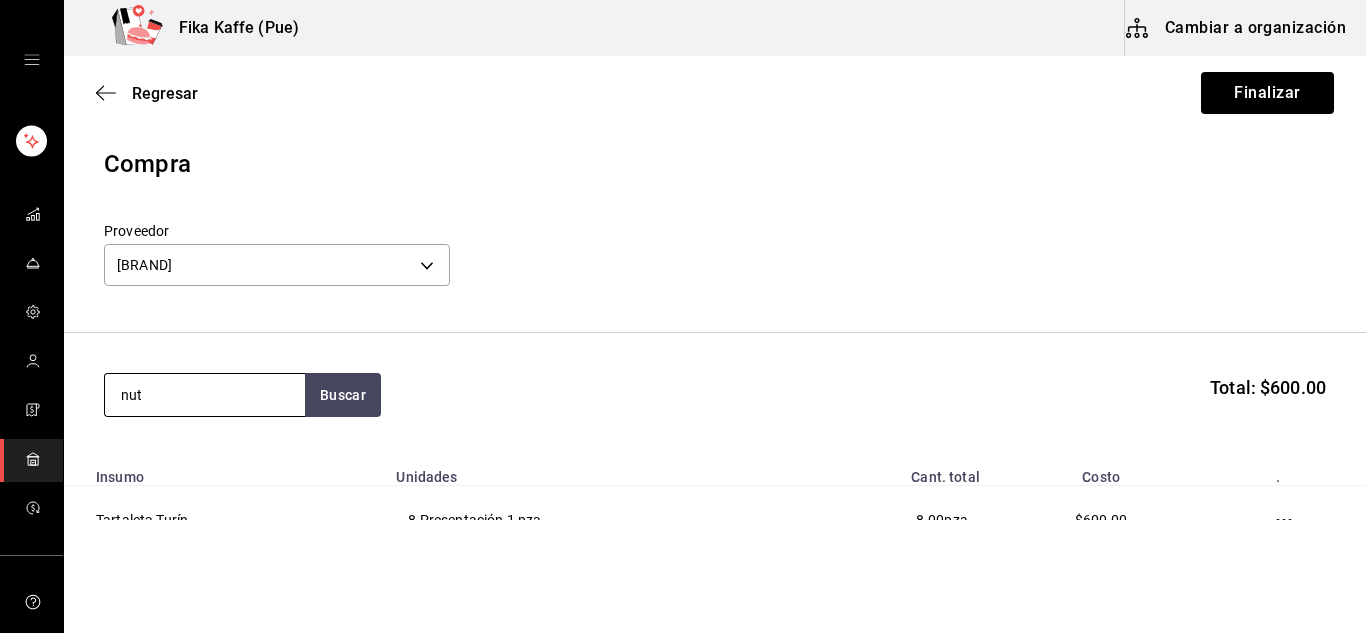 type on "[EMAIL_PREFIX]" 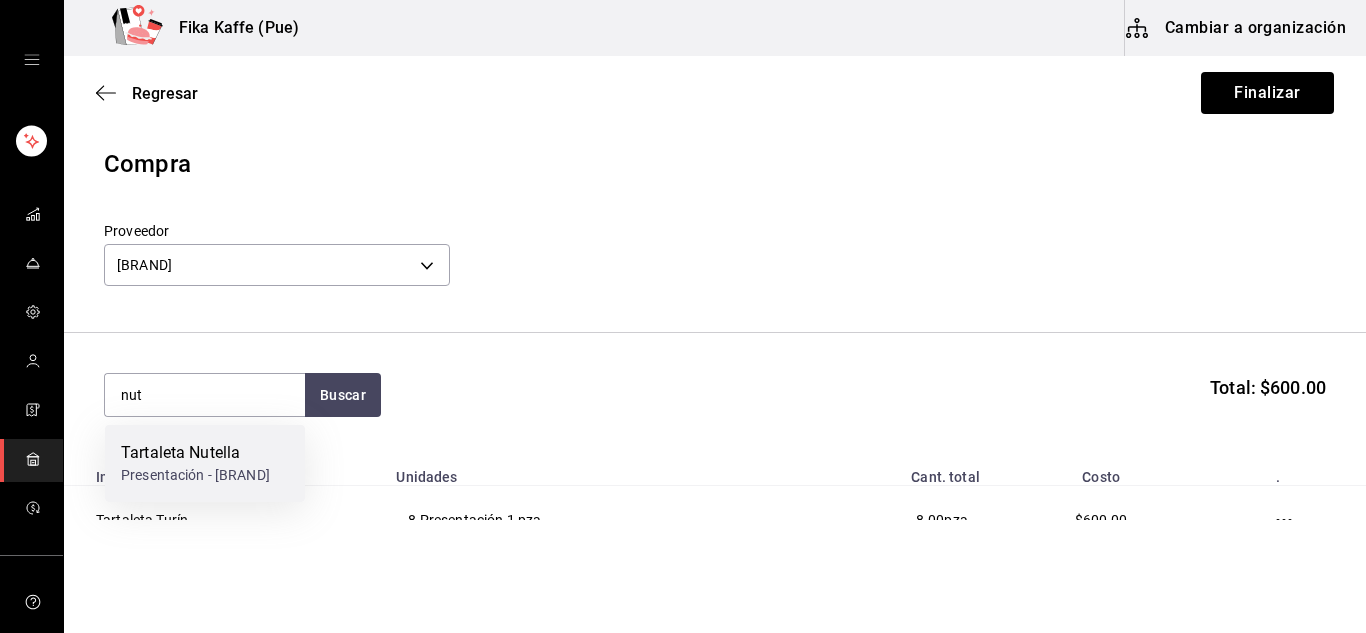 click on "Tartaleta Nutella" at bounding box center (195, 453) 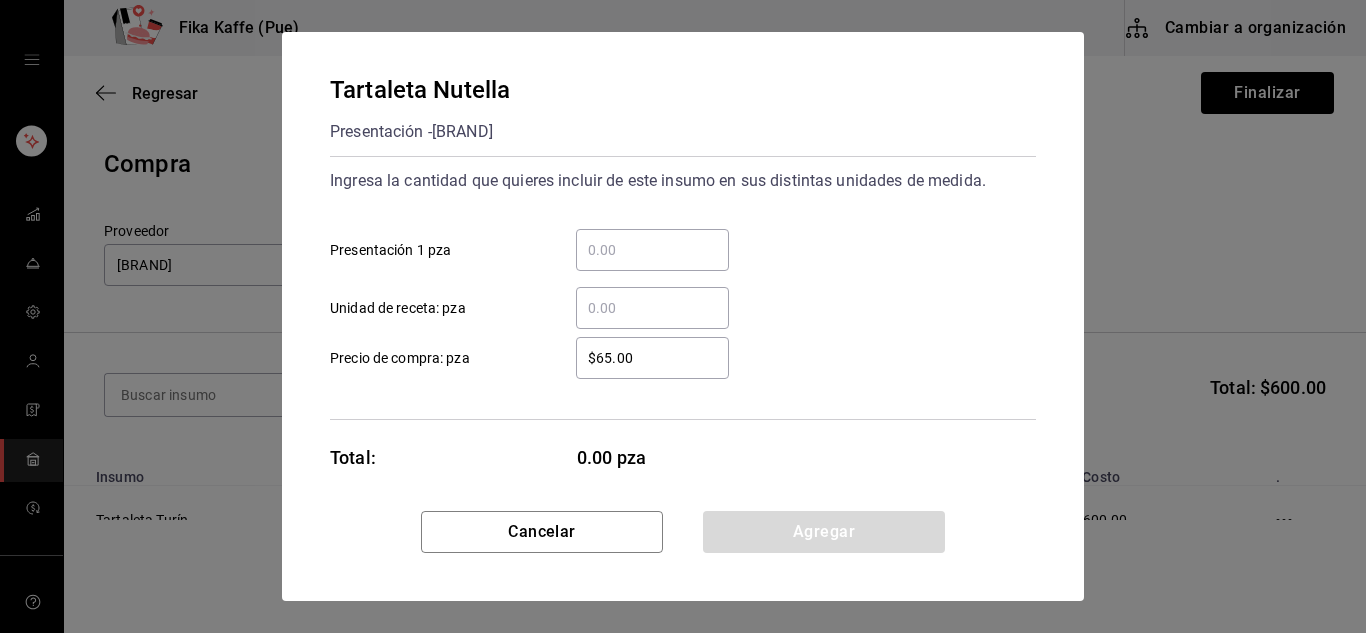 click on "​ Presentación 1 pza" at bounding box center (652, 250) 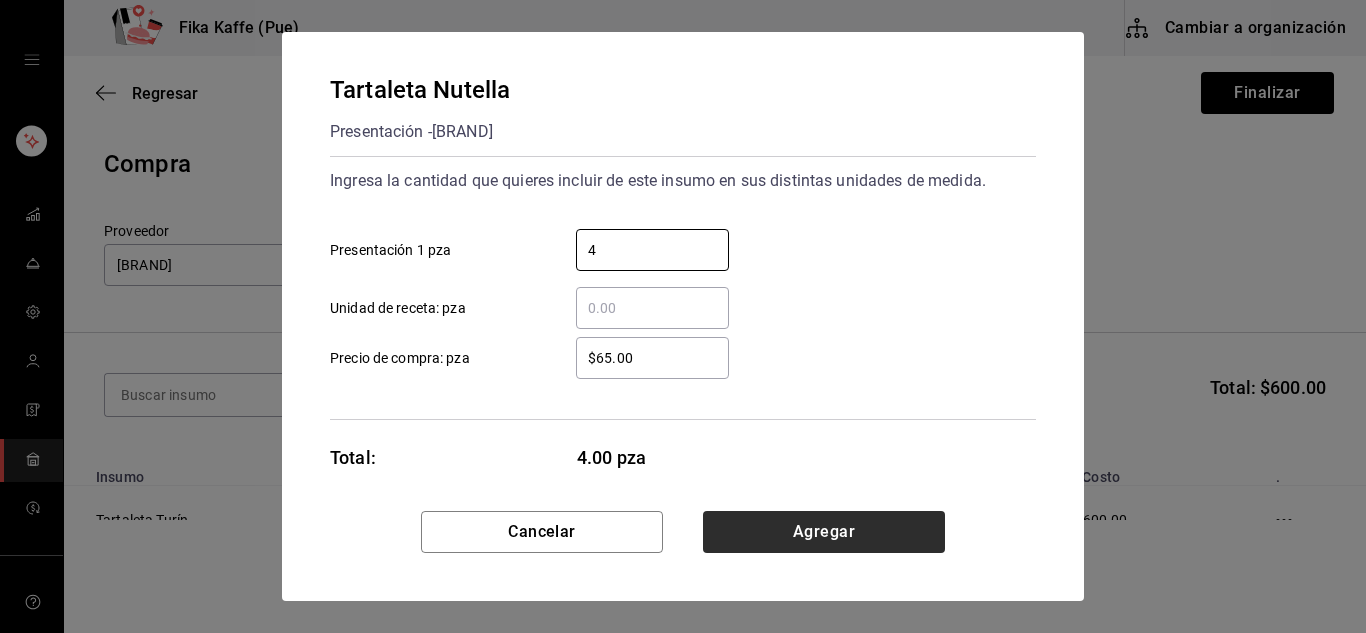 type on "4" 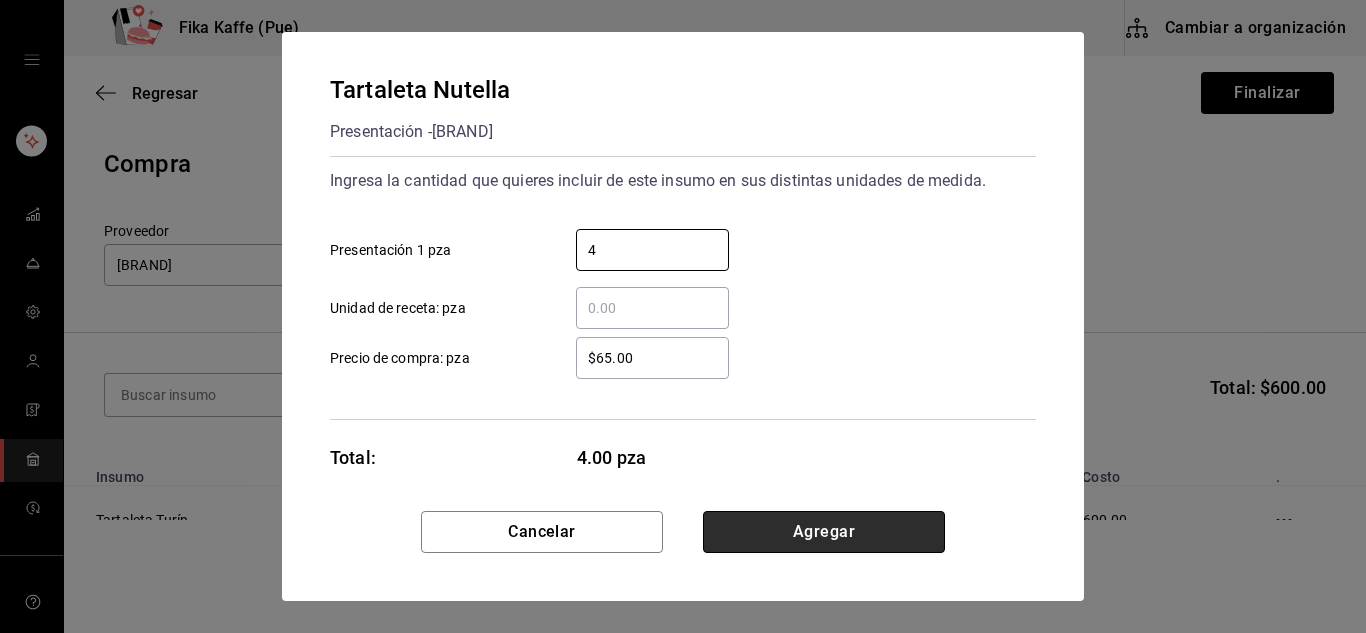 click on "Agregar" at bounding box center (824, 532) 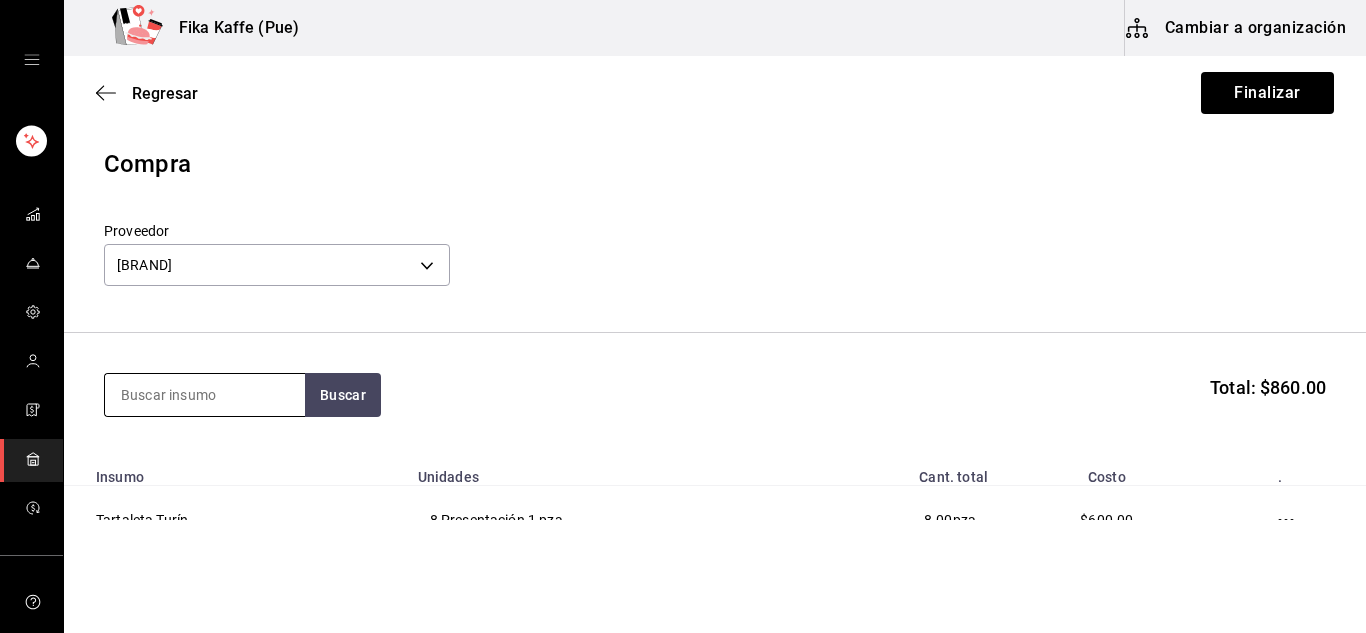 click at bounding box center [205, 395] 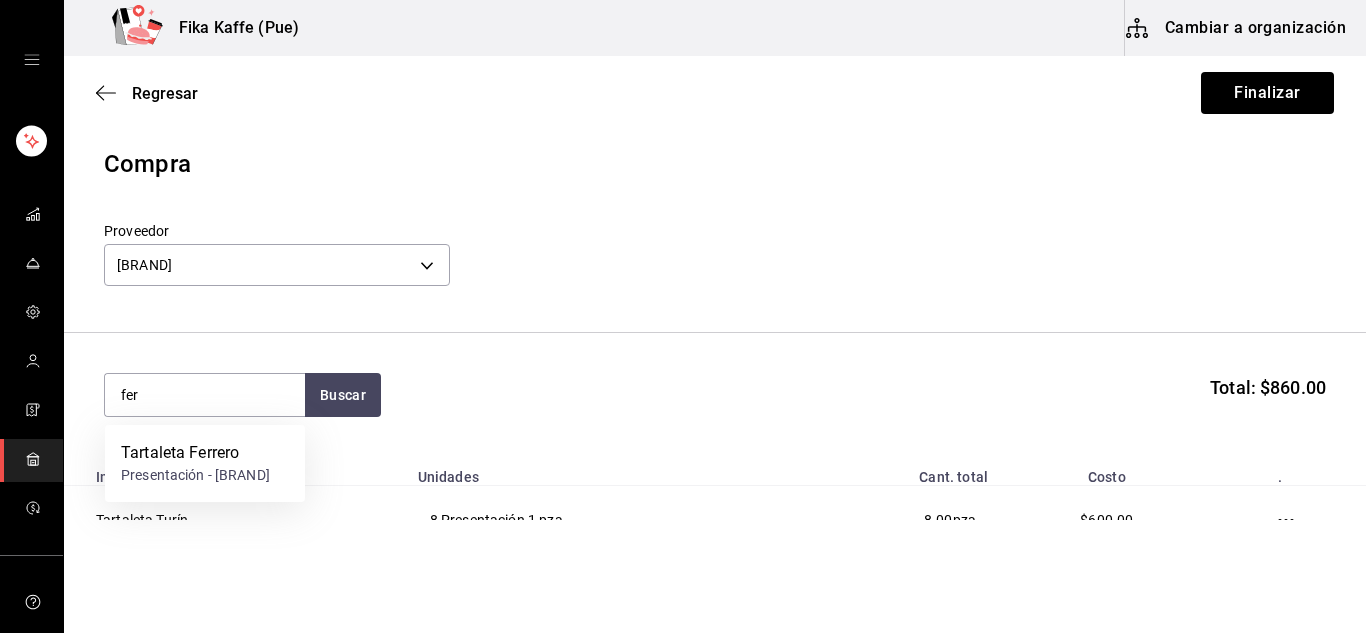 click on "Insumo" at bounding box center (235, 471) 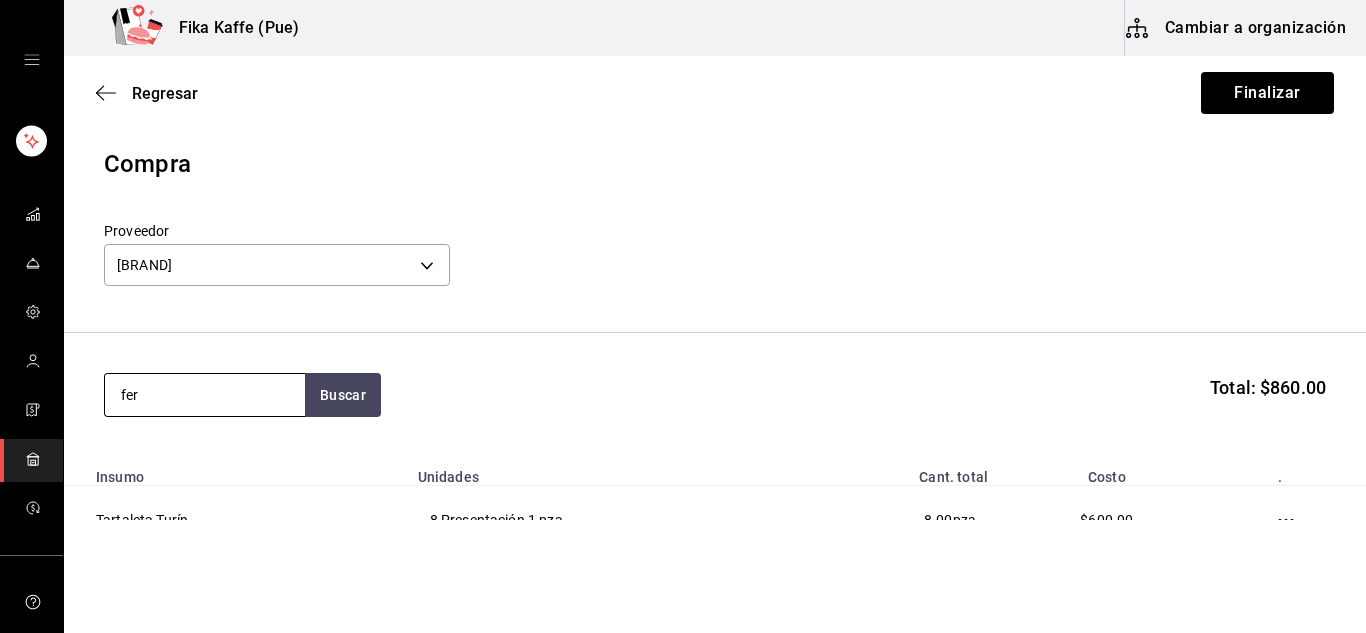 click on "fer" at bounding box center (205, 395) 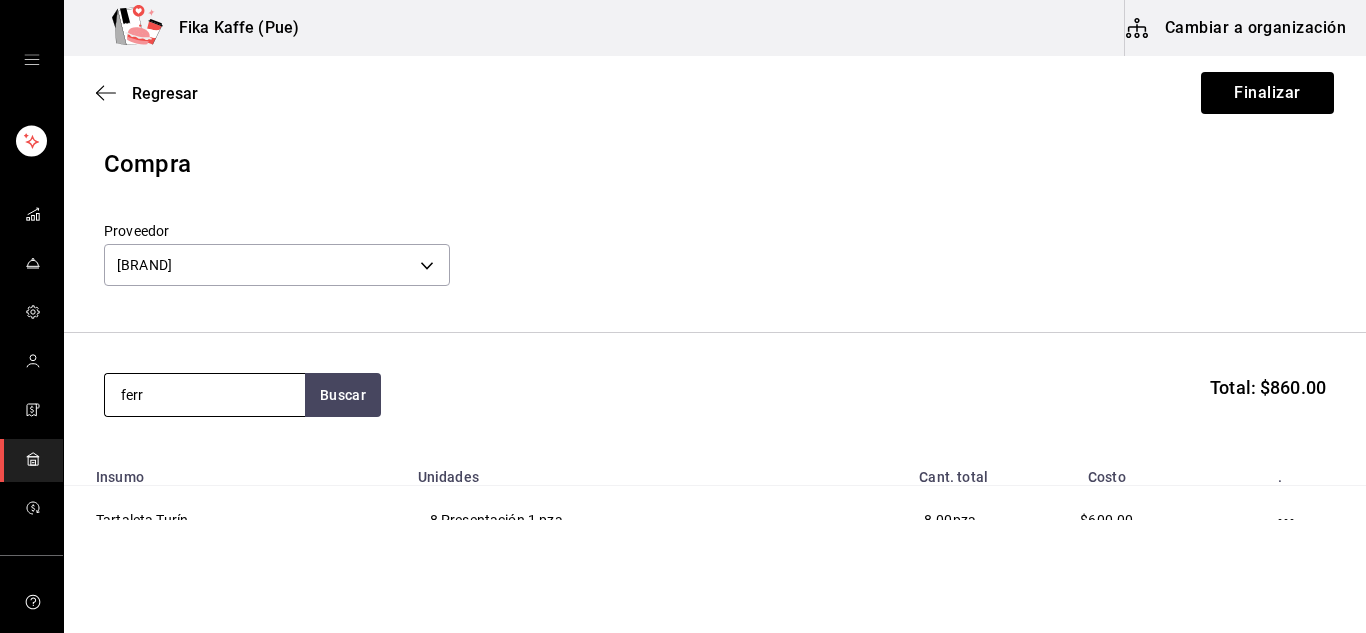 type on "ferr" 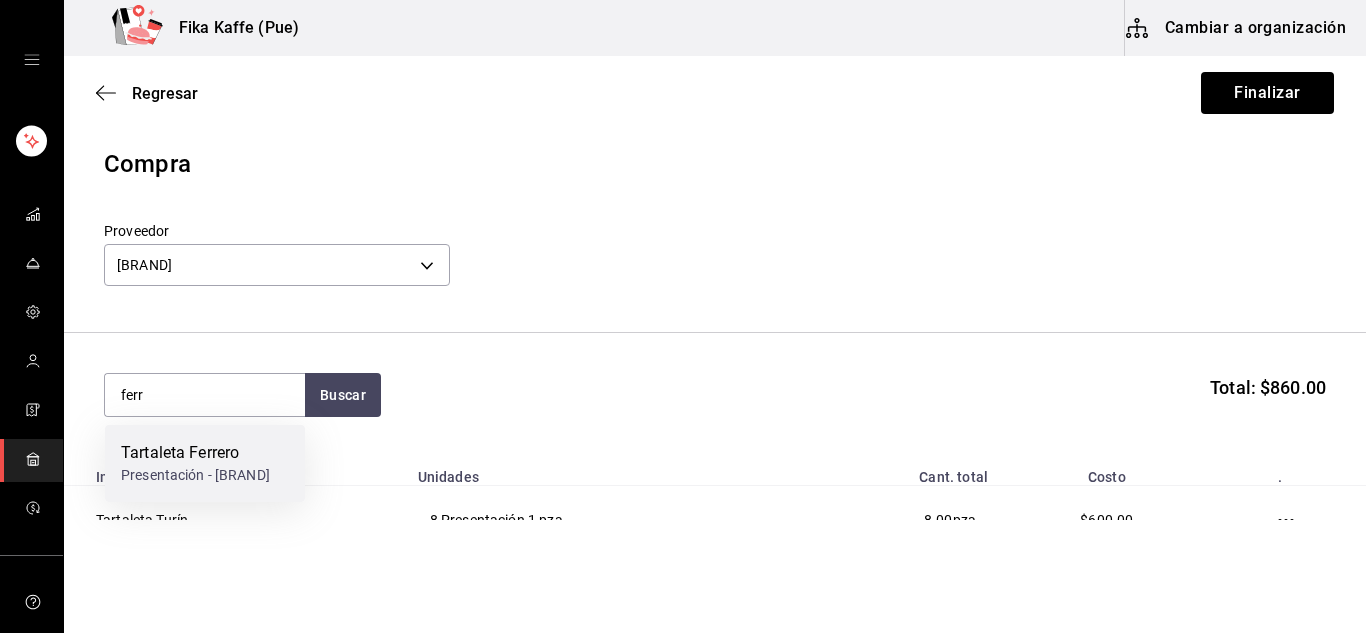 click on "Tartaleta Ferrero" at bounding box center (195, 453) 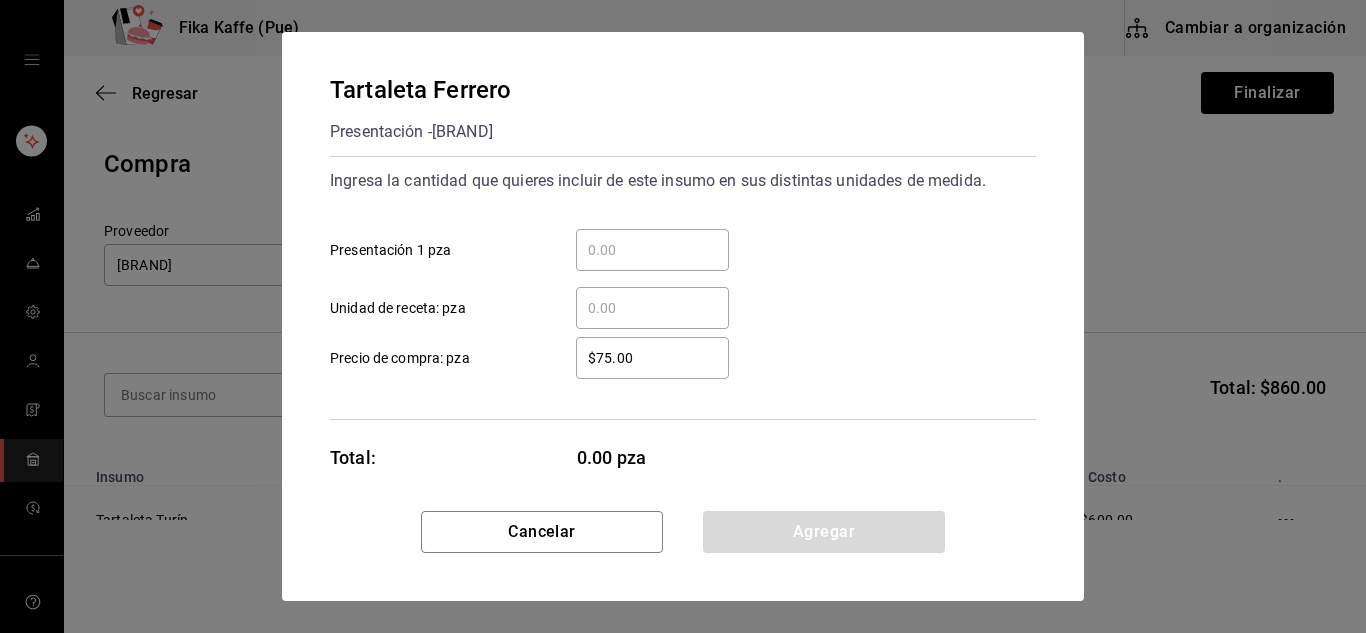 click on "​ Presentación 1 pza" at bounding box center [652, 250] 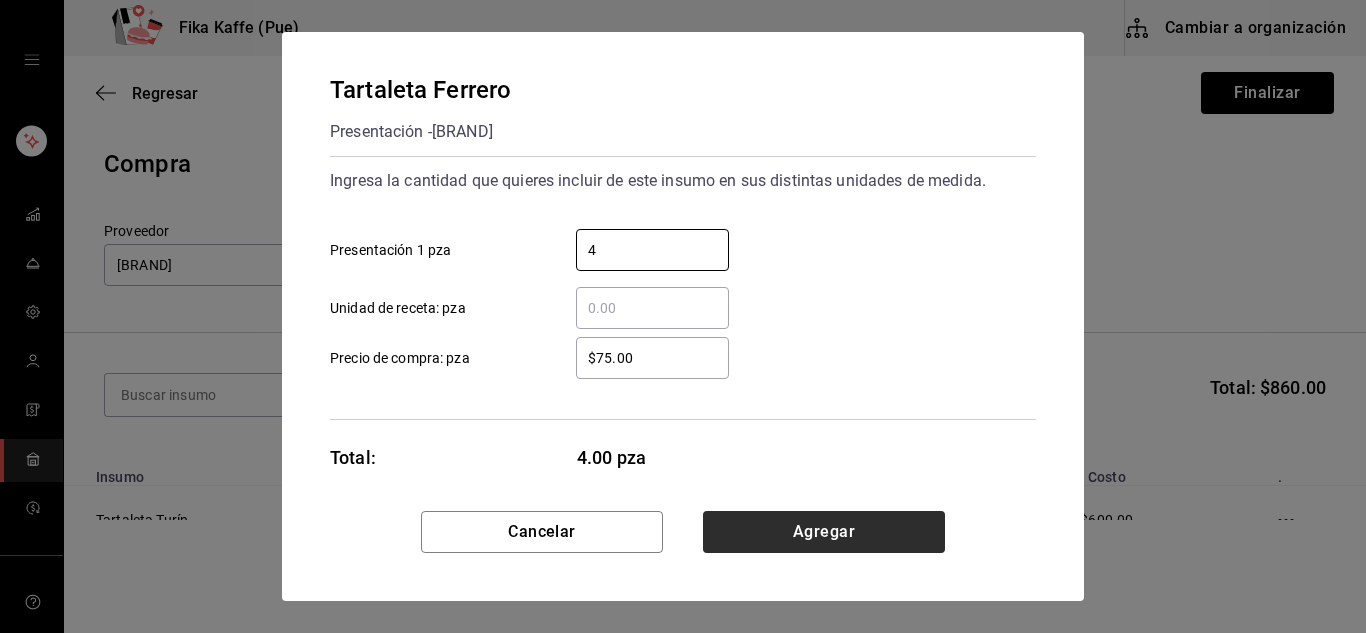 type on "4" 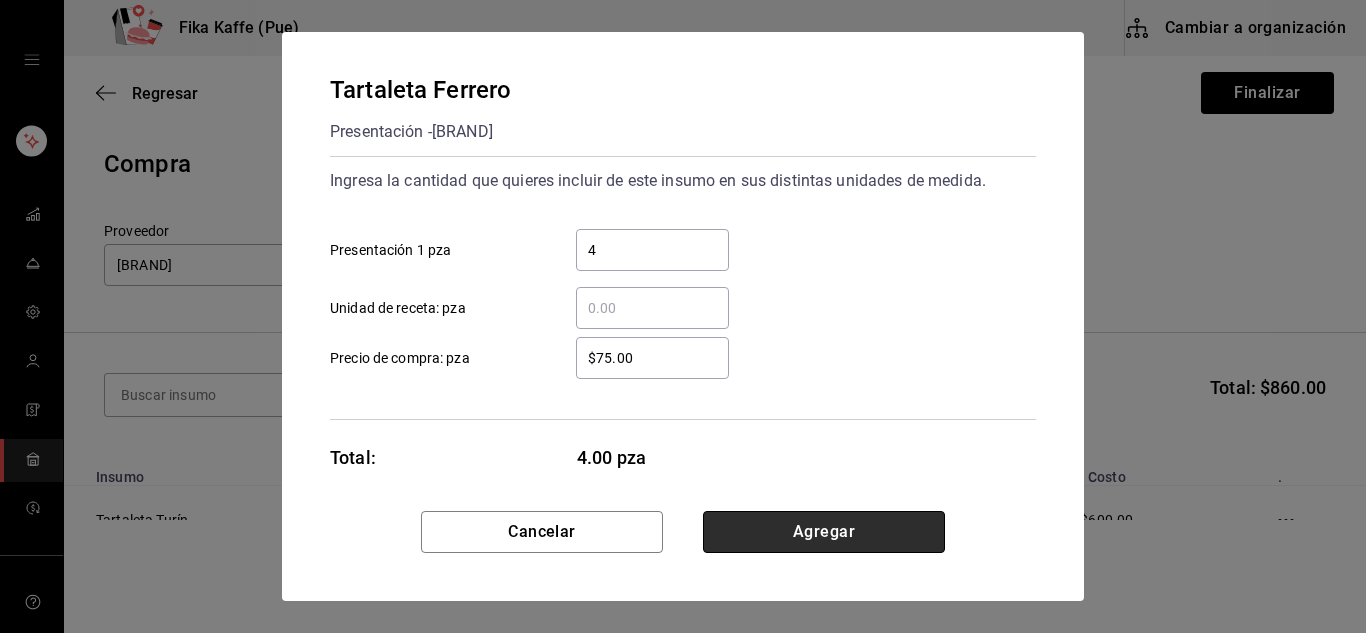 click on "Agregar" at bounding box center [824, 532] 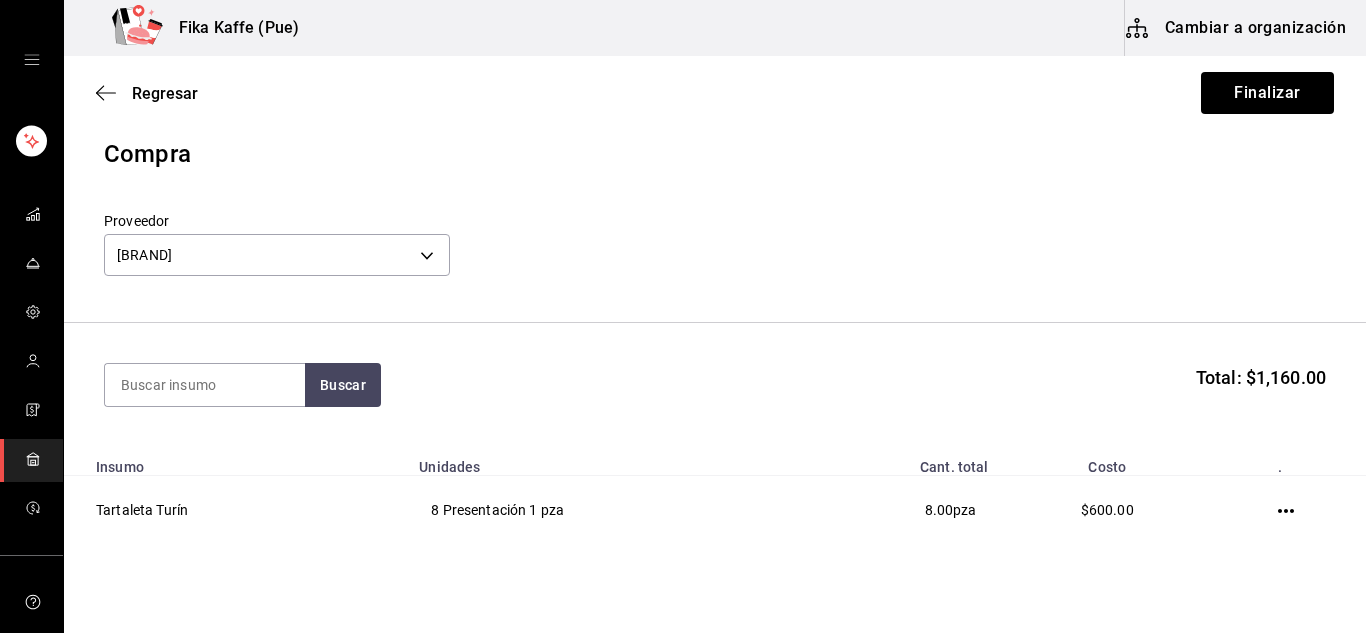 scroll, scrollTop: 0, scrollLeft: 0, axis: both 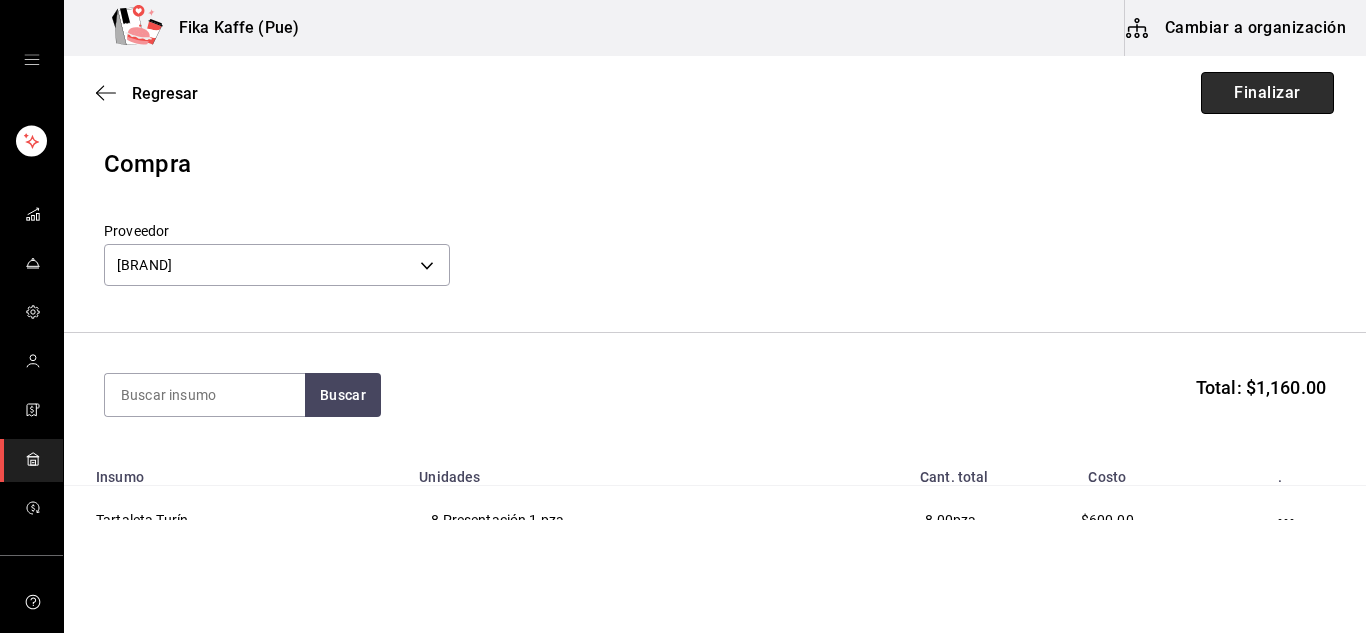 click on "Finalizar" at bounding box center (1267, 93) 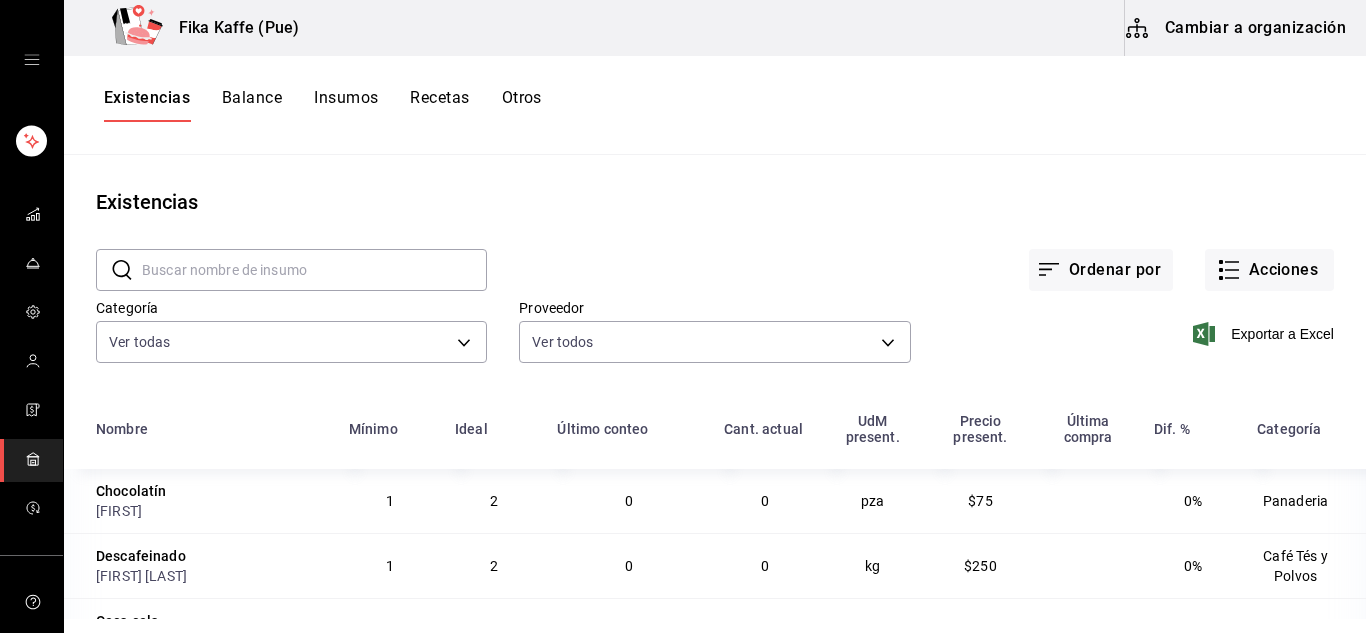 click at bounding box center [314, 270] 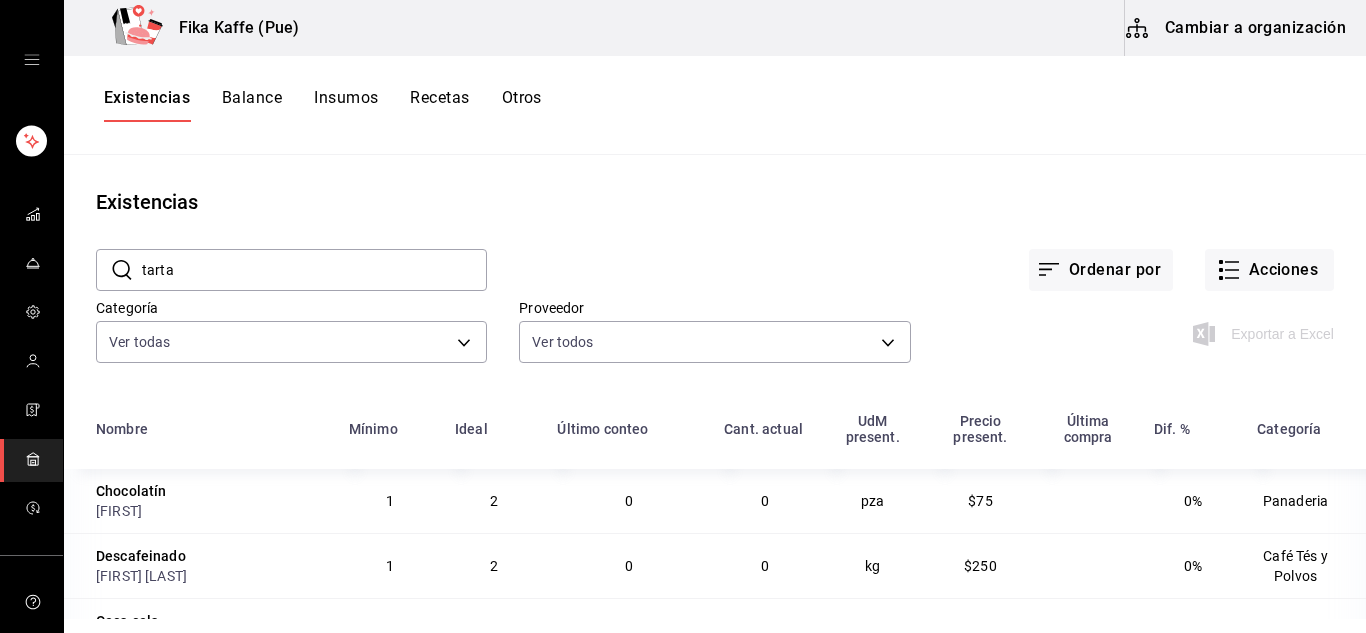 type on "tarta" 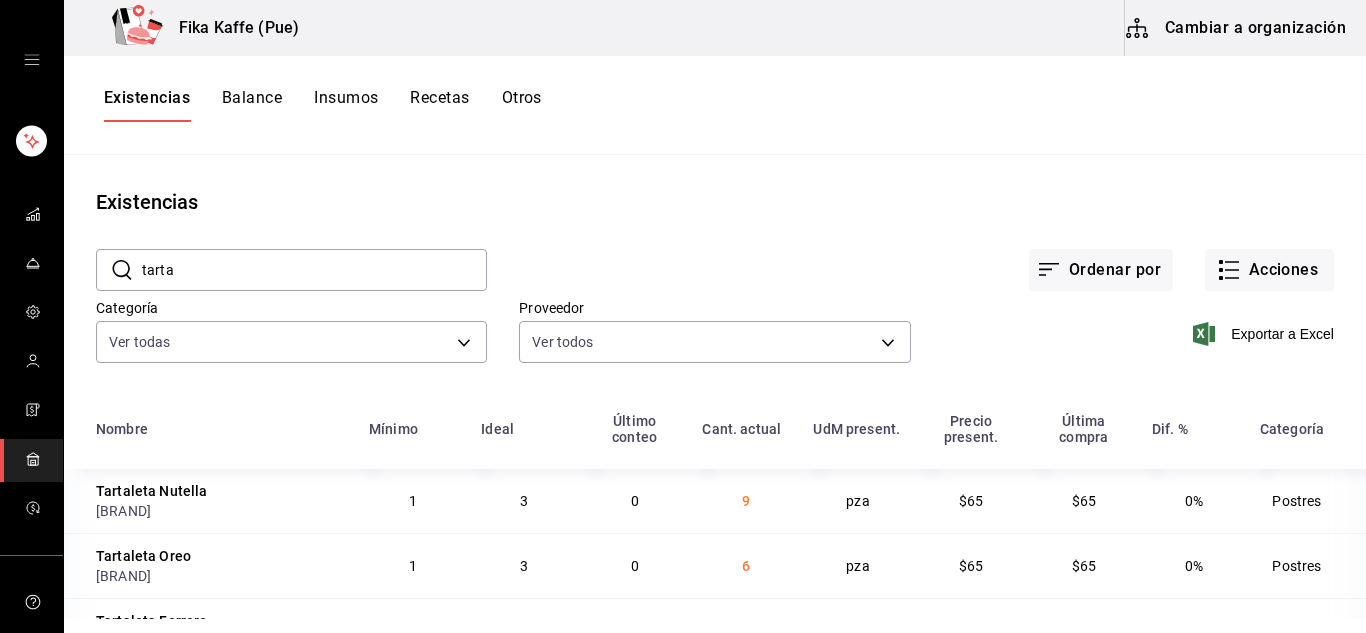 click on "Ordenar por Acciones" at bounding box center [910, 254] 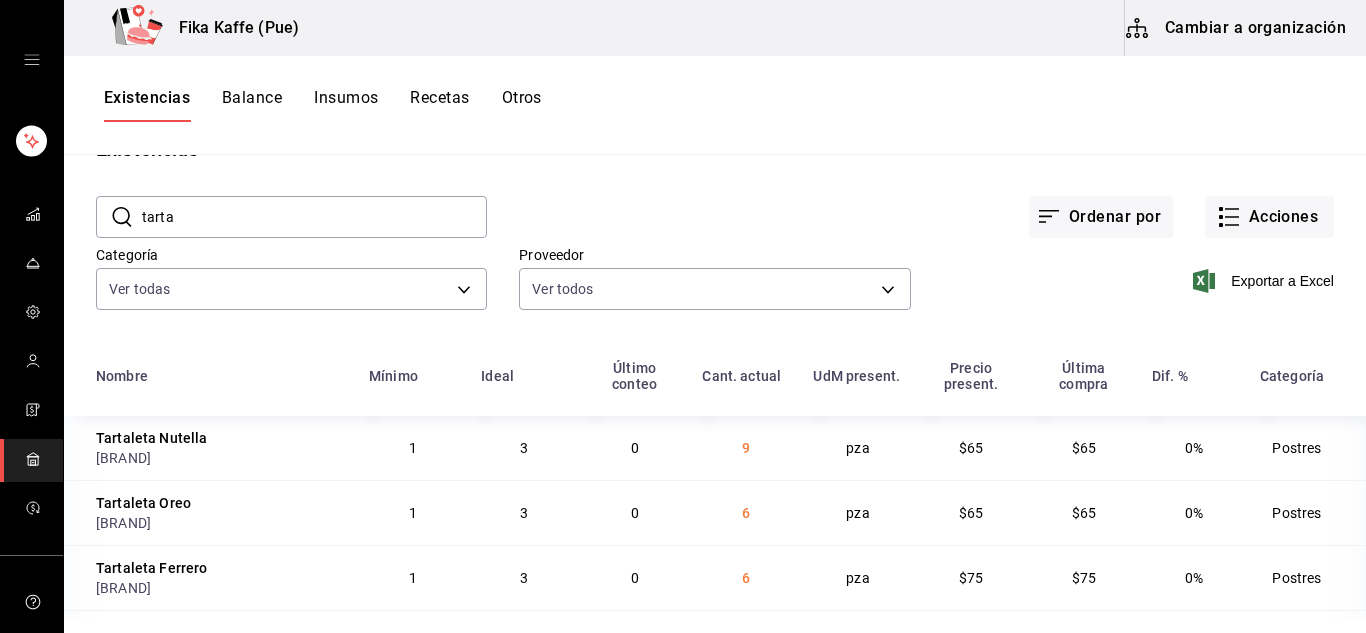 scroll, scrollTop: 0, scrollLeft: 0, axis: both 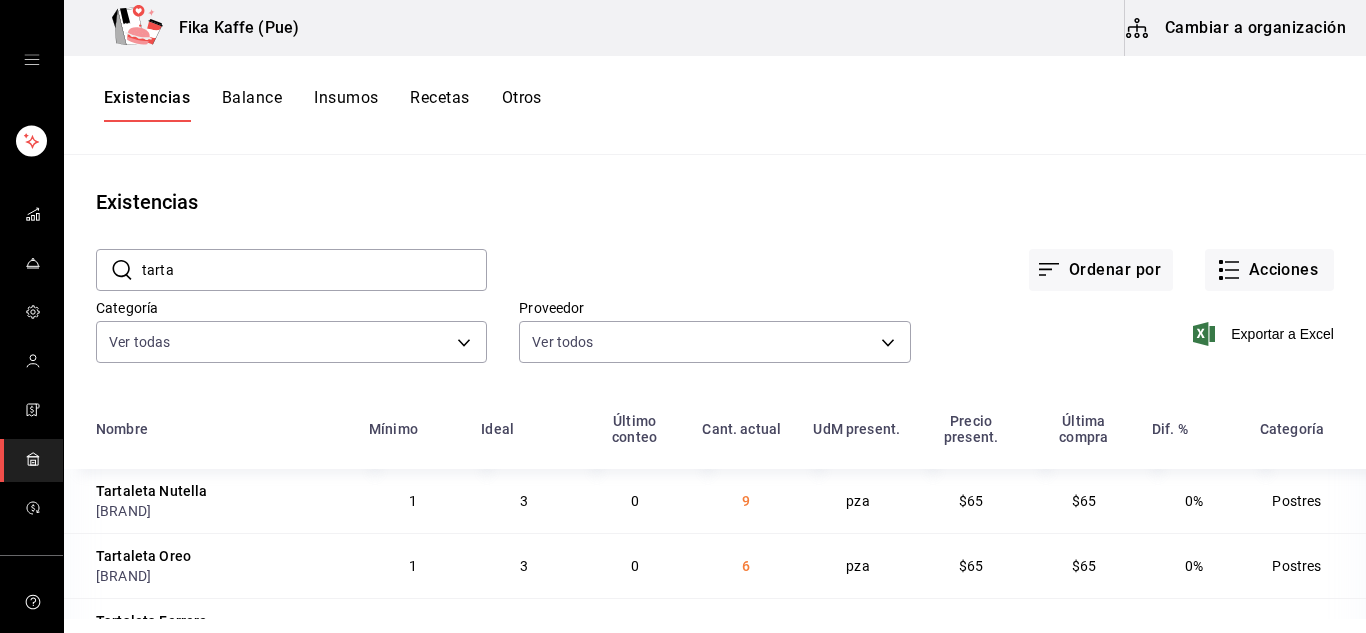 click on "Ordenar por Acciones" at bounding box center [910, 254] 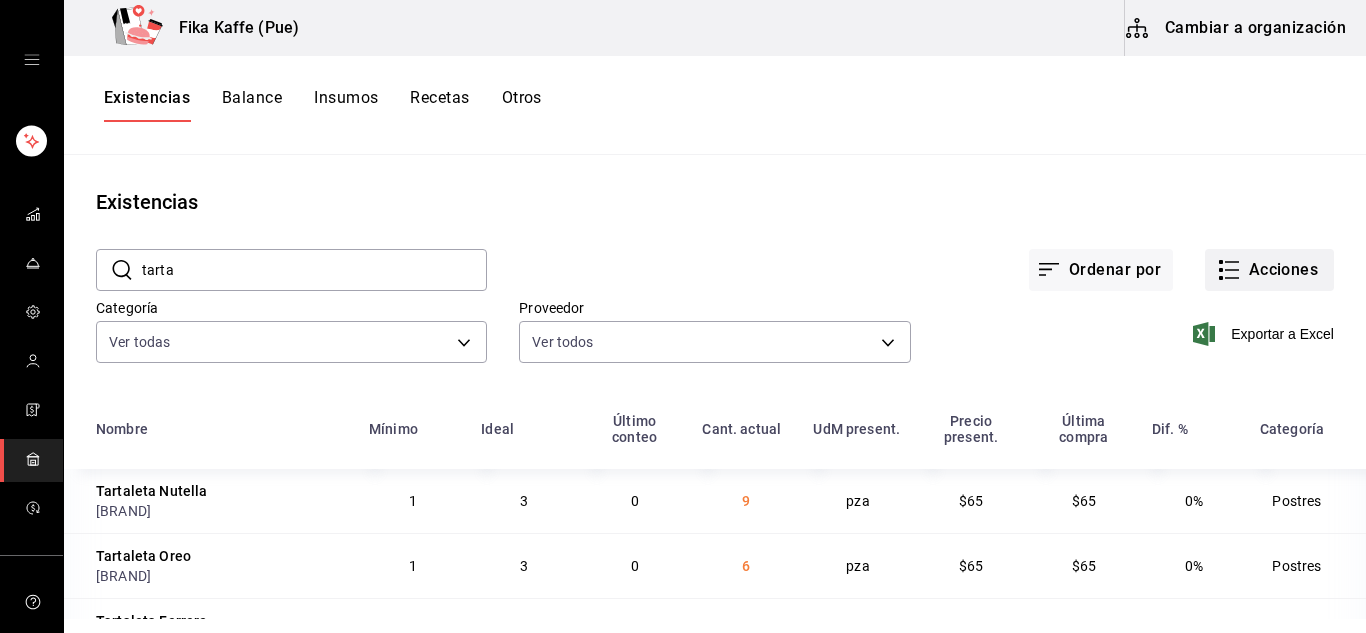 click on "Acciones" at bounding box center (1269, 270) 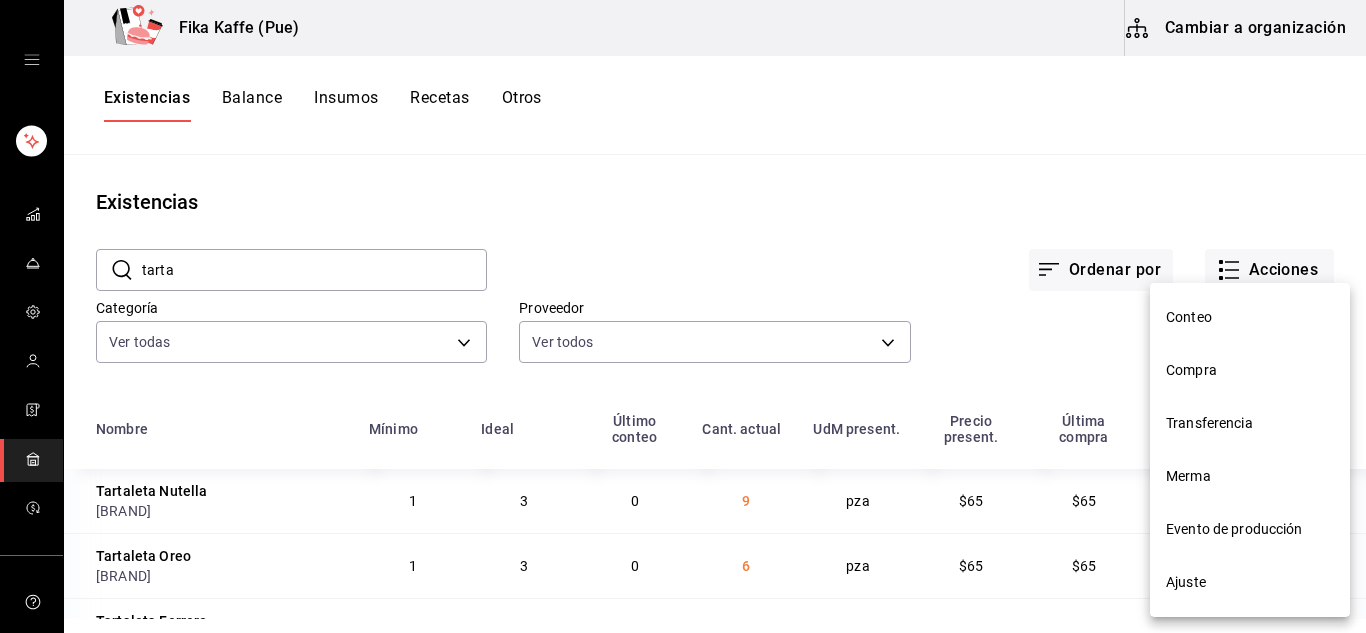 click on "Ajuste" at bounding box center [1250, 582] 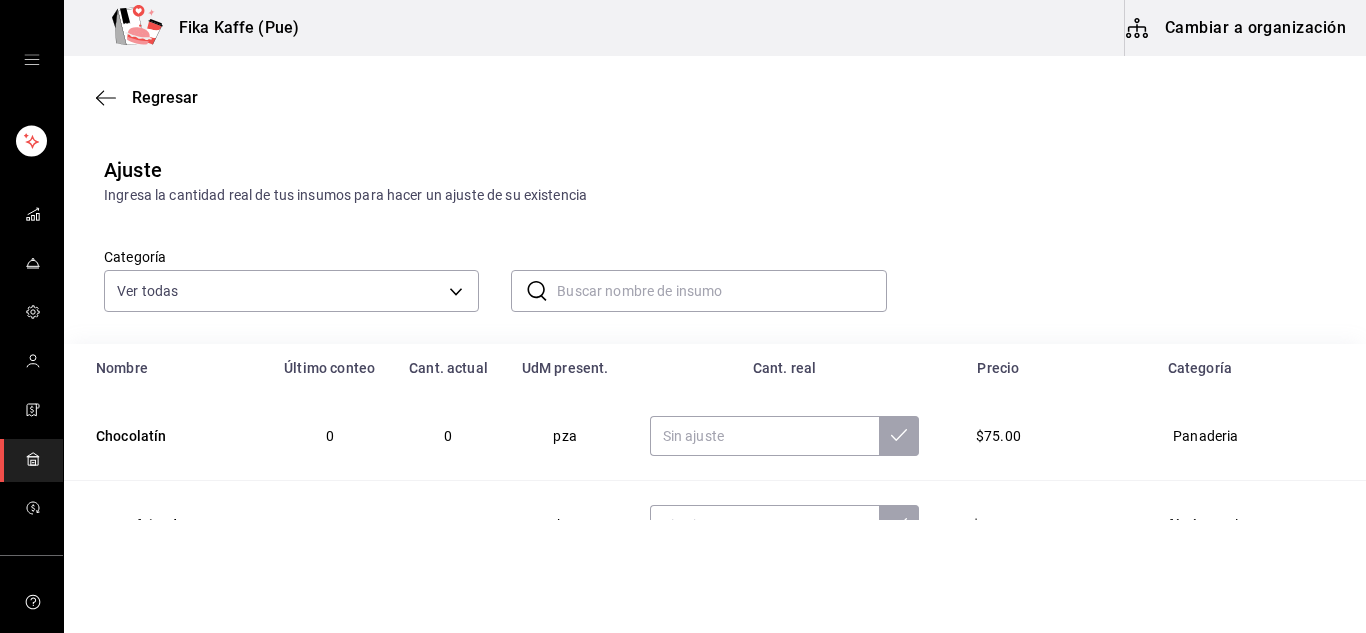 click at bounding box center (721, 291) 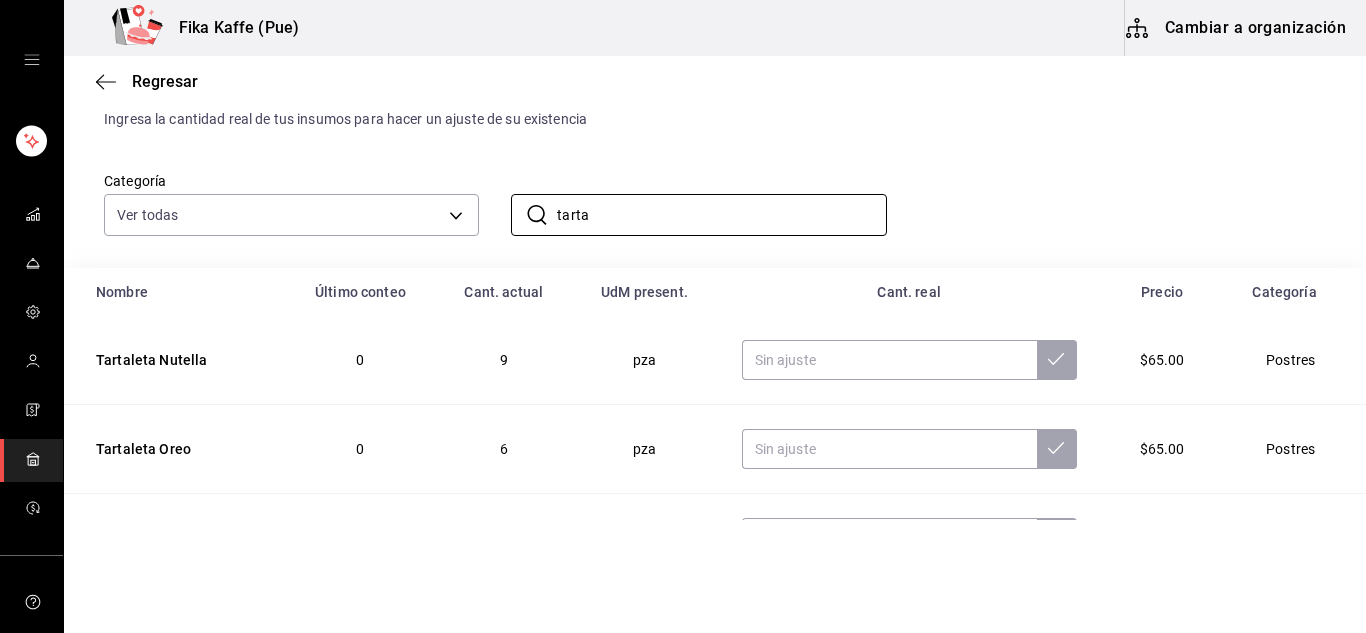 scroll, scrollTop: 200, scrollLeft: 0, axis: vertical 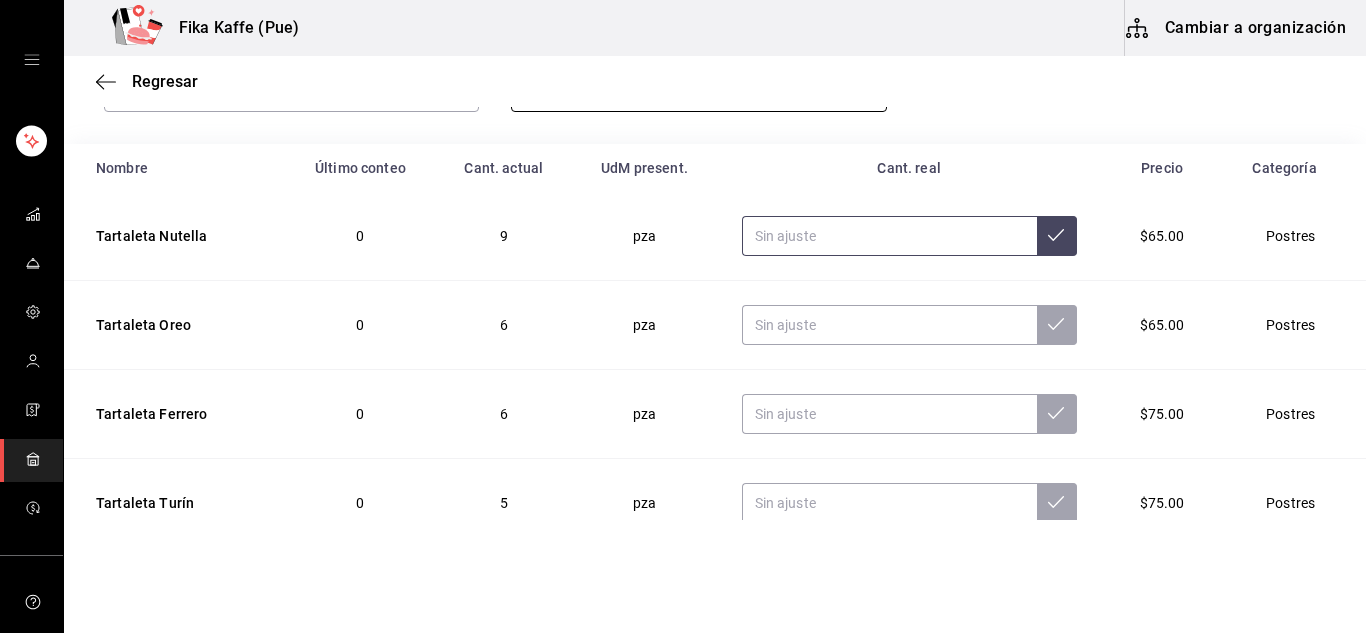 type on "tarta" 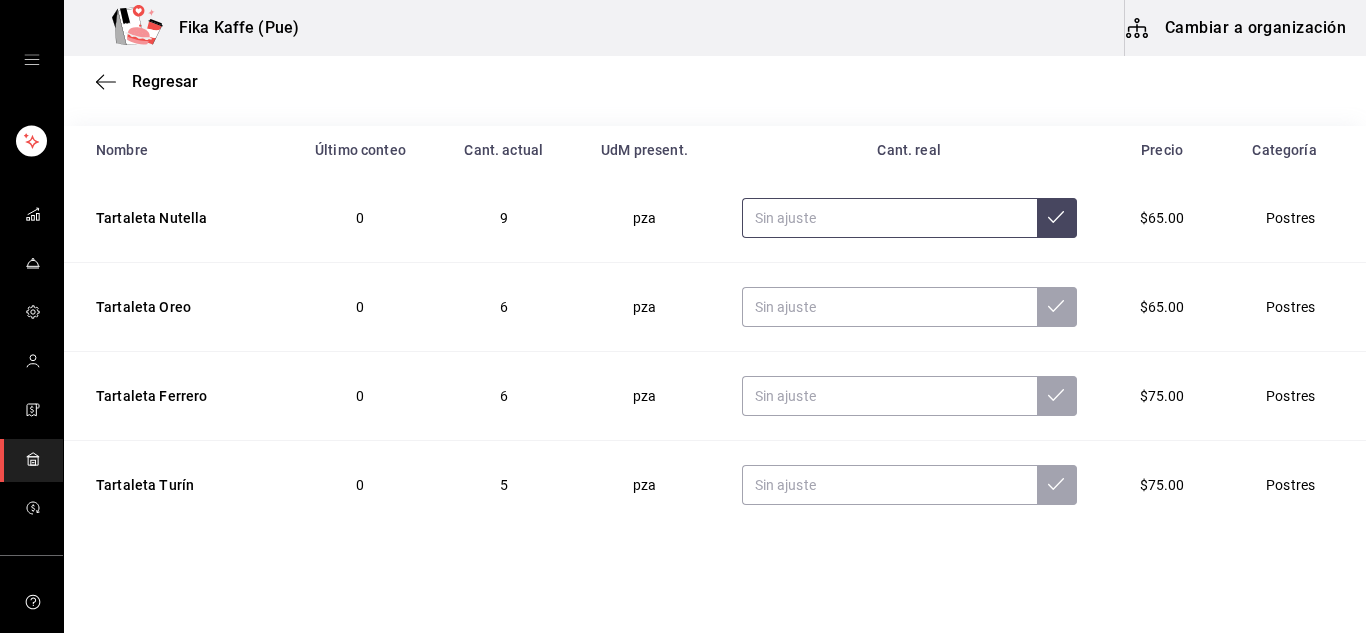 scroll, scrollTop: 236, scrollLeft: 0, axis: vertical 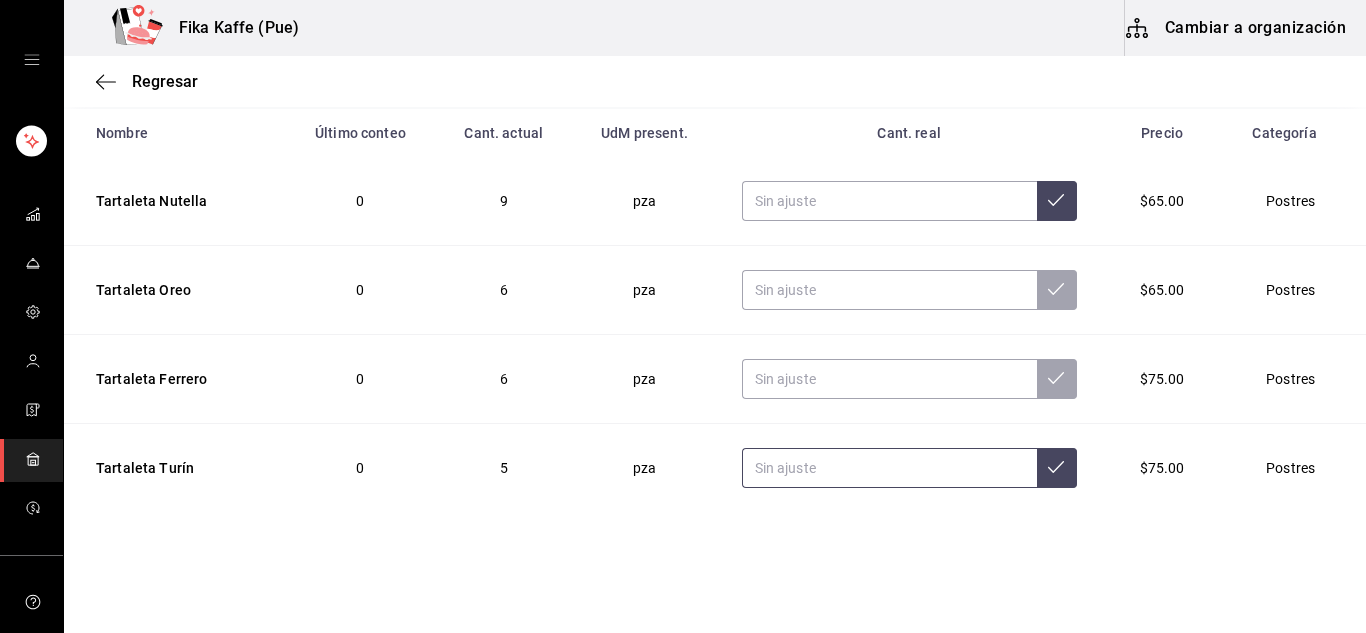 click at bounding box center [889, 468] 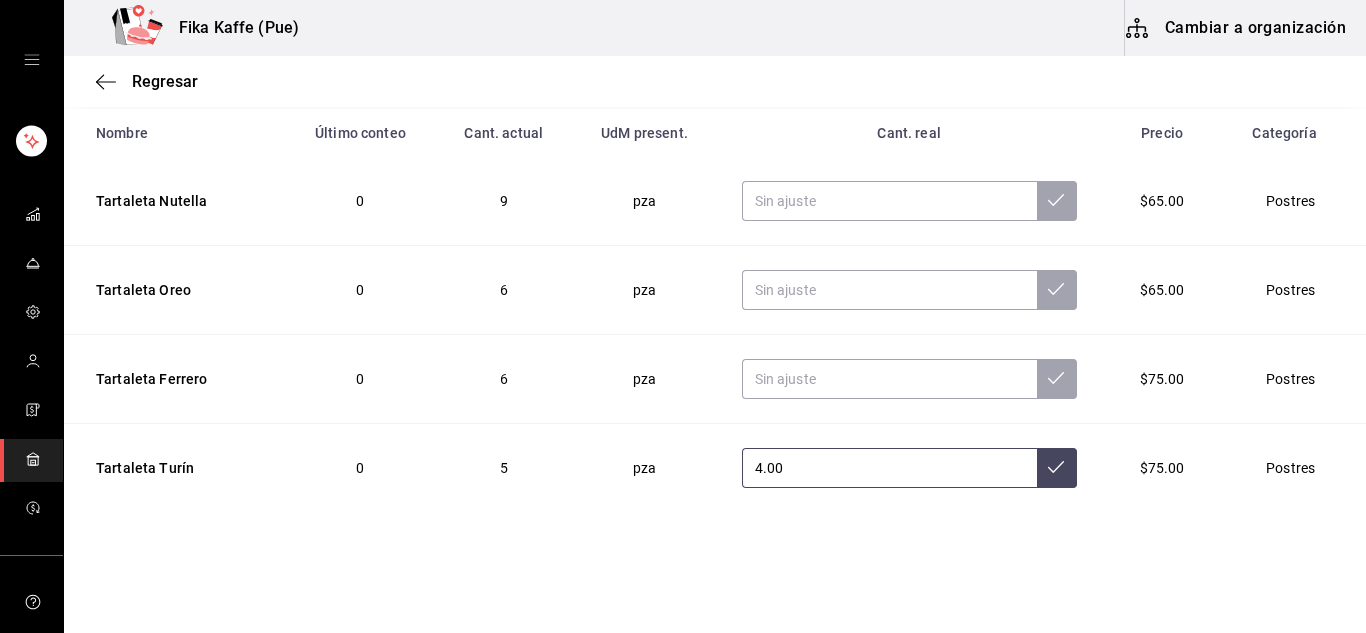 type on "4.00" 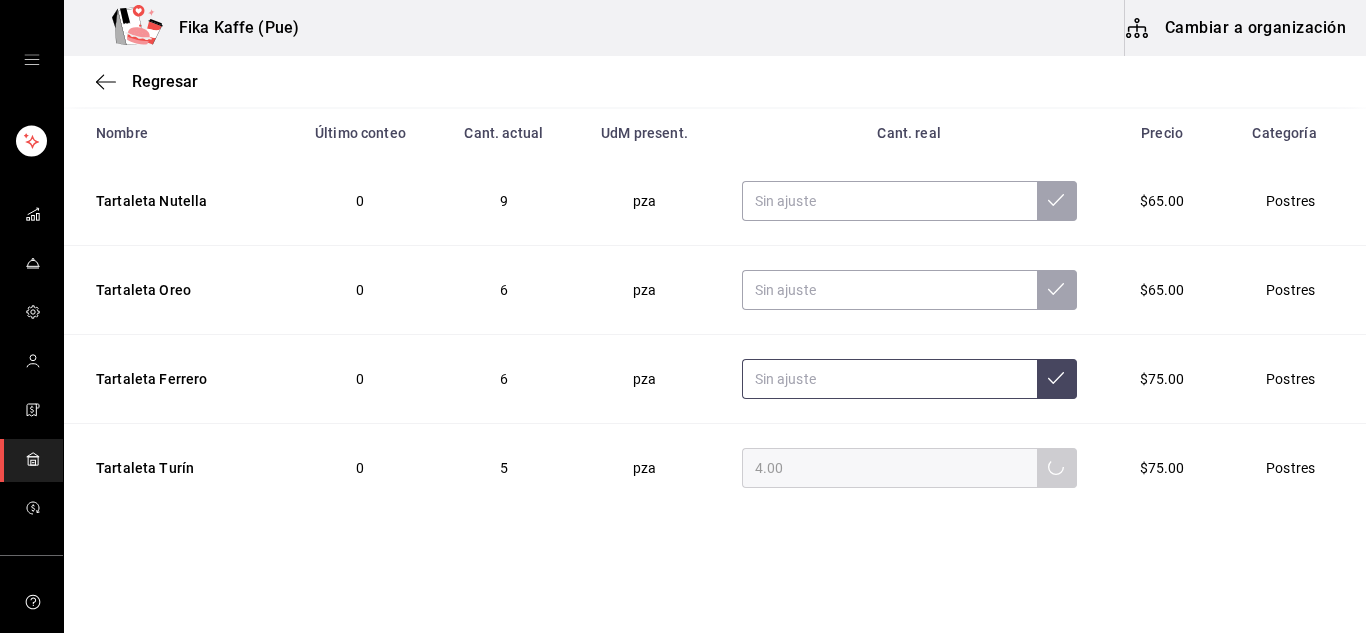 click at bounding box center [889, 379] 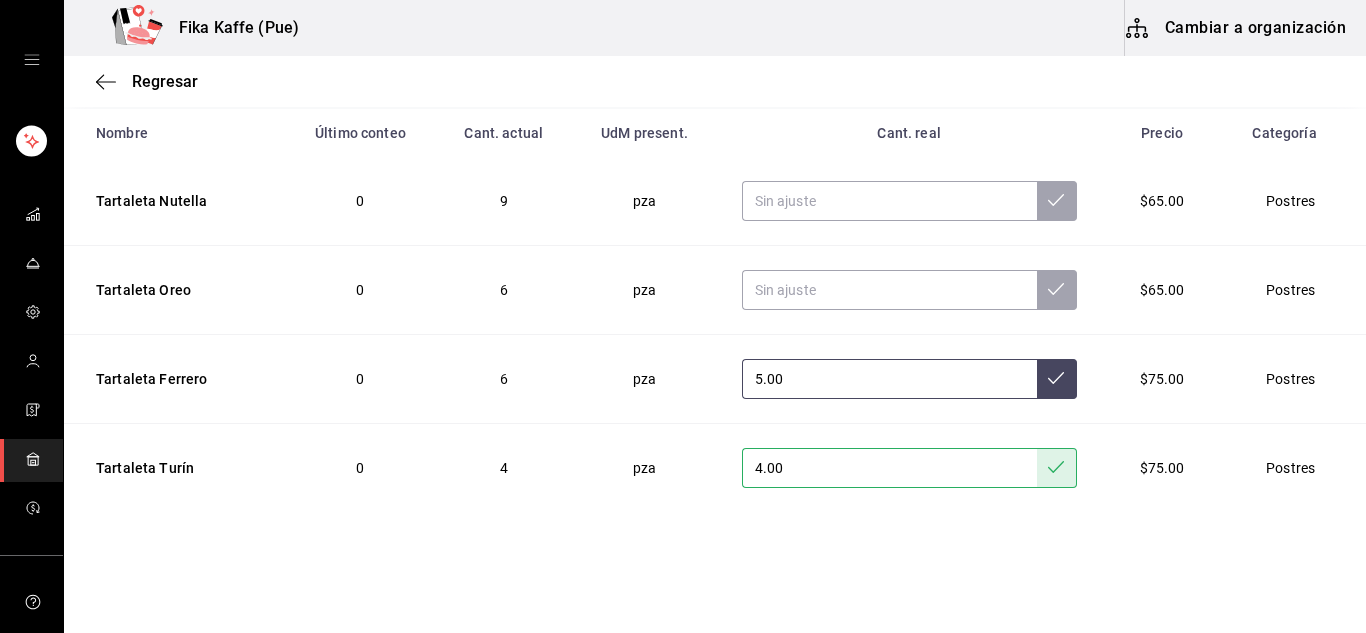type on "5.00" 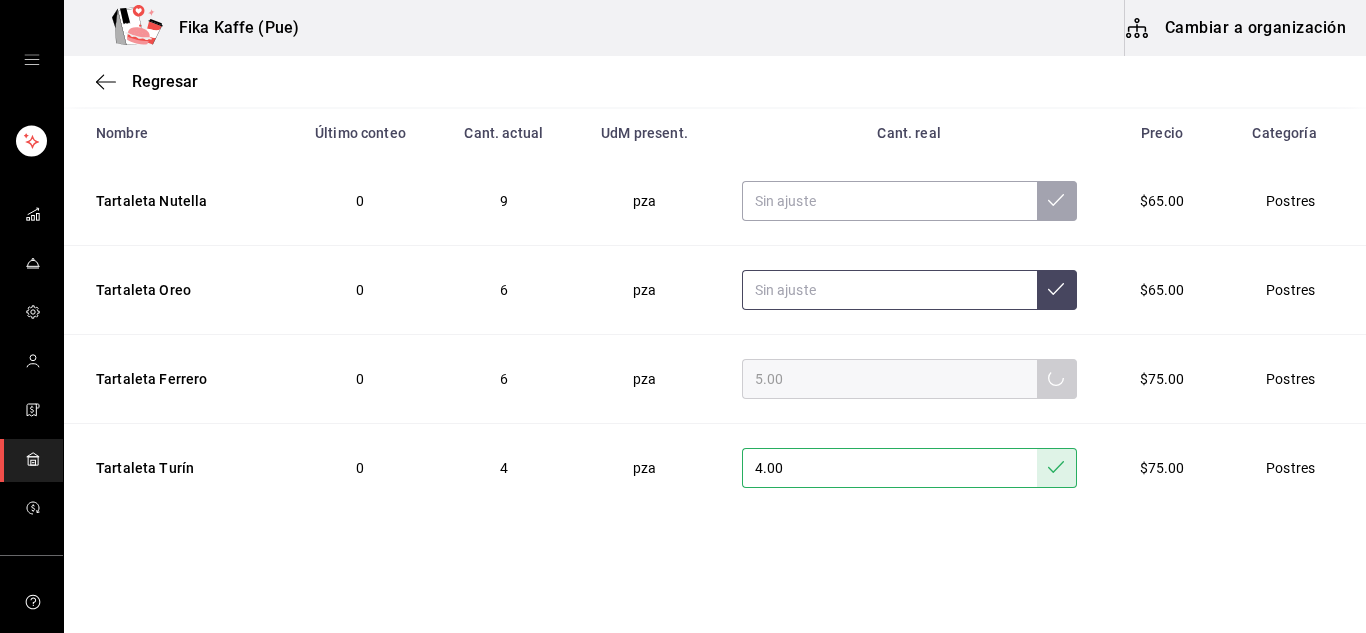 click at bounding box center (889, 290) 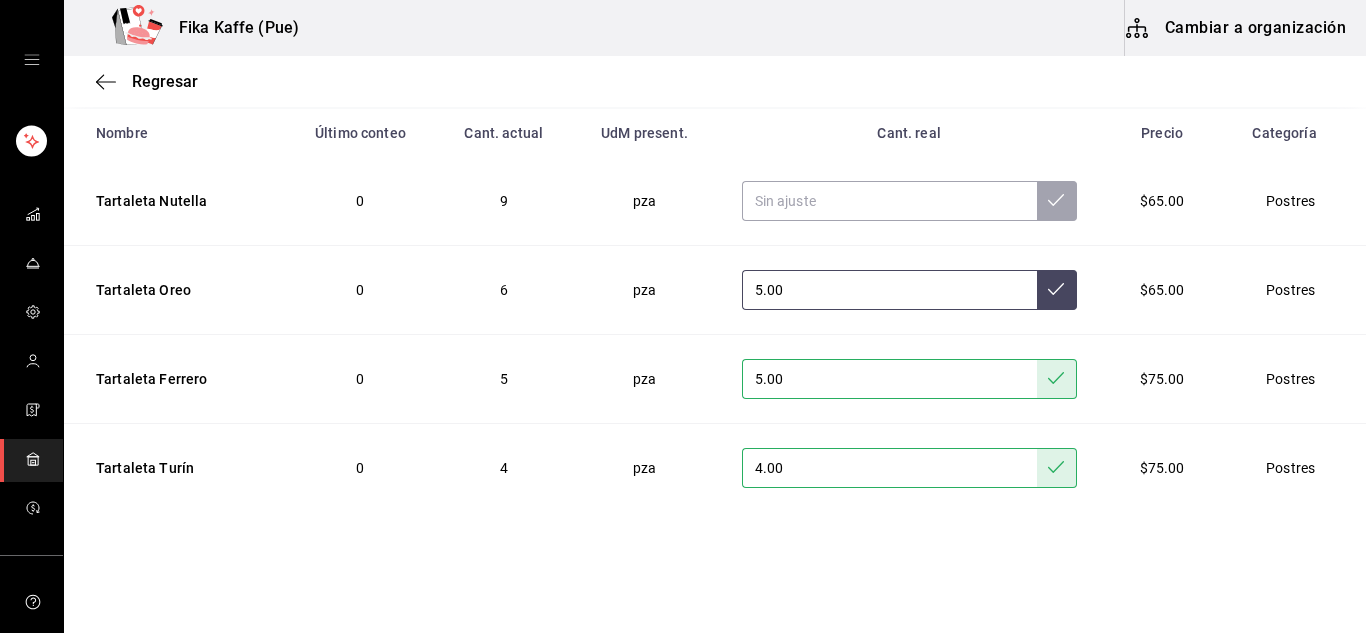 type on "5.00" 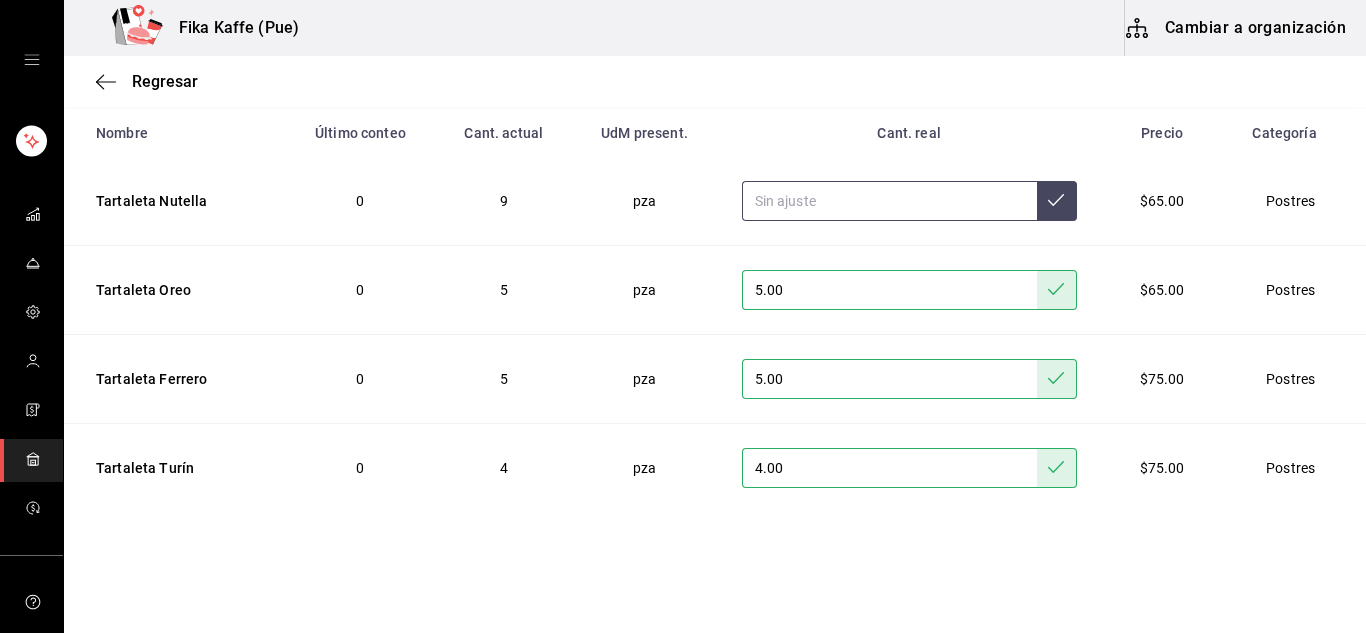 click at bounding box center [889, 201] 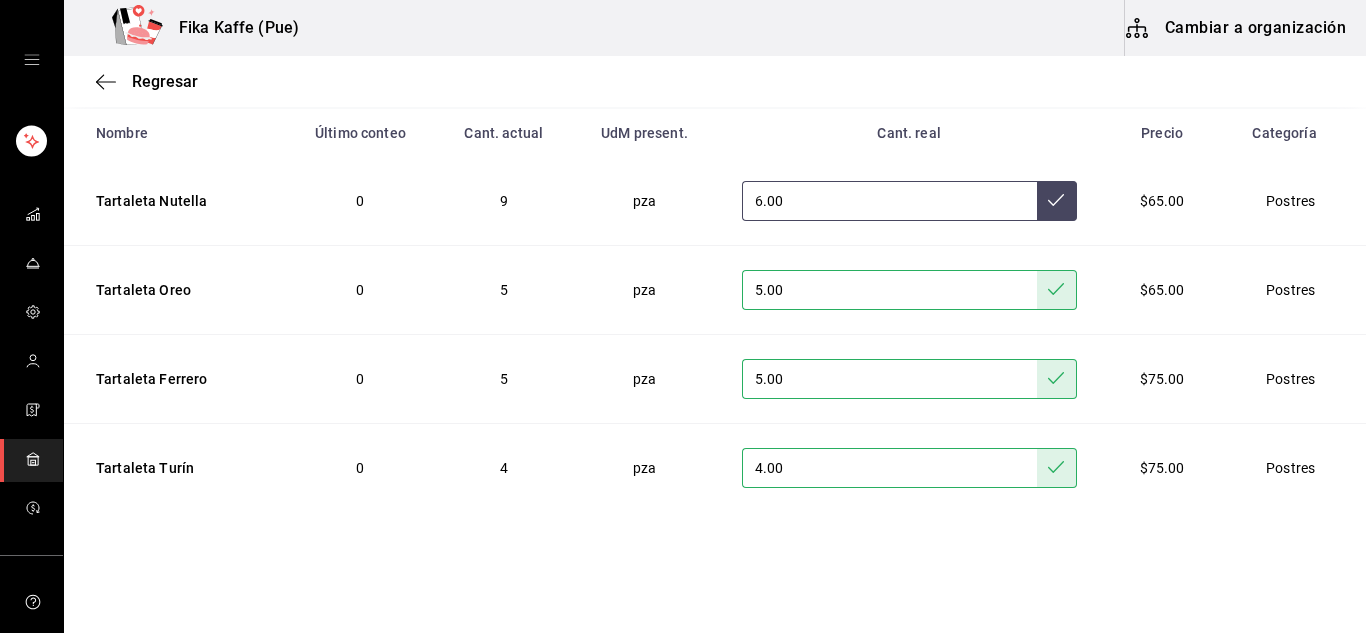 type on "6.00" 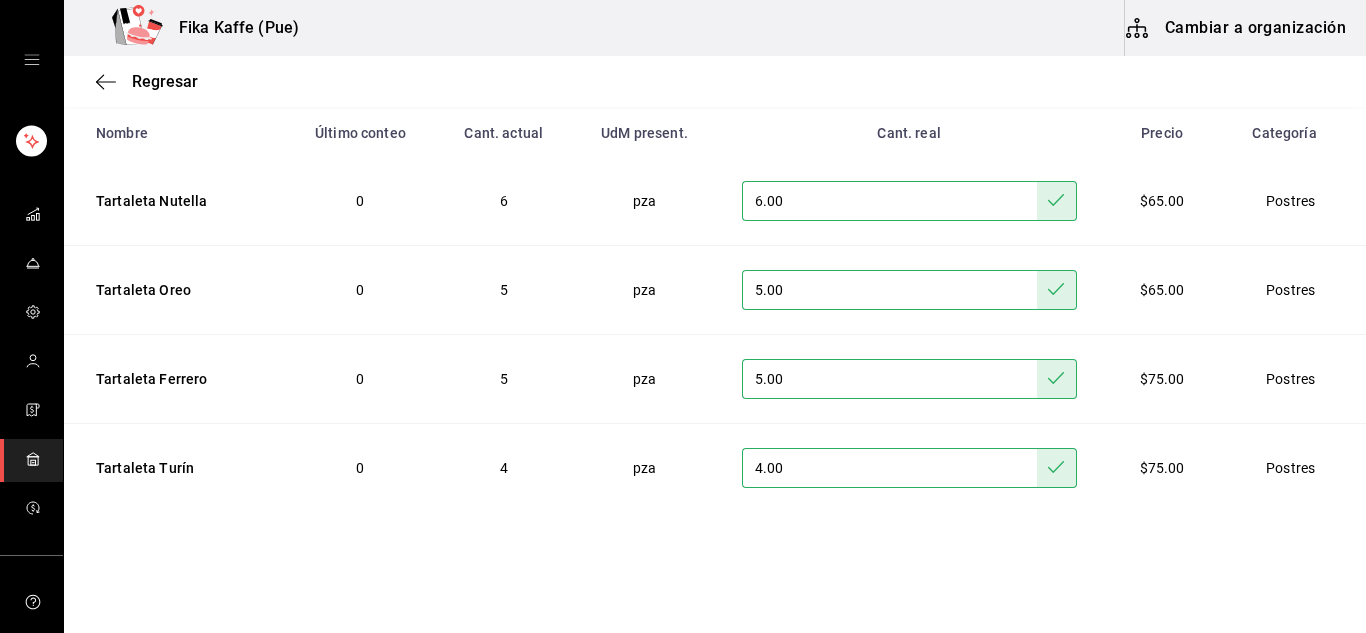 scroll, scrollTop: 0, scrollLeft: 0, axis: both 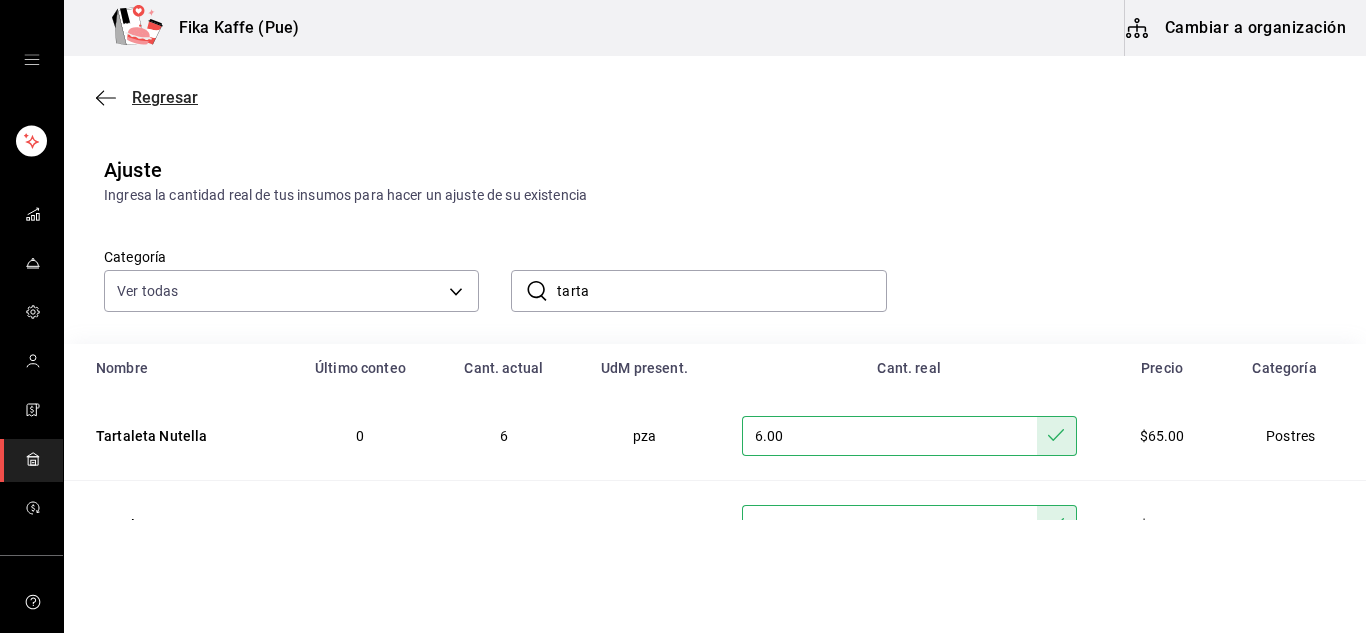 click 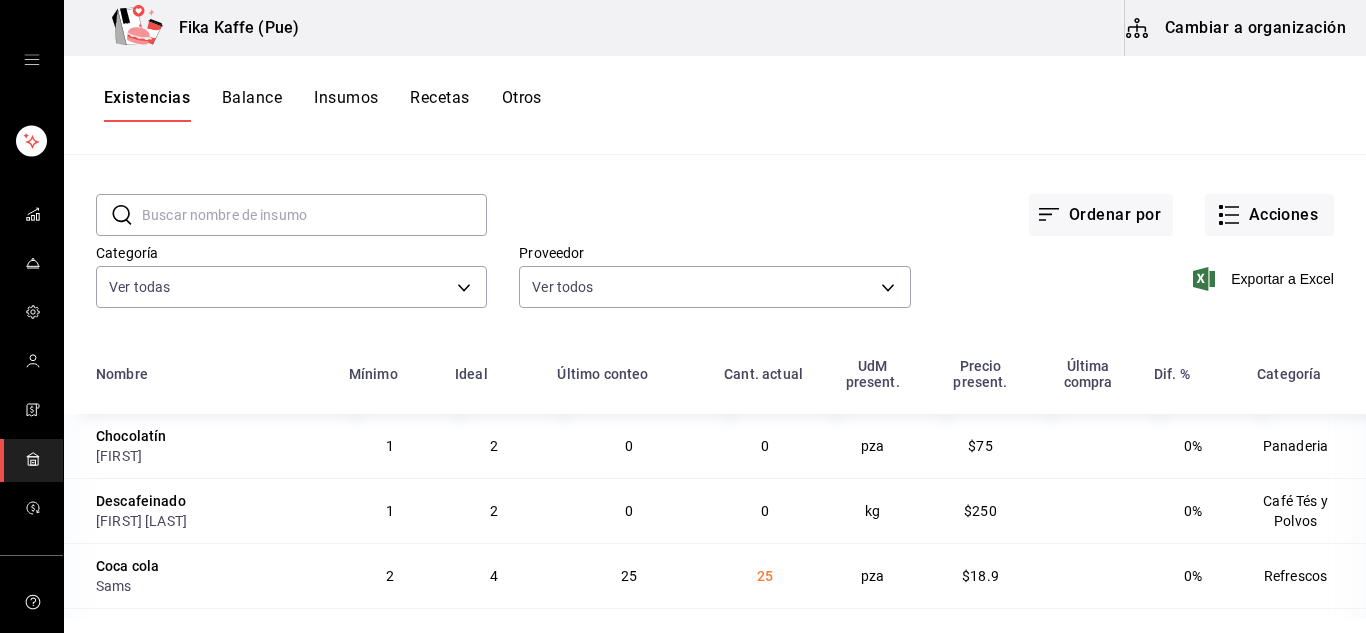 scroll, scrollTop: 0, scrollLeft: 0, axis: both 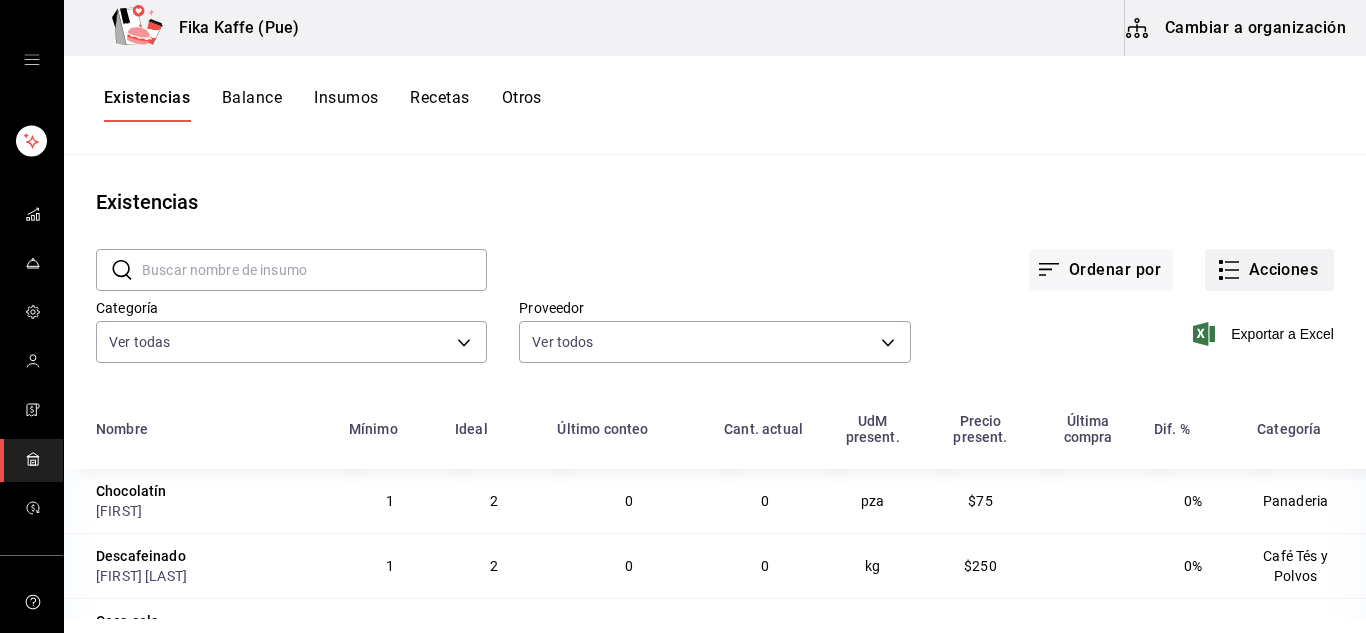 click on "Acciones" at bounding box center (1269, 270) 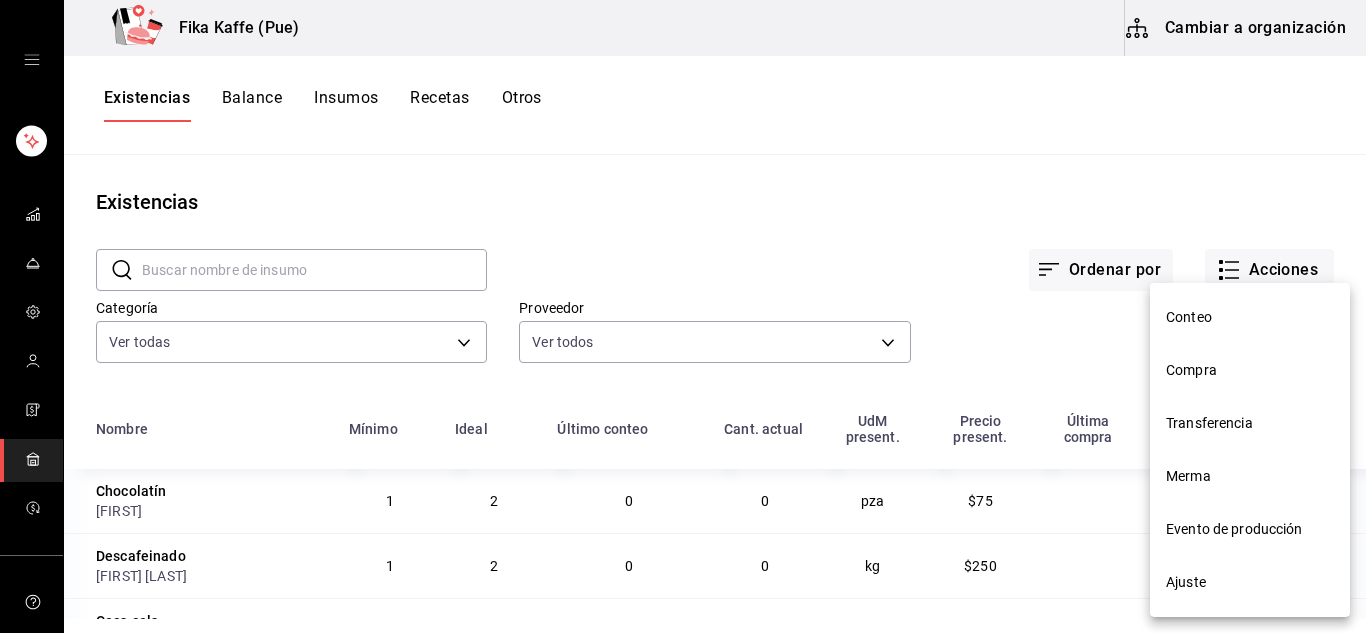 click on "Compra" at bounding box center (1250, 370) 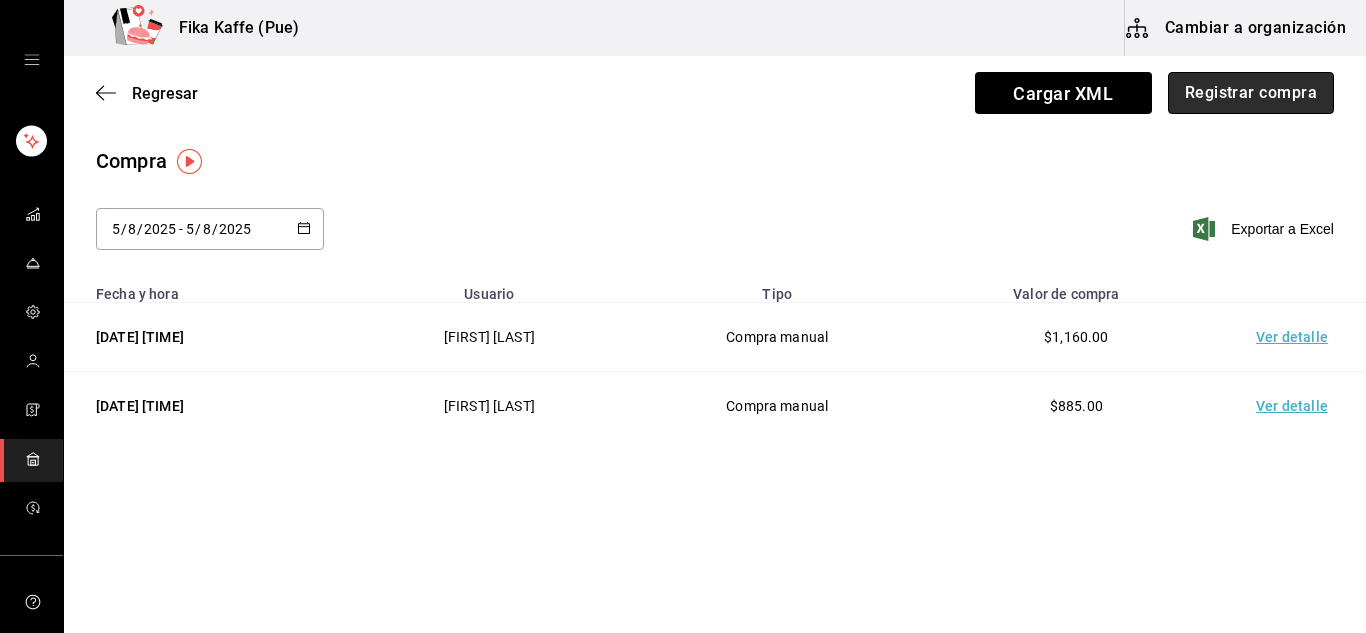 click on "Registrar compra" at bounding box center [1251, 93] 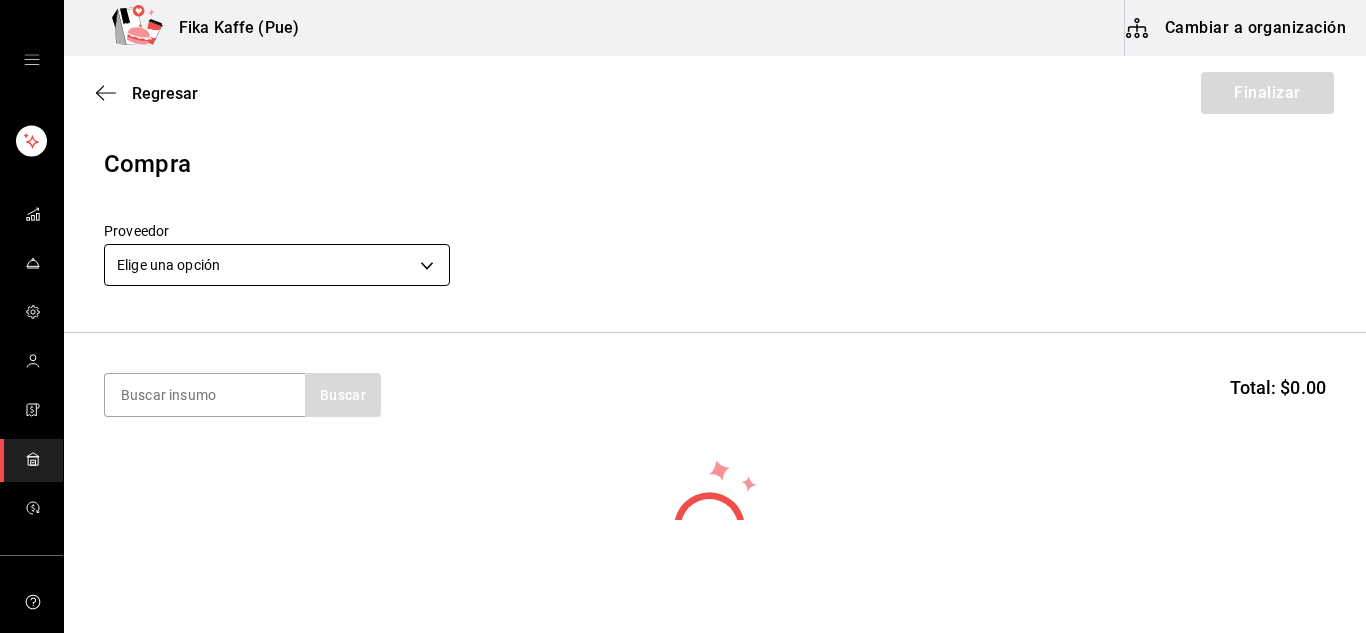 click on "Fika Kaffe (Pue) Cambiar a organización Regresar Finalizar Compra Proveedor Elige una opción default Buscar Total: $0.00 No hay insumos a mostrar. Busca un insumo para agregarlo a la lista GANA 1 MES GRATIS EN TU SUSCRIPCIÓN AQUÍ ¿Recuerdas cómo empezó tu restaurante?
Hoy puedes ayudar a un colega a tener el mismo cambio que tú viviste.
Recomienda Parrot directamente desde tu Portal Administrador.
Es fácil y rápido.
🎁 Por cada restaurante que se una, ganas 1 mes gratis. Ver video tutorial Ir a video Editar Eliminar Visitar centro de ayuda (81) 2046 6363 soporte@parrotsoftware.io Visitar centro de ayuda (81) 2046 6363 soporte@parrotsoftware.io" at bounding box center (683, 260) 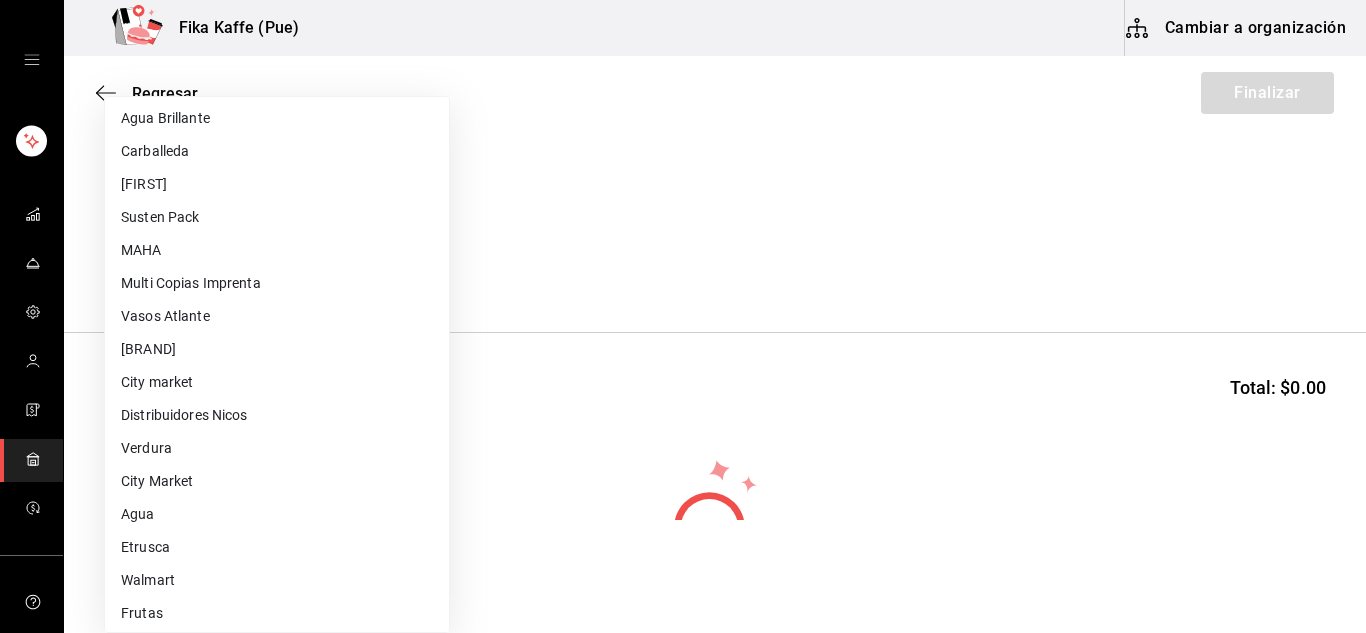 scroll, scrollTop: 273, scrollLeft: 0, axis: vertical 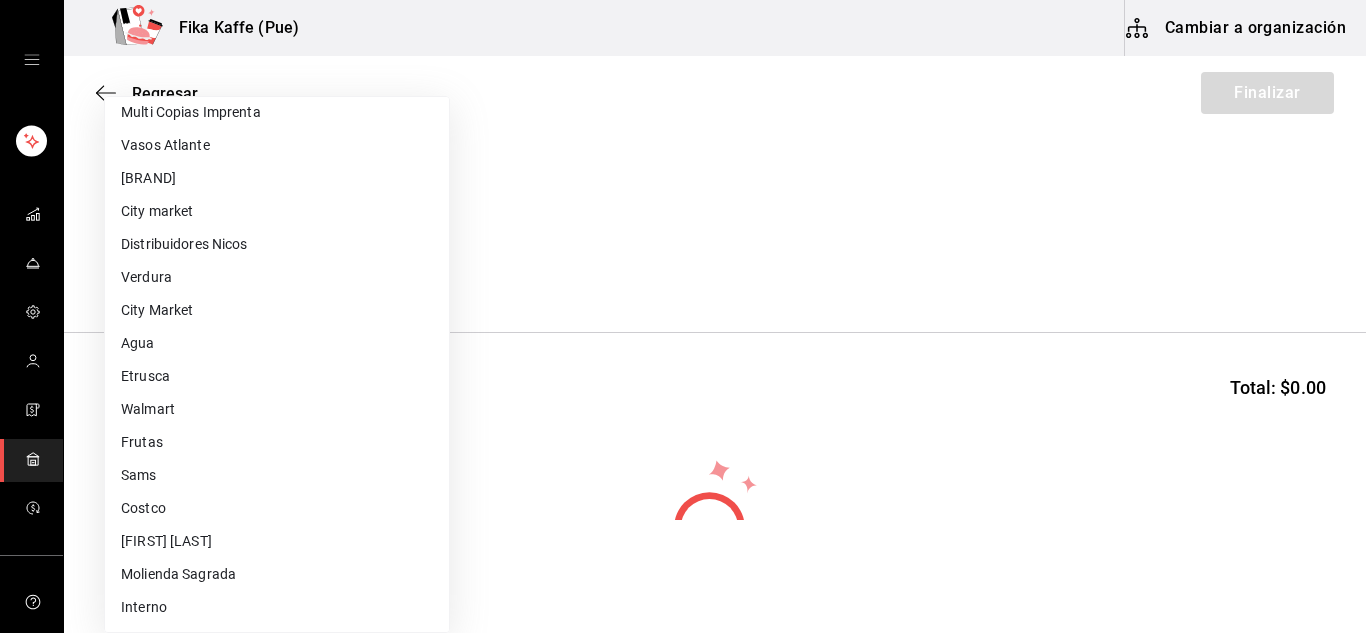 click on "Costco" at bounding box center (277, 508) 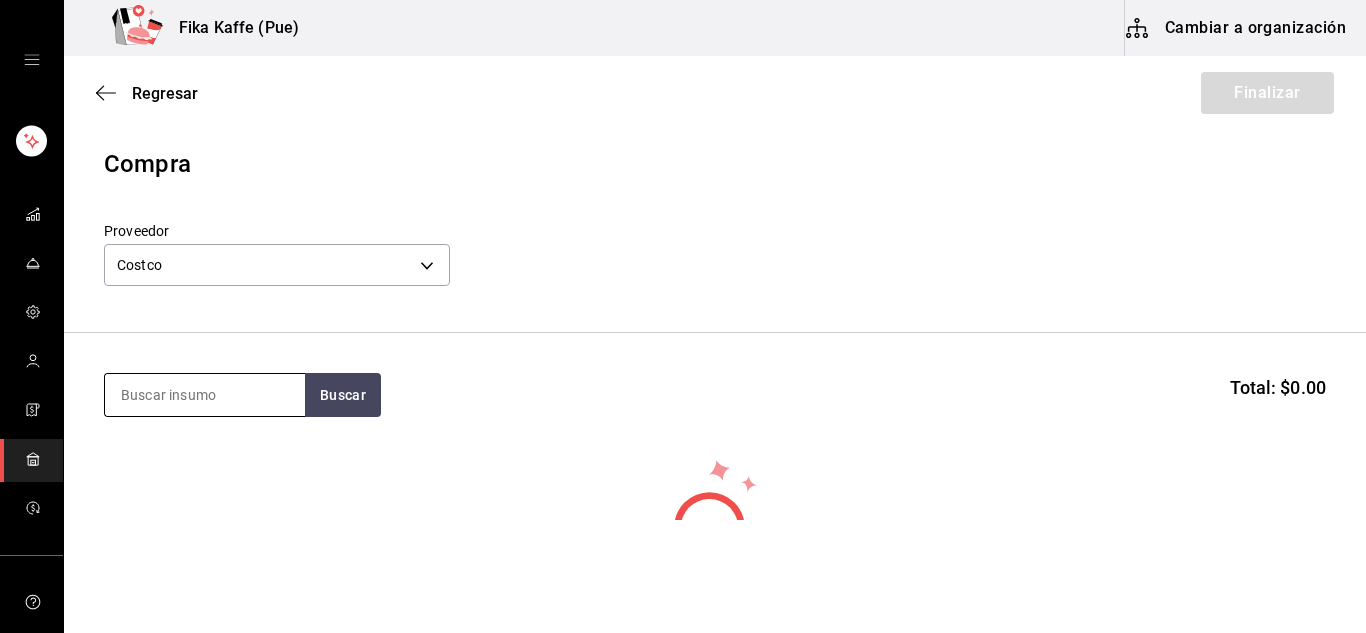 click at bounding box center [205, 395] 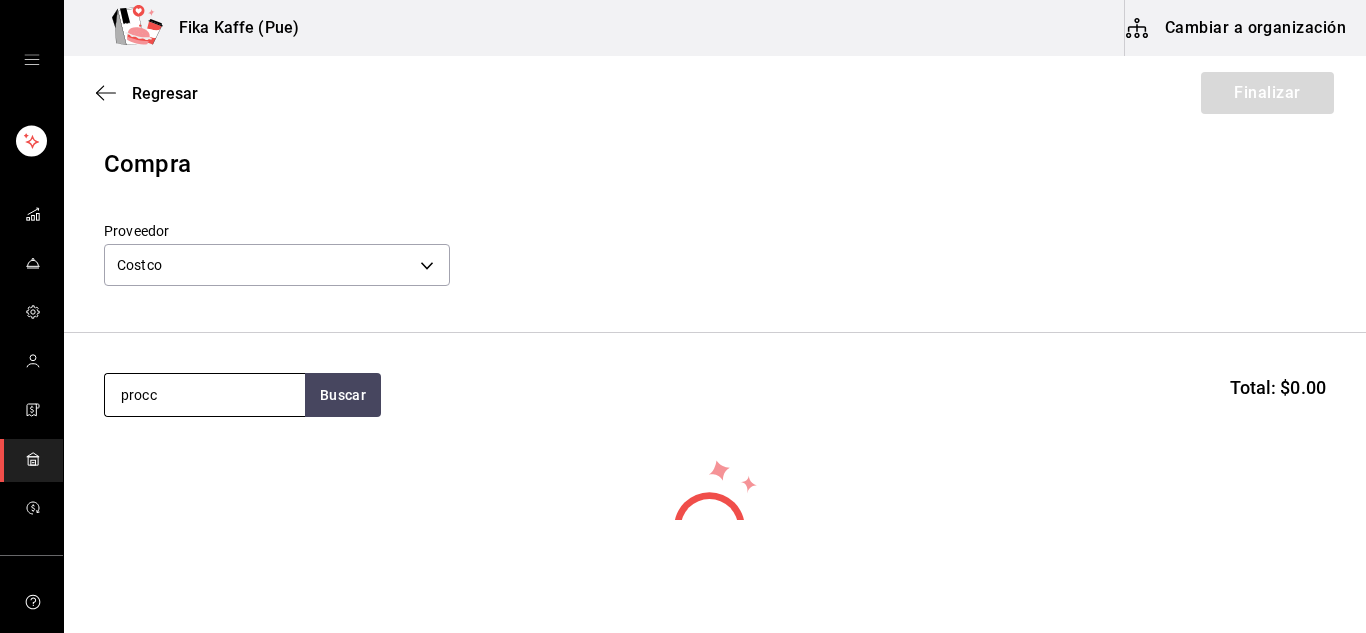 type on "procc" 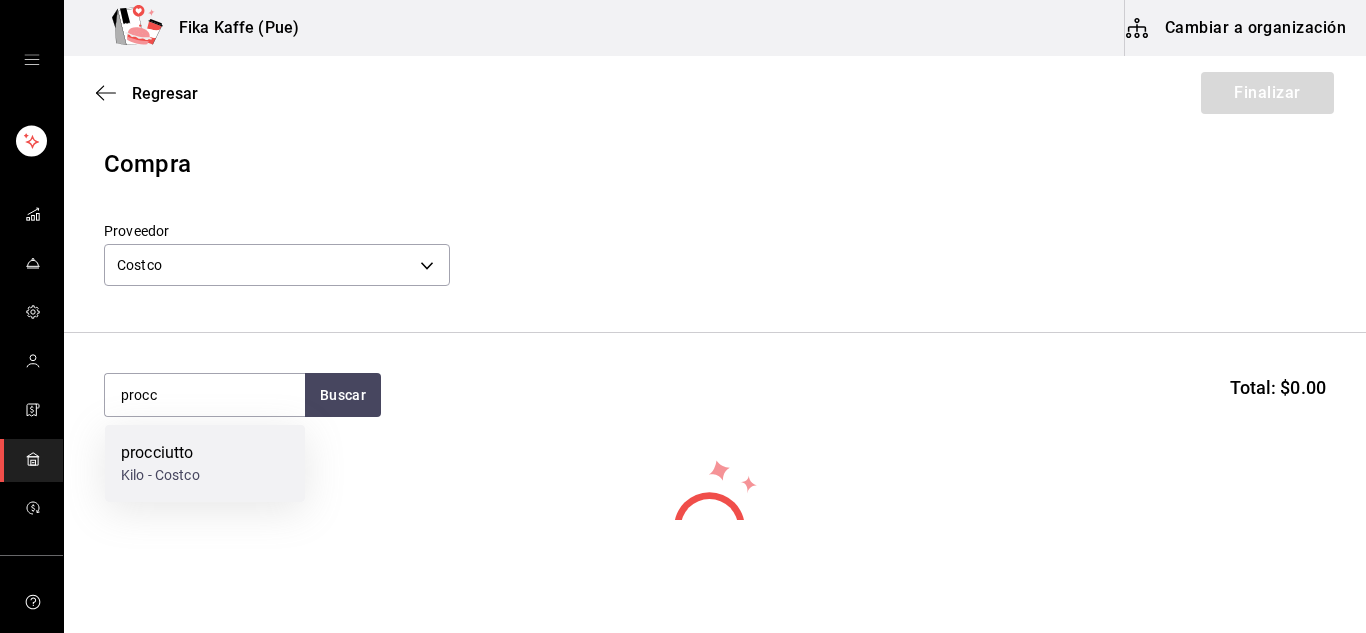 click on "[EMAIL_PREFIX]" at bounding box center [160, 453] 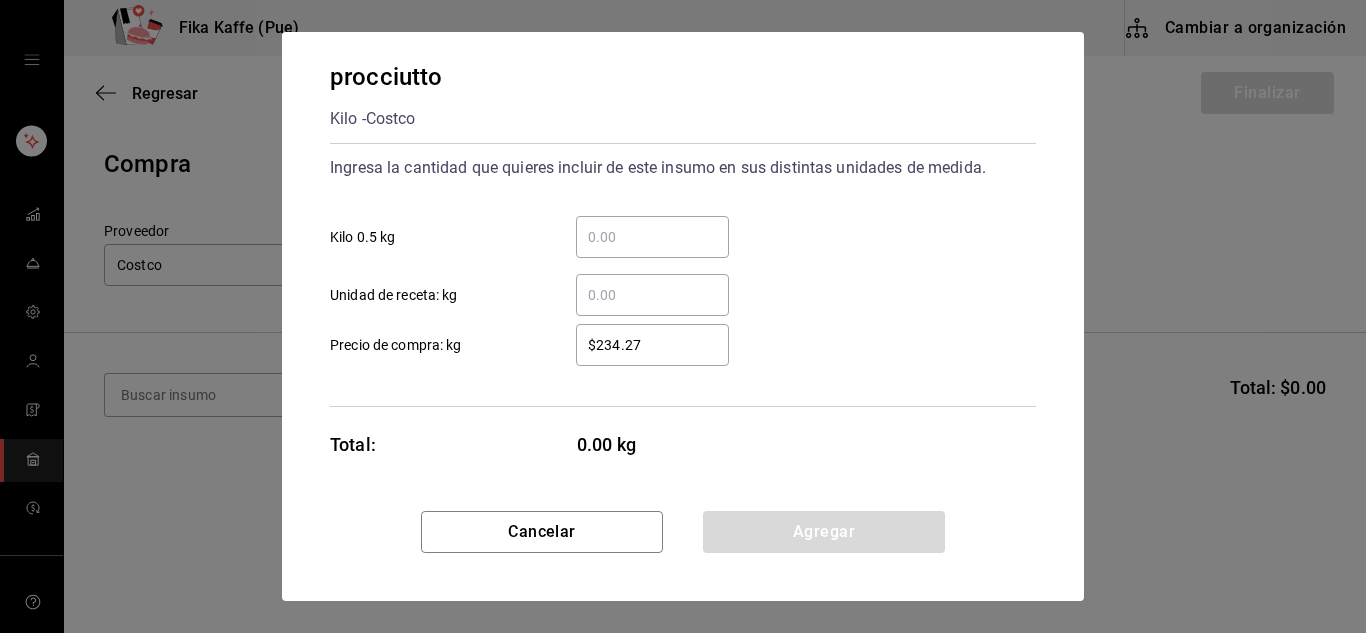 scroll, scrollTop: 16, scrollLeft: 0, axis: vertical 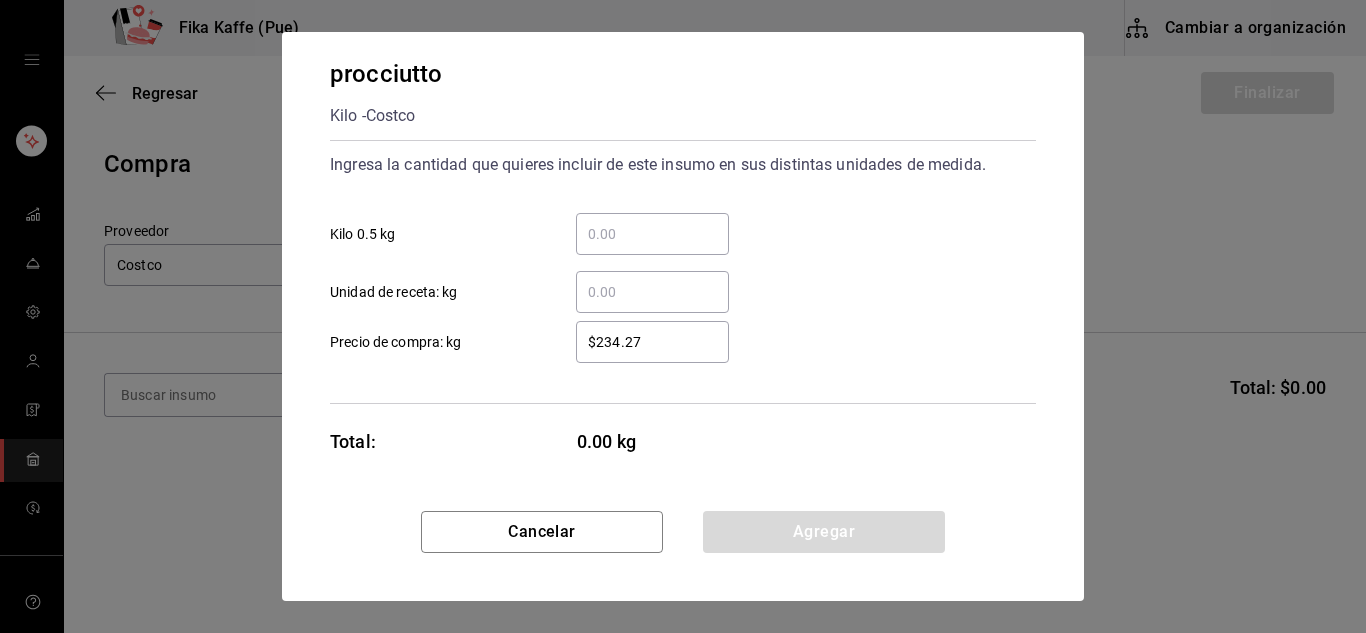 click on "​ Kilo 0.5 kg" at bounding box center (652, 234) 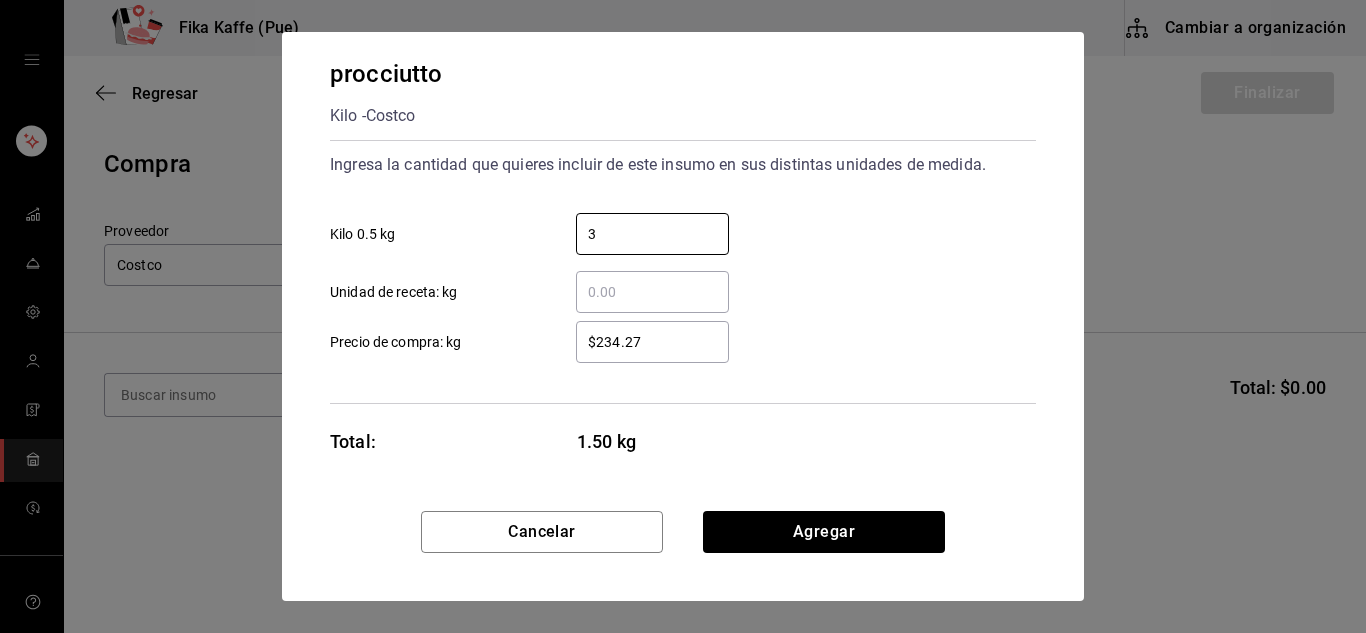 type on "3" 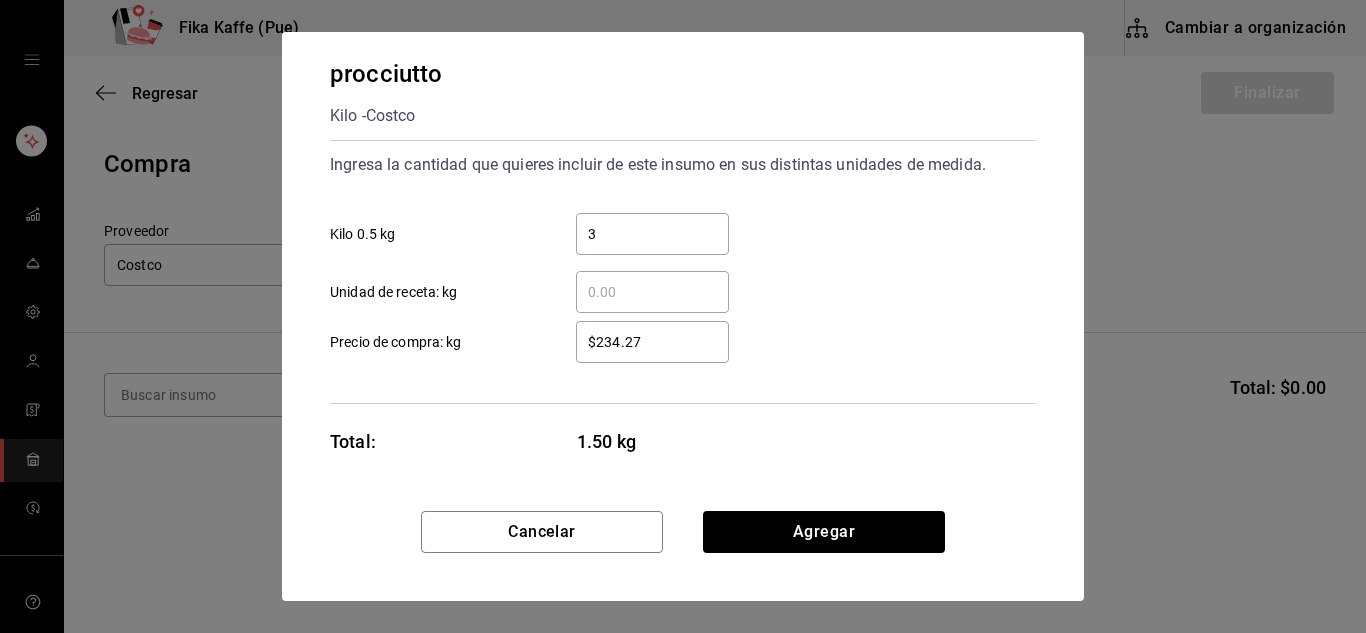 click on "$234.27" at bounding box center (652, 342) 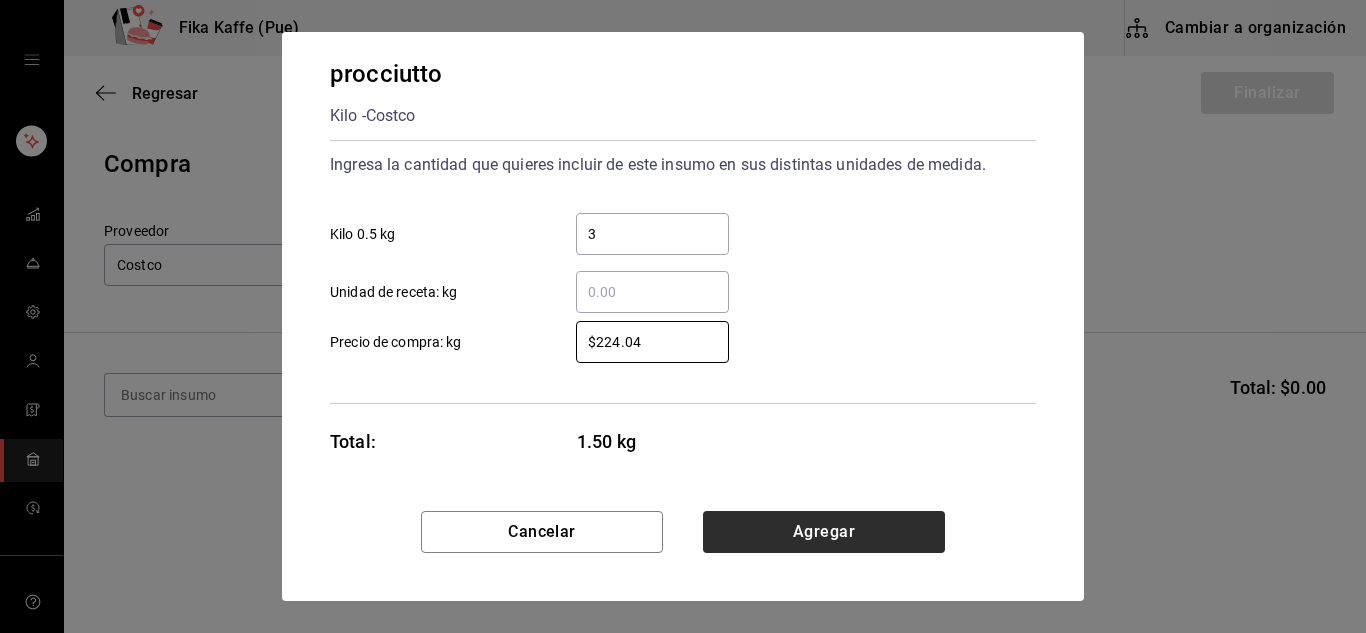 type on "$224.04" 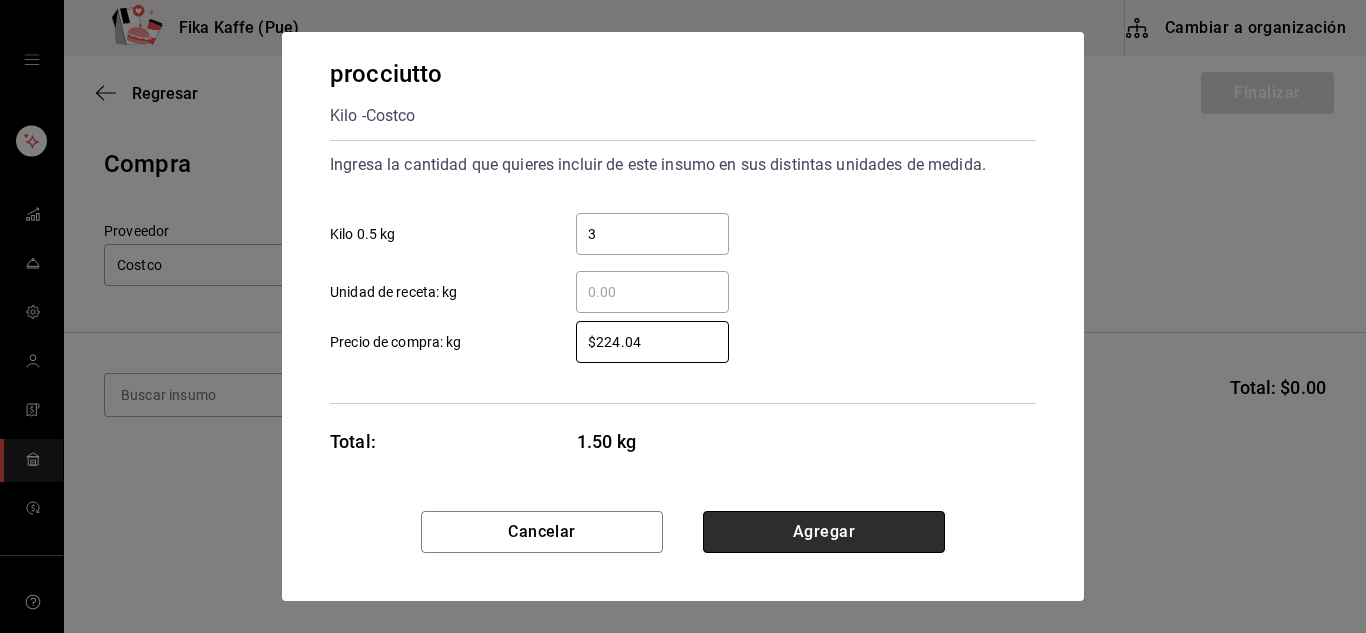 click on "Agregar" at bounding box center (824, 532) 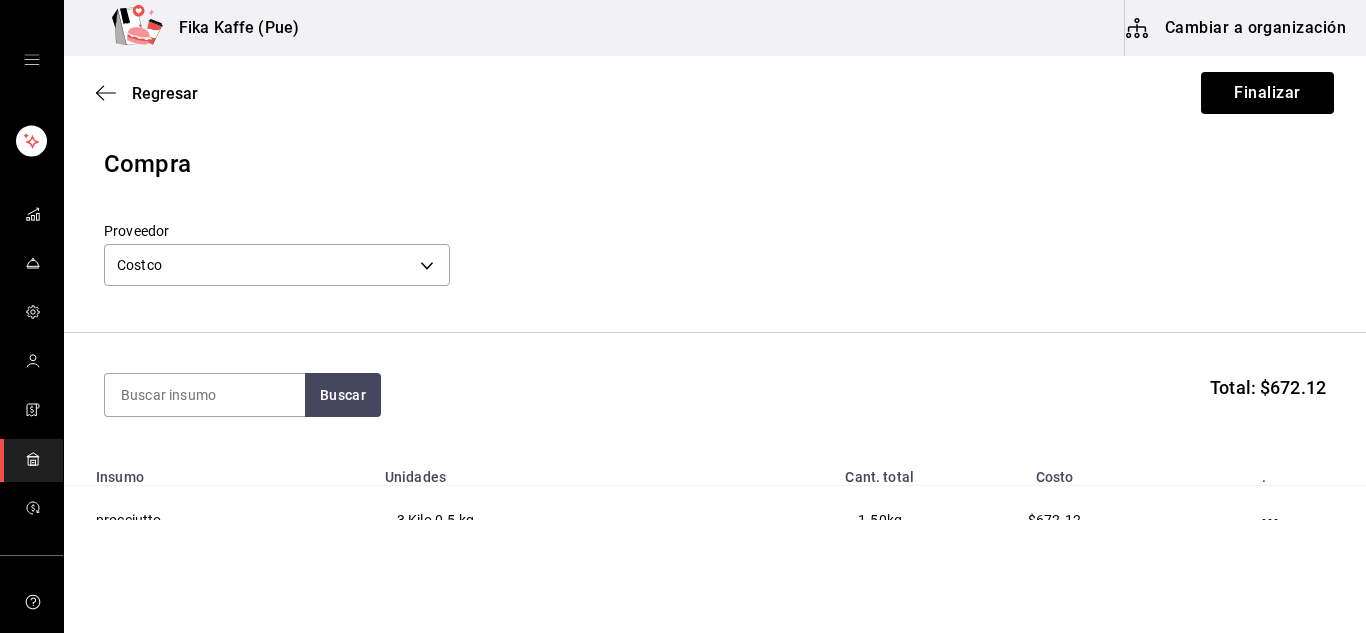 scroll, scrollTop: 99, scrollLeft: 0, axis: vertical 